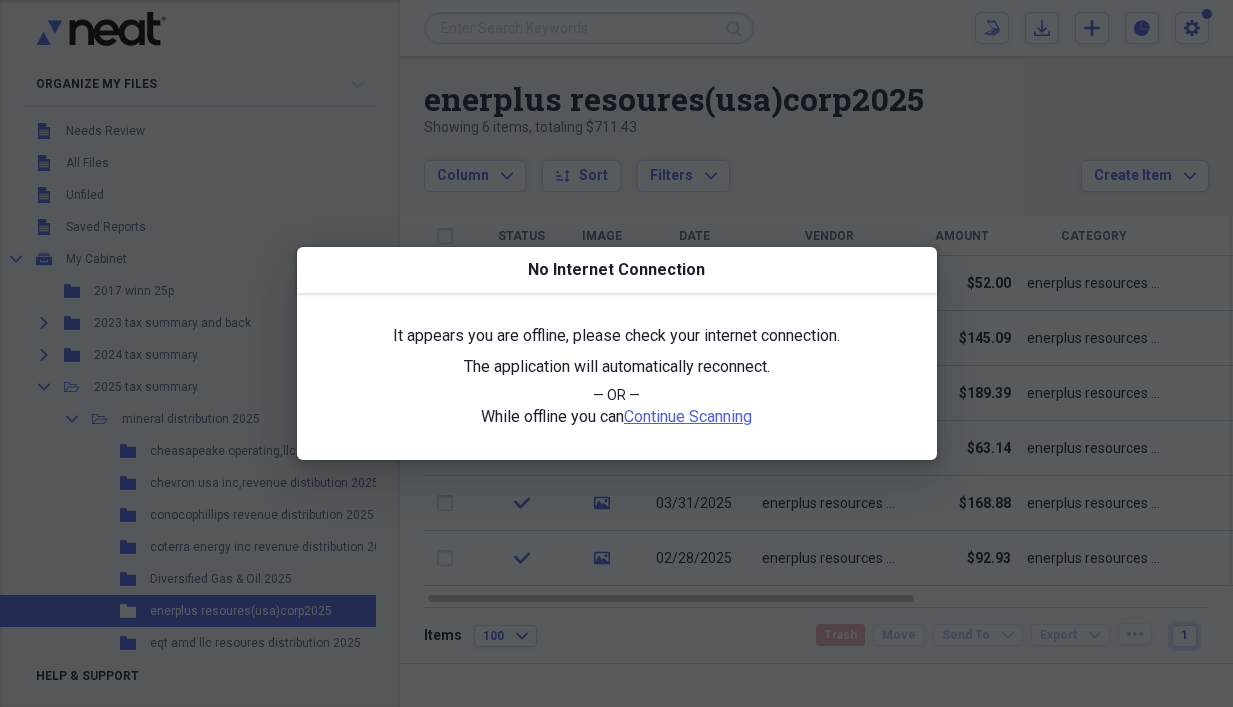 scroll, scrollTop: 0, scrollLeft: 0, axis: both 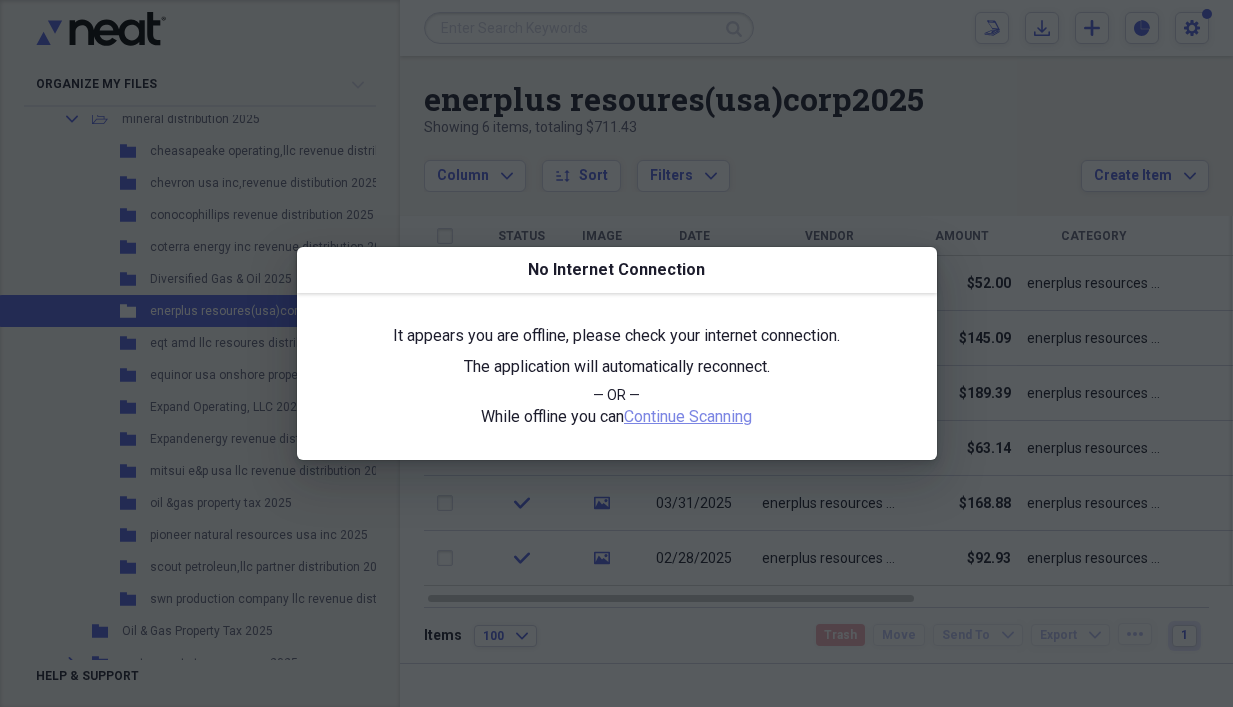 click on "Continue Scanning" at bounding box center [688, 416] 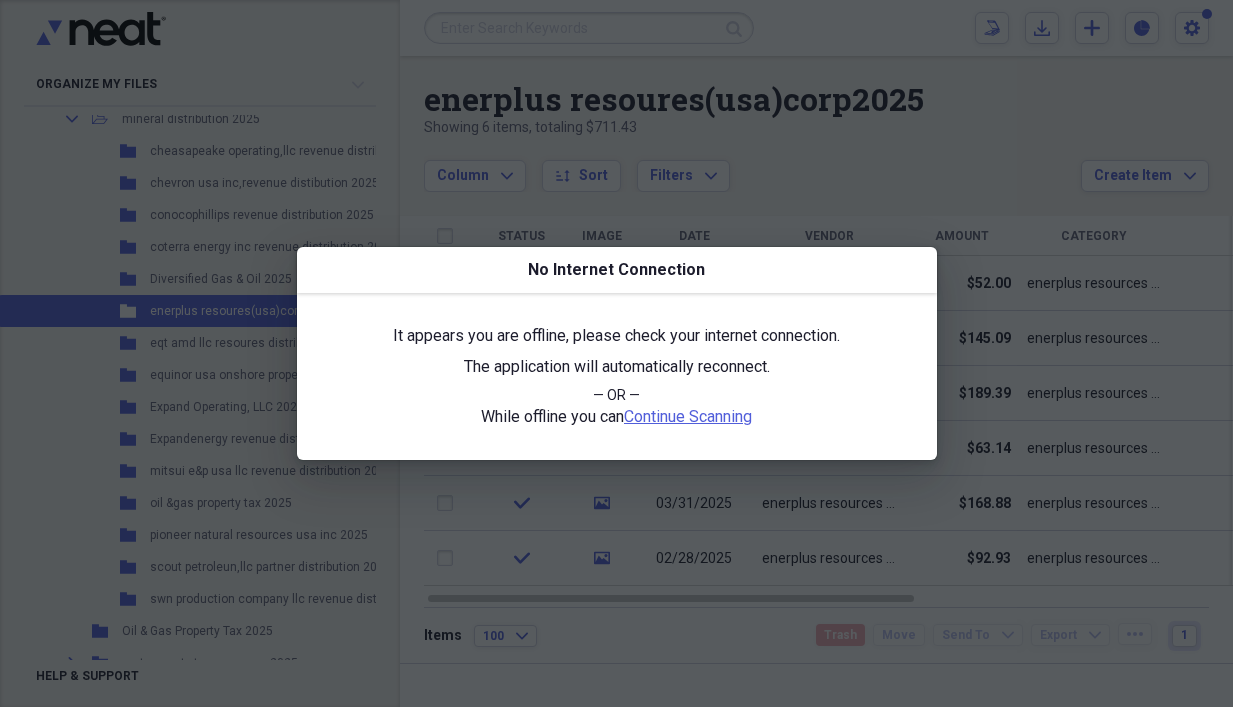 click at bounding box center (616, 353) 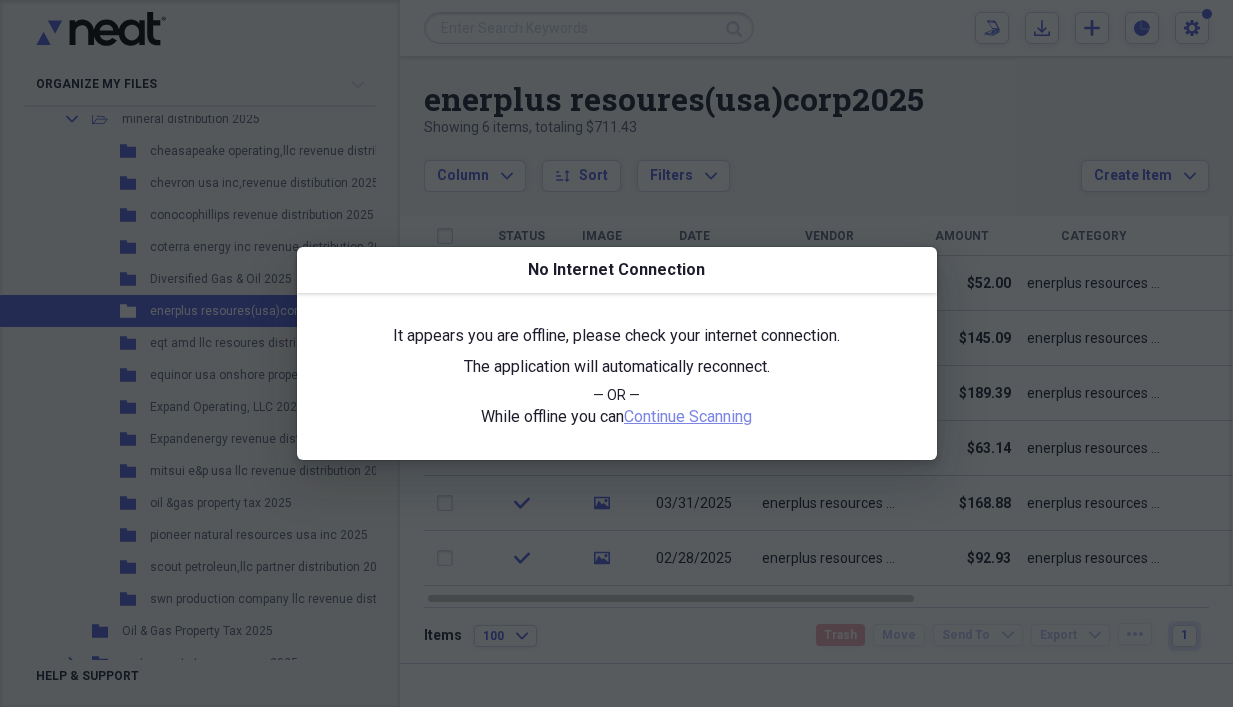 click on "Continue Scanning" at bounding box center [688, 416] 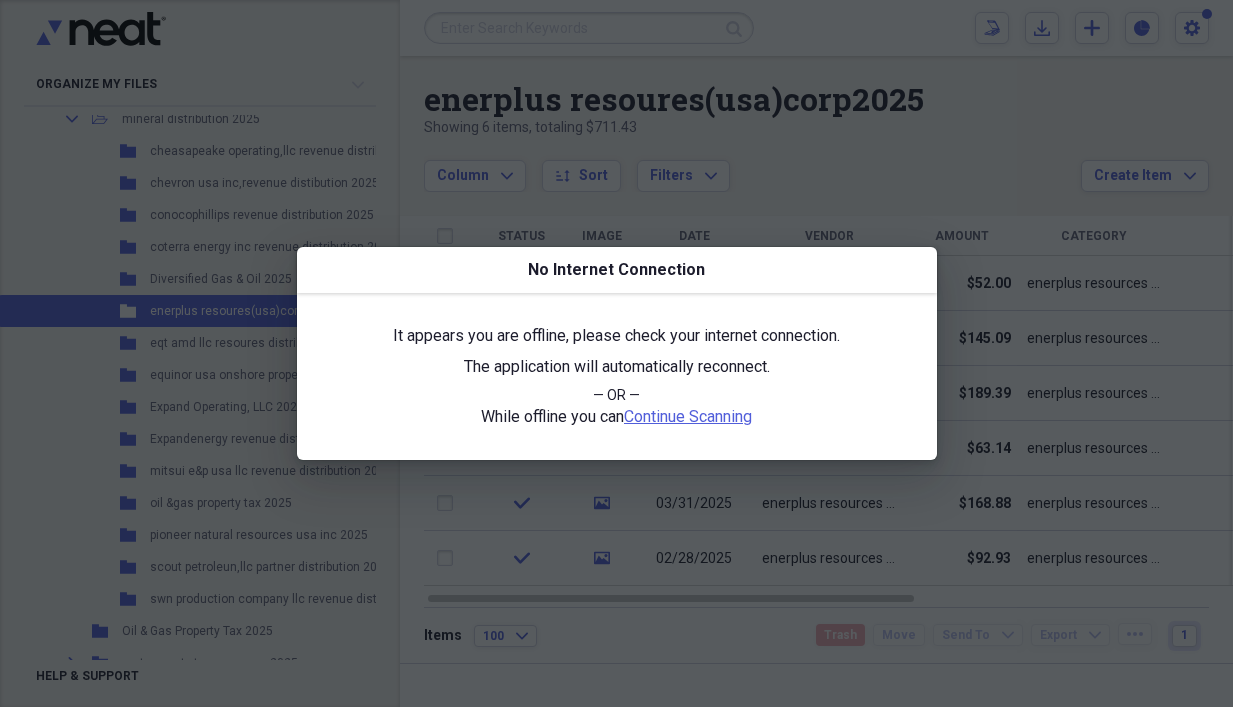 drag, startPoint x: 307, startPoint y: 60, endPoint x: 334, endPoint y: 57, distance: 27.166155 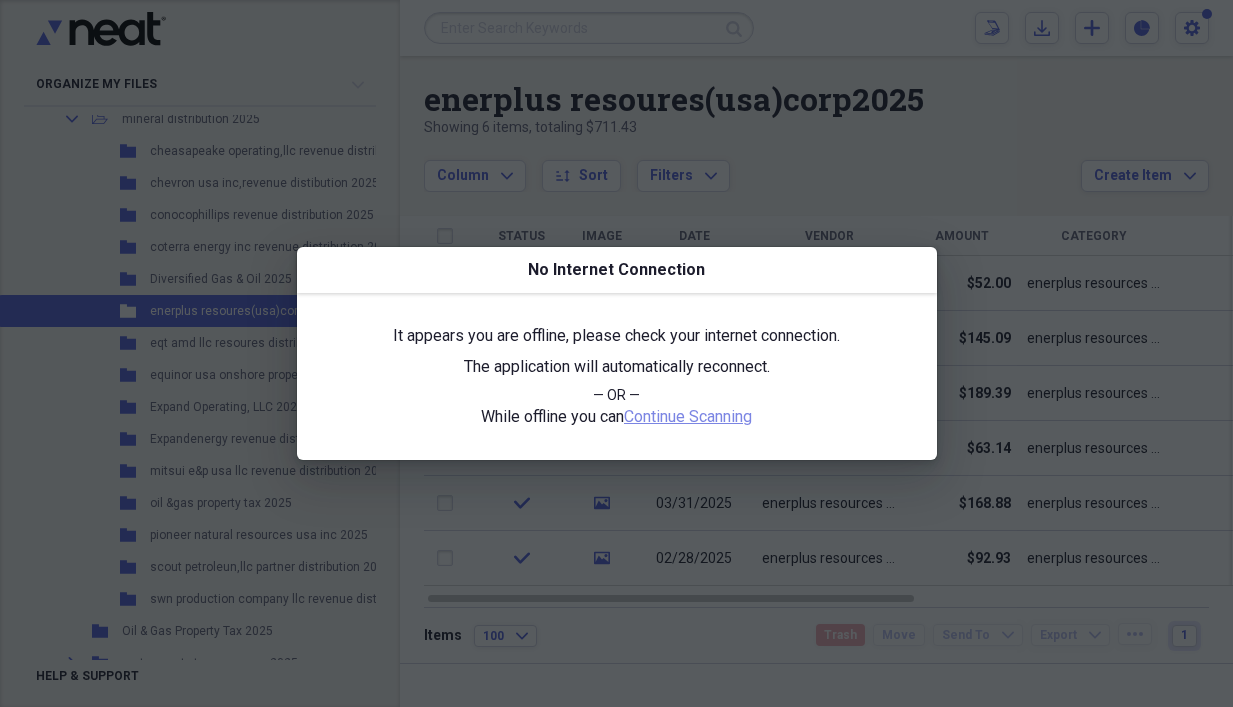click on "Continue Scanning" at bounding box center [688, 416] 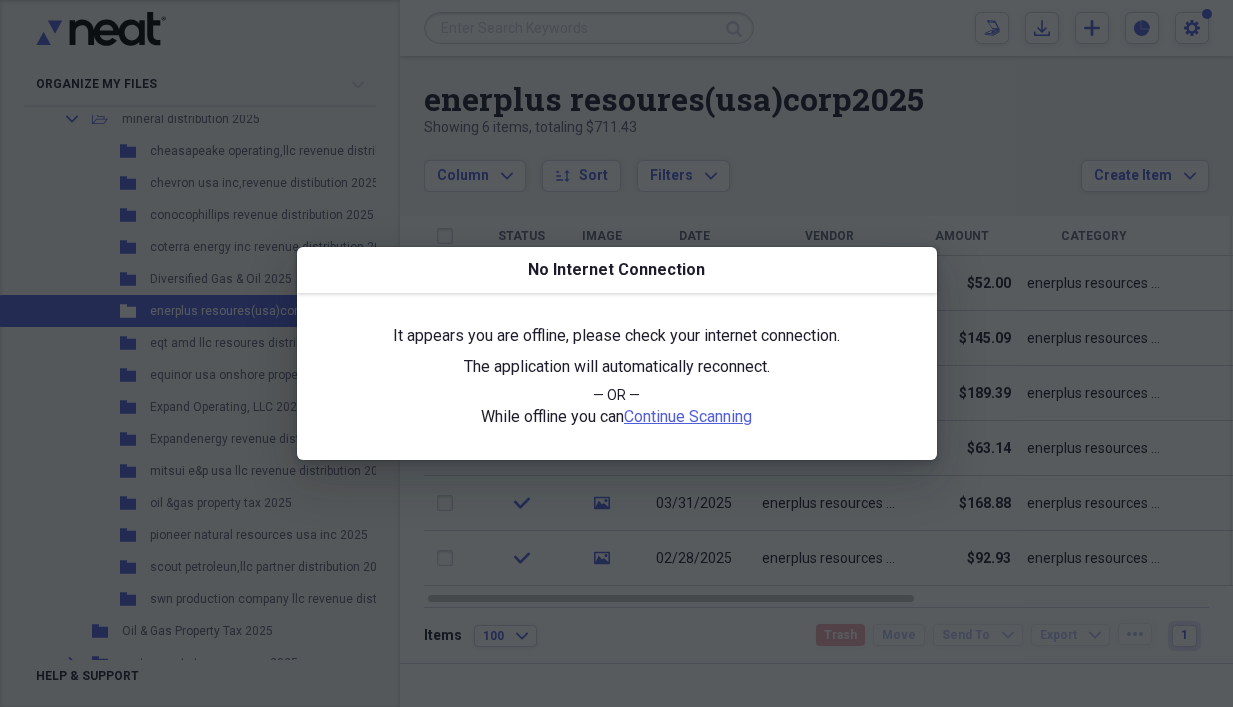 click at bounding box center [616, 353] 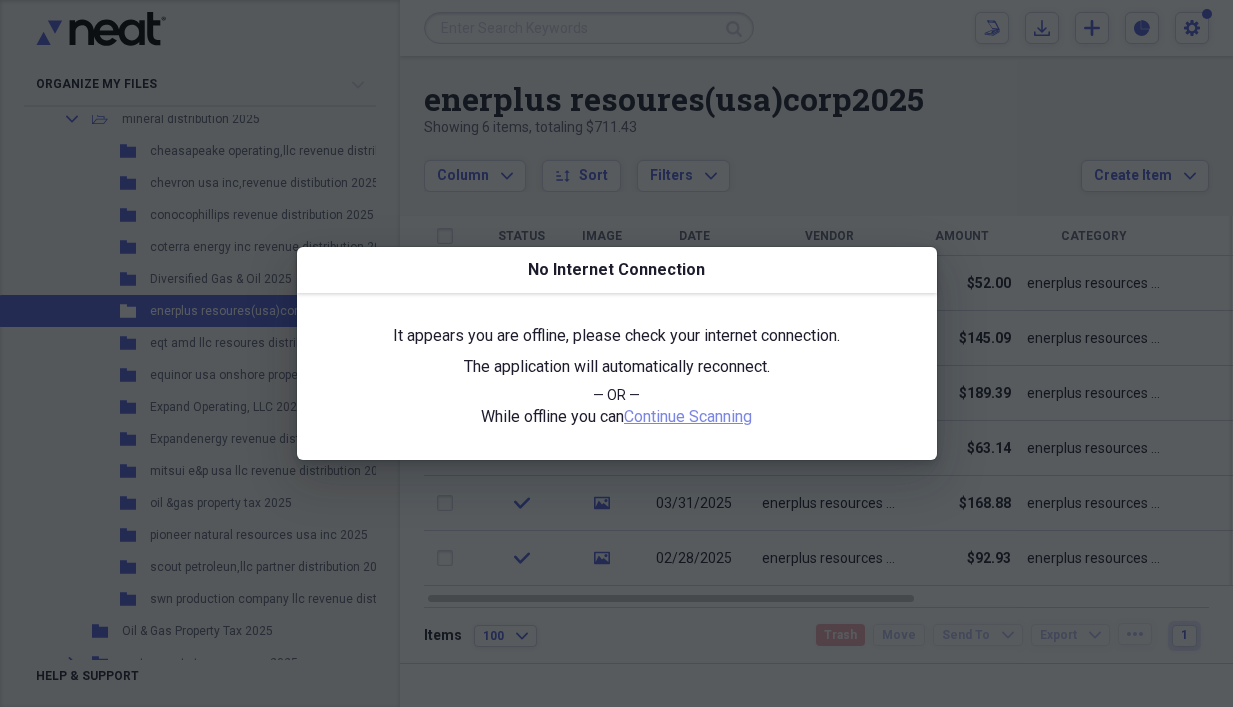 click on "It appears you are offline, please check your internet connection. The application will automatically reconnect. — OR — While offline you can  Continue Scanning" at bounding box center (617, 376) 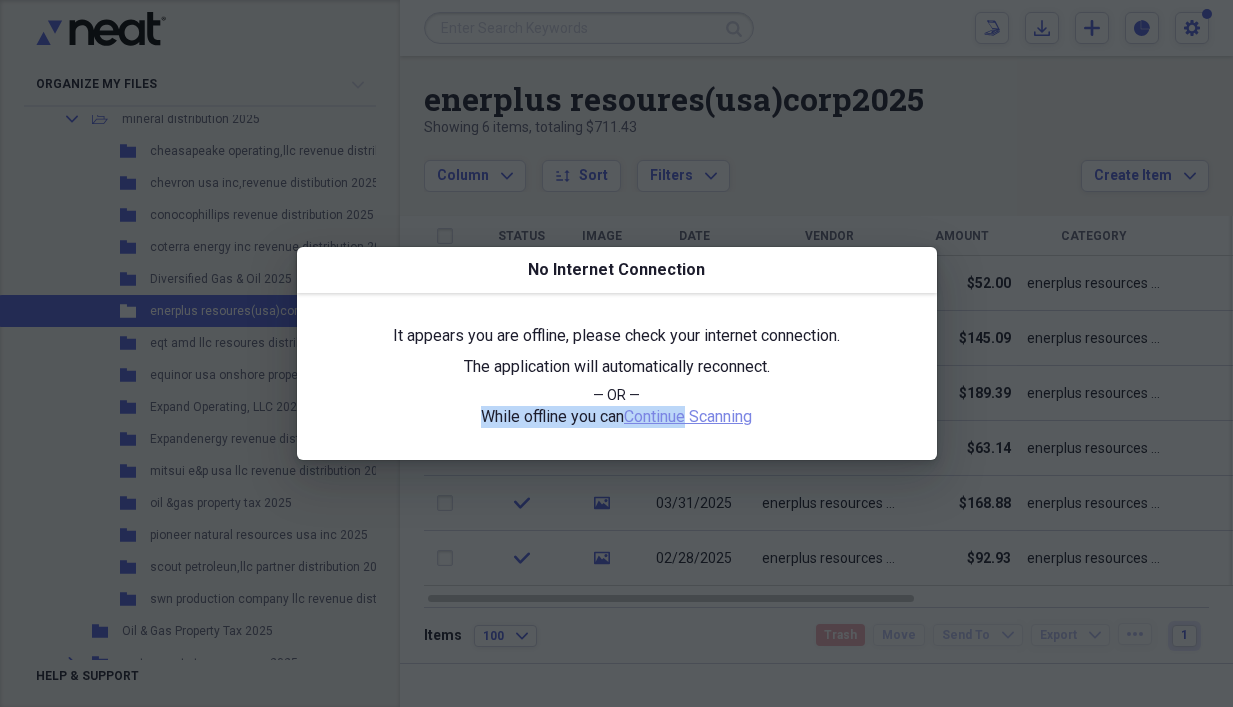 click on "Continue Scanning" at bounding box center (688, 416) 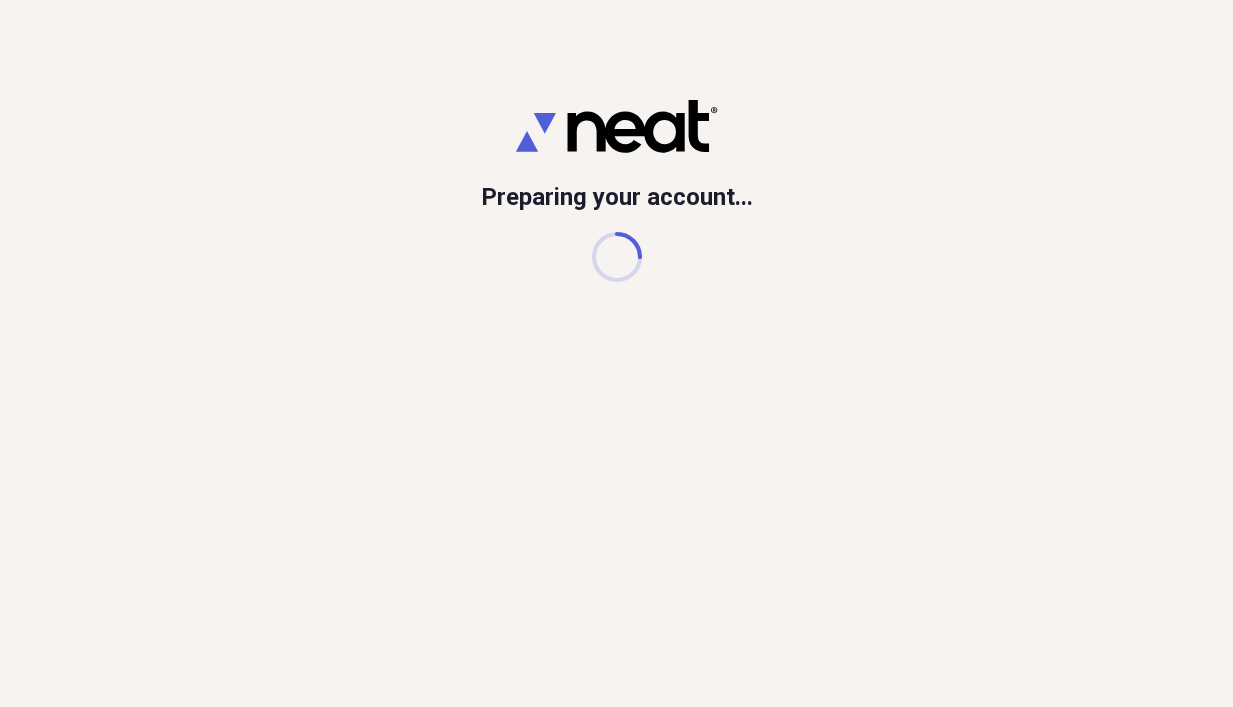 scroll, scrollTop: 0, scrollLeft: 0, axis: both 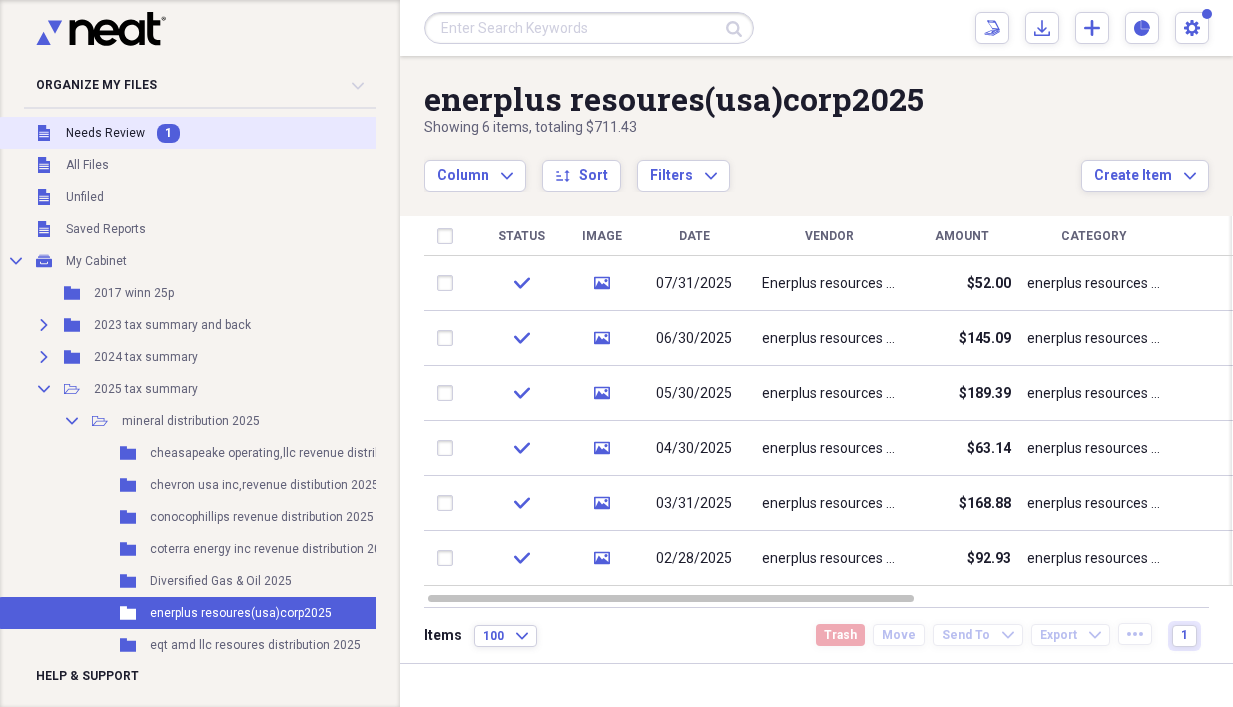 click on "Needs Review" at bounding box center (105, 133) 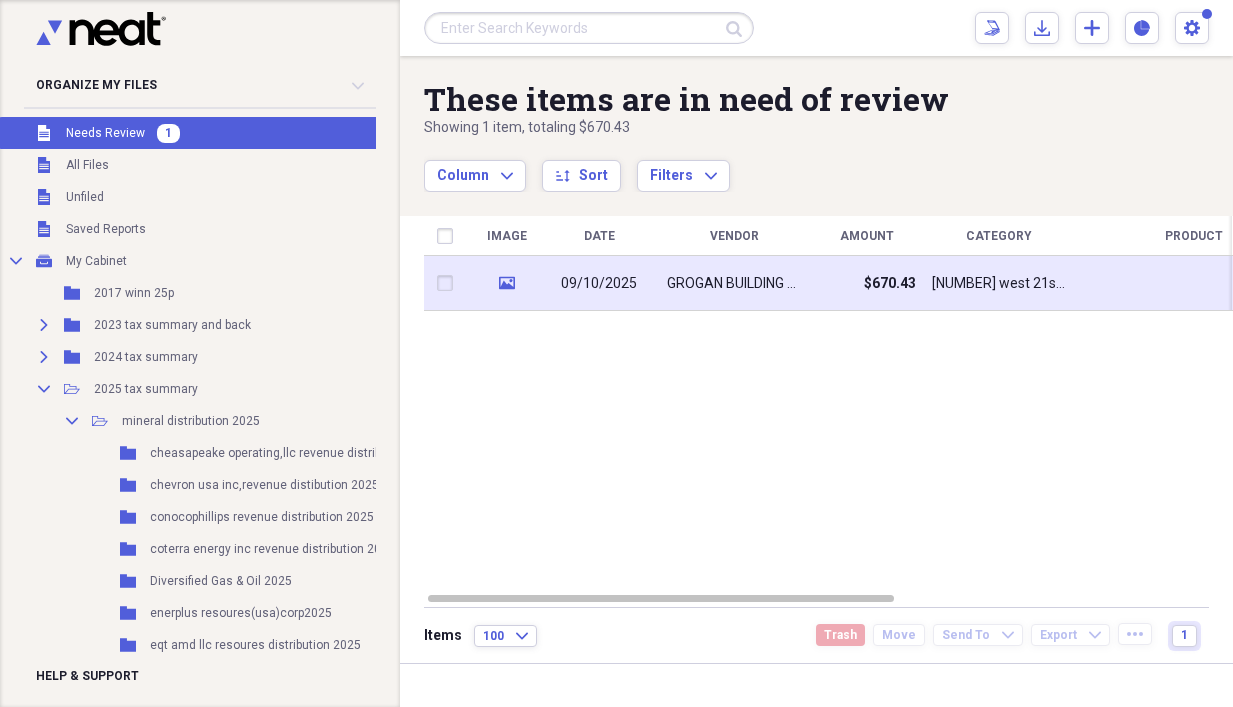 click on "GROGAN BUILDING SUPPLY" at bounding box center [734, 284] 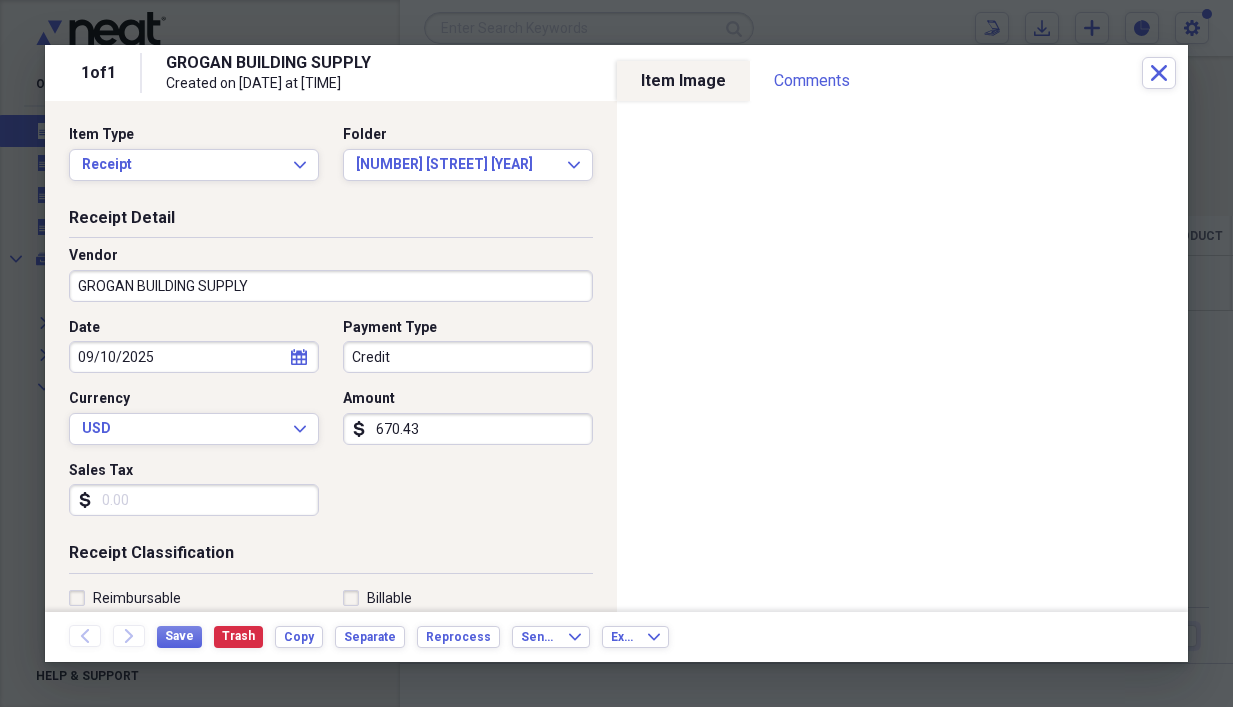 click on "calendar Calendar" at bounding box center (299, 357) 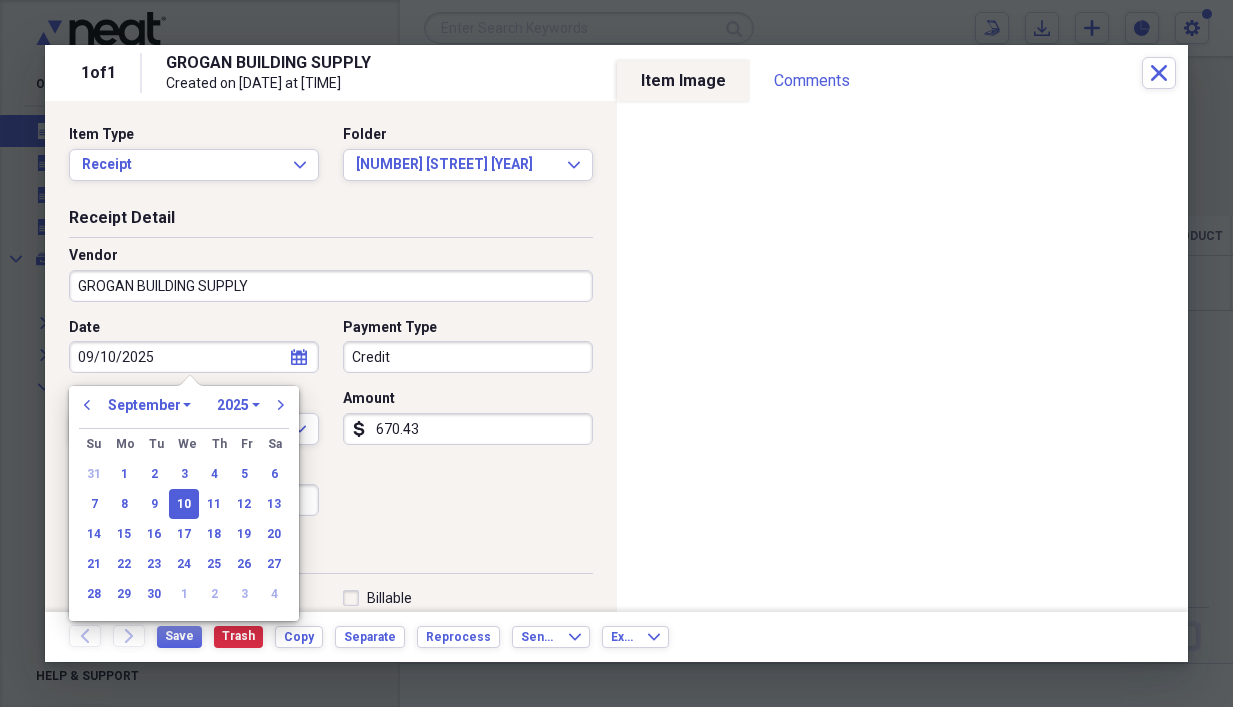 click on "previous January February March April May June July August September October November December 1970 1971 1972 1973 1974 1975 1976 1977 1978 1979 1980 1981 1982 1983 1984 1985 1986 1987 1988 1989 1990 1991 1992 1993 1994 1995 1996 1997 1998 1999 2000 2001 2002 2003 2004 2005 2006 2007 2008 2009 2010 2011 2012 2013 2014 2015 2016 2017 2018 2019 2020 2021 2022 2023 2024 2025 2026 2027 2028 2029 2030 2031 2032 2033 2034 2035 next" at bounding box center [184, 411] 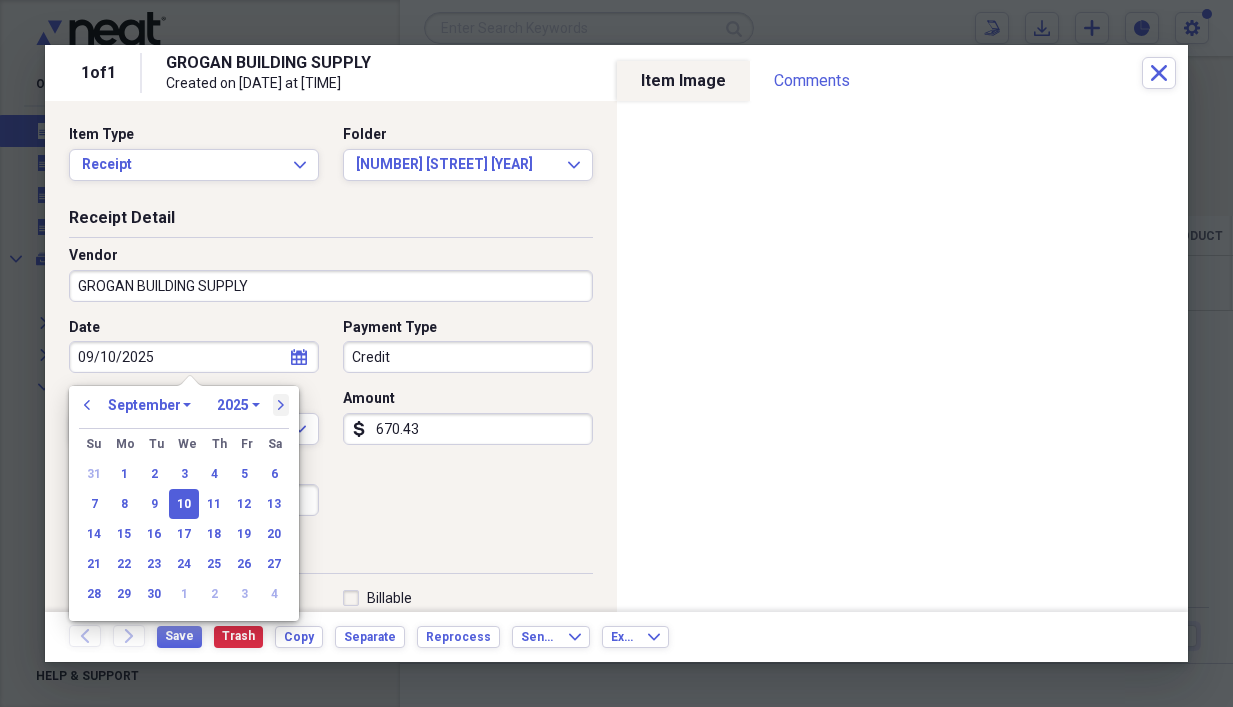 click on "next" at bounding box center (281, 405) 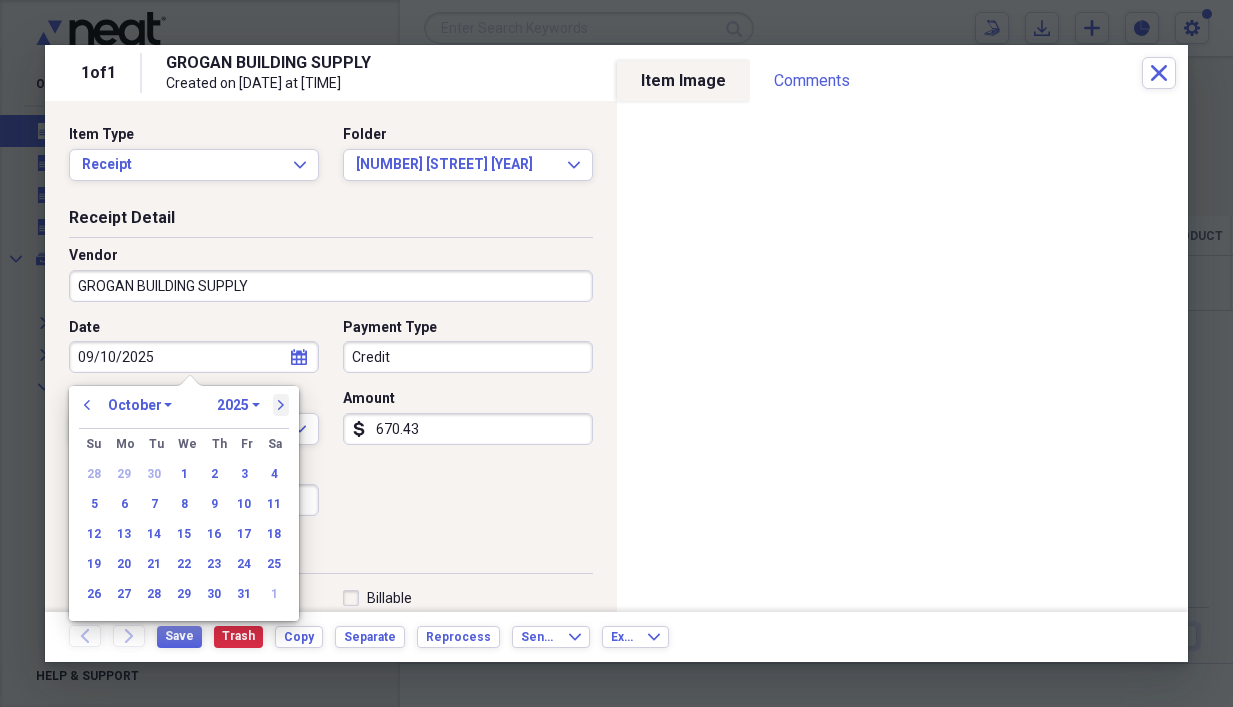 click on "next" at bounding box center [281, 405] 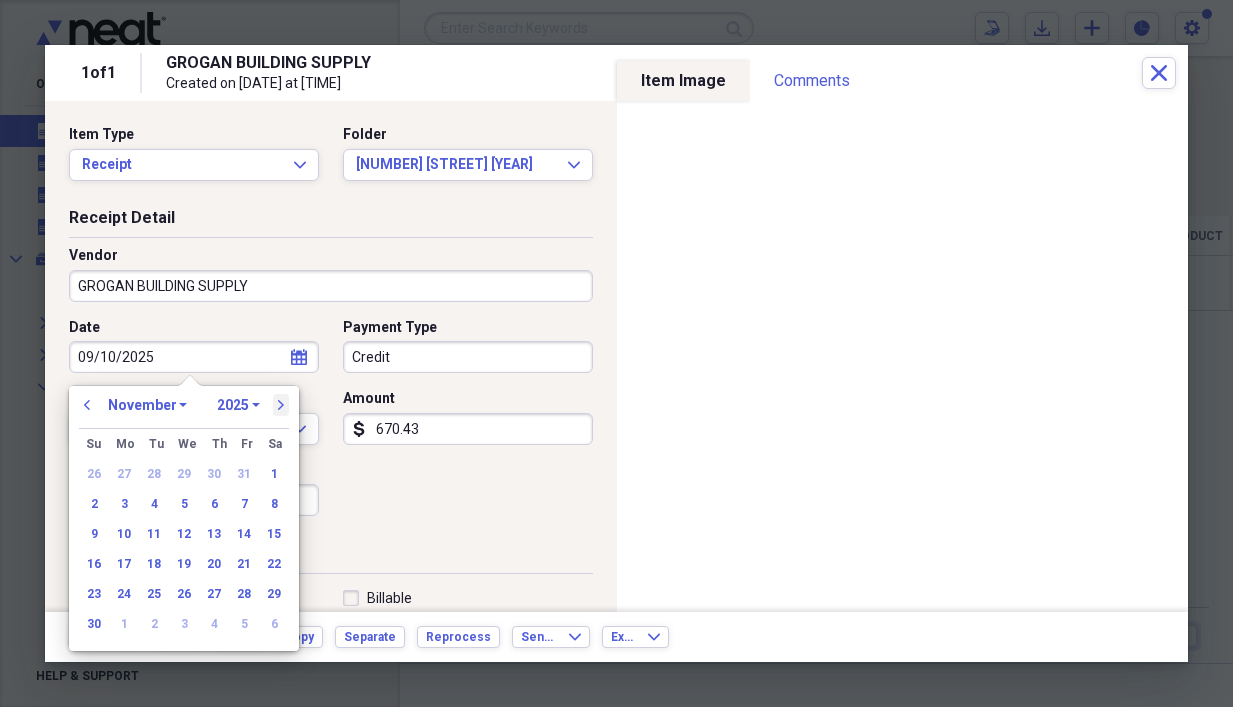 click on "next" at bounding box center [281, 405] 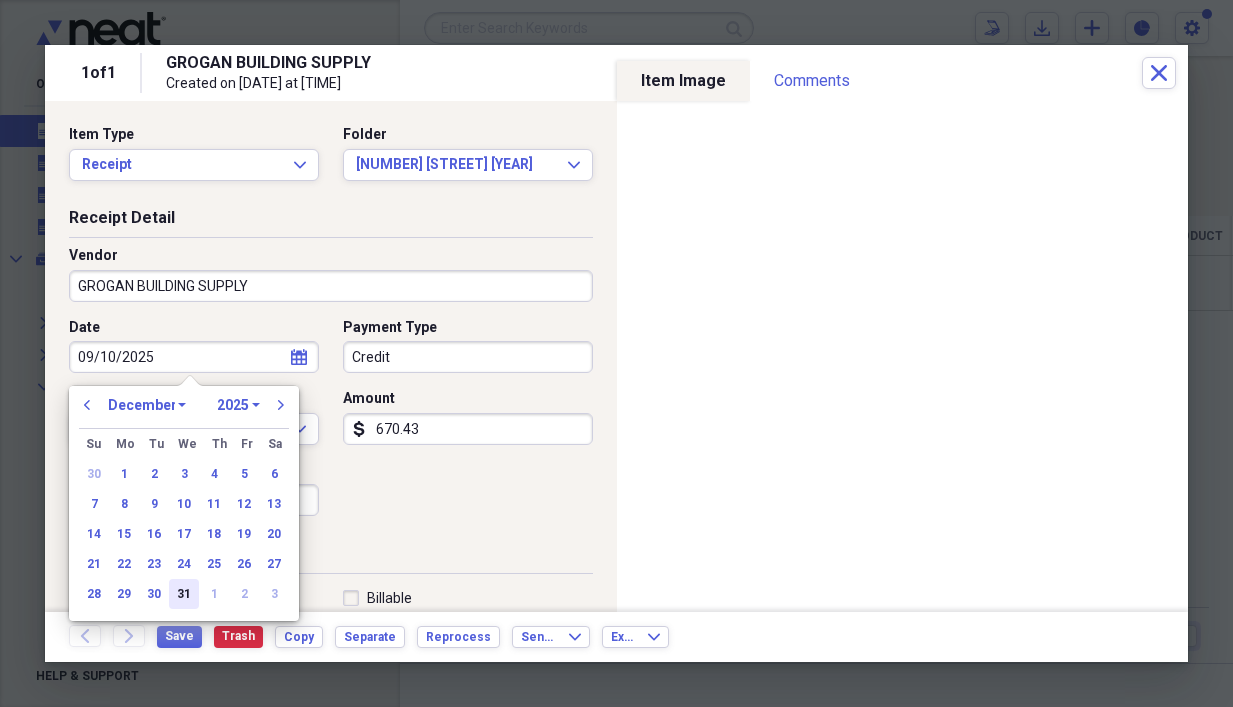 click on "31" at bounding box center (184, 594) 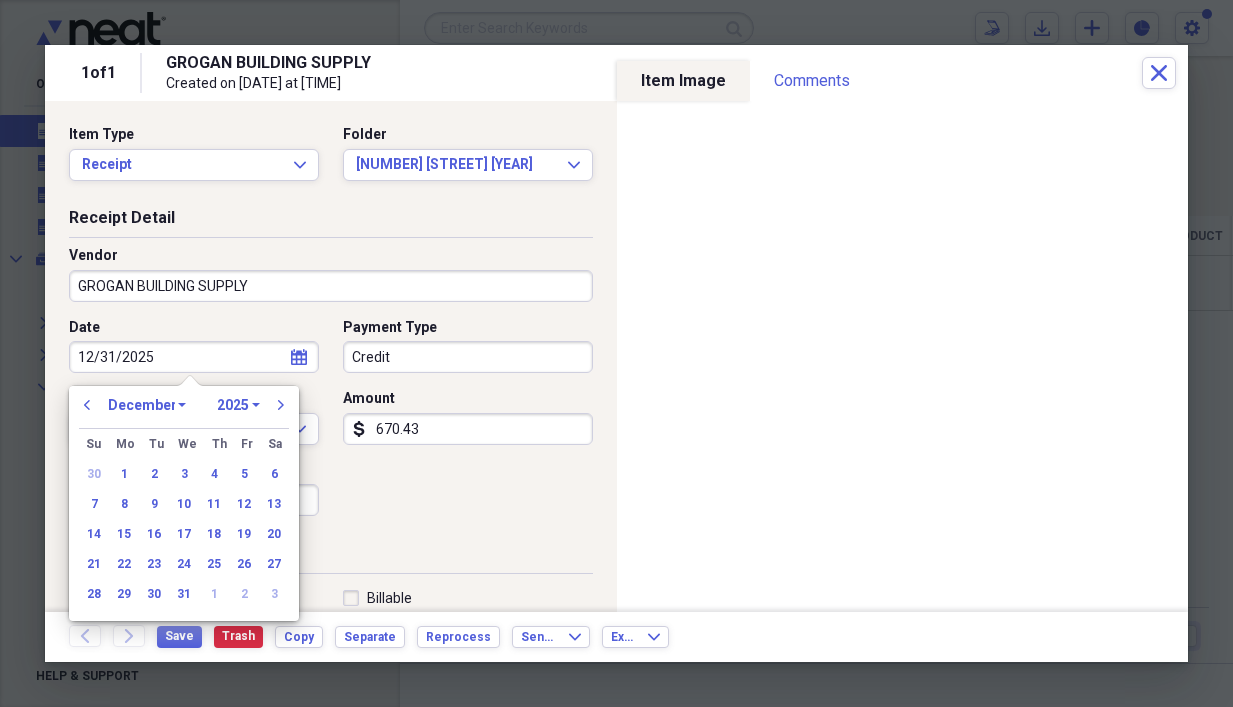 type on "12/31/2025" 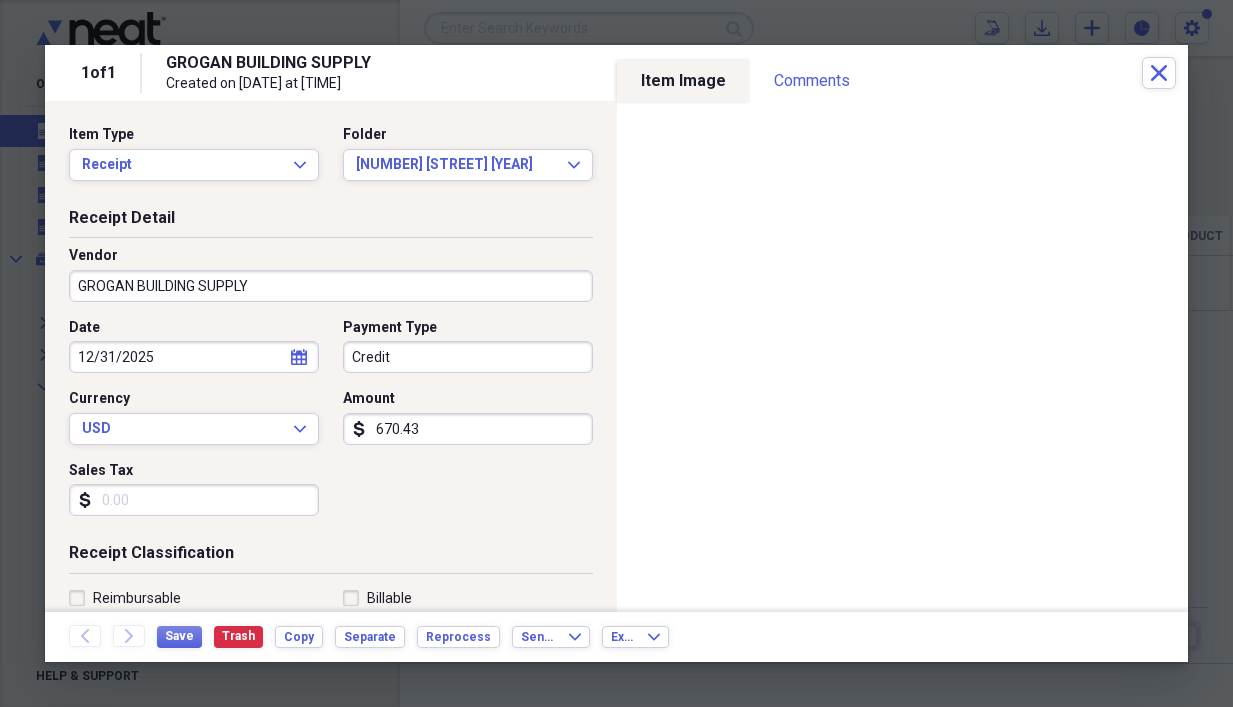 click on "Credit" at bounding box center (468, 357) 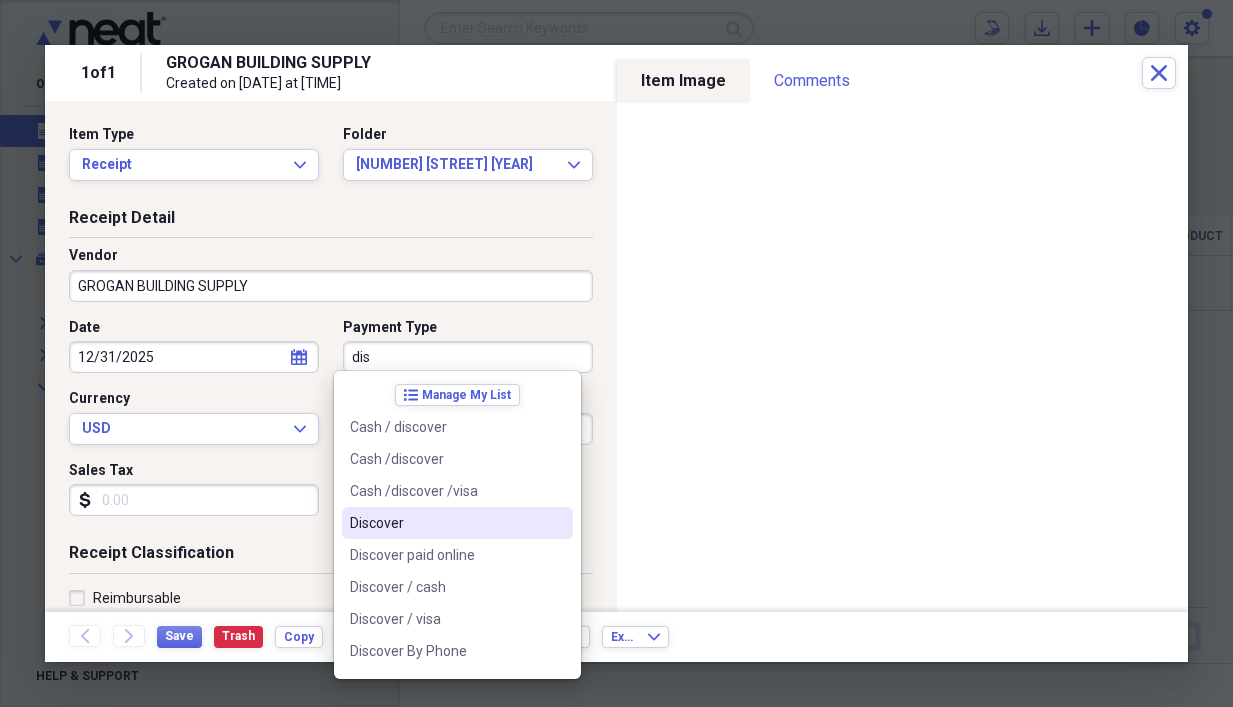 click on "Discover" at bounding box center [445, 523] 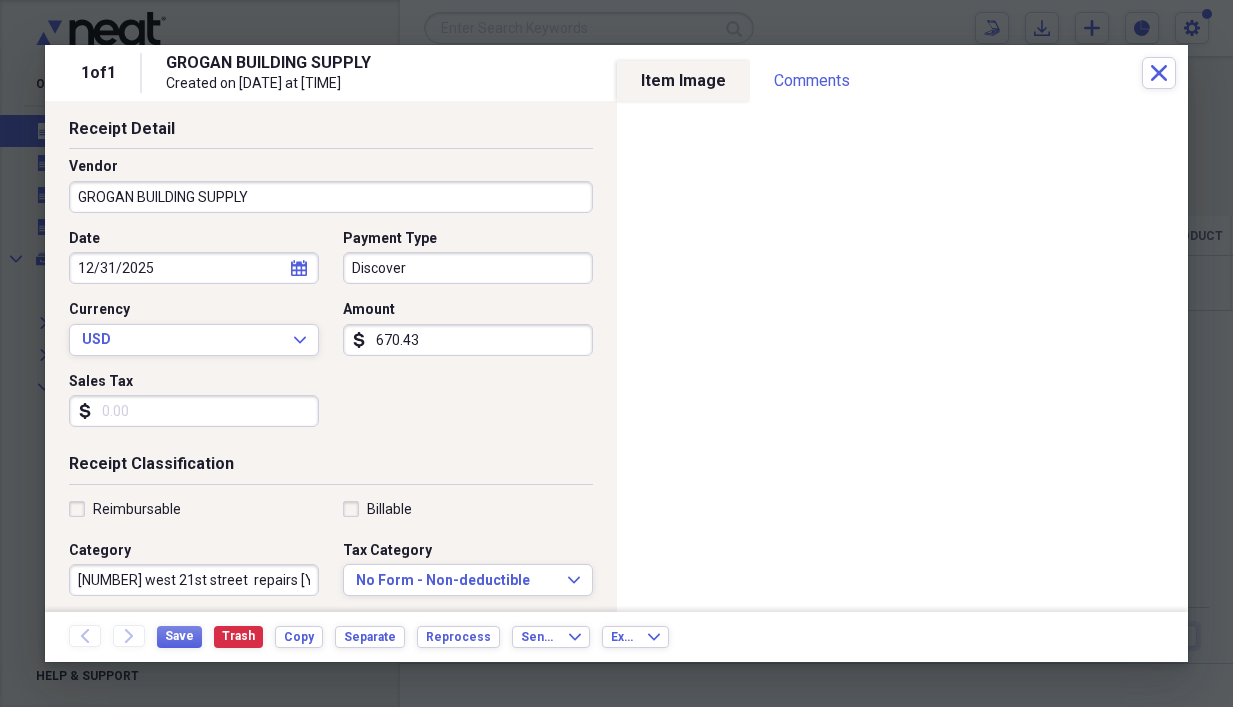 scroll, scrollTop: 300, scrollLeft: 0, axis: vertical 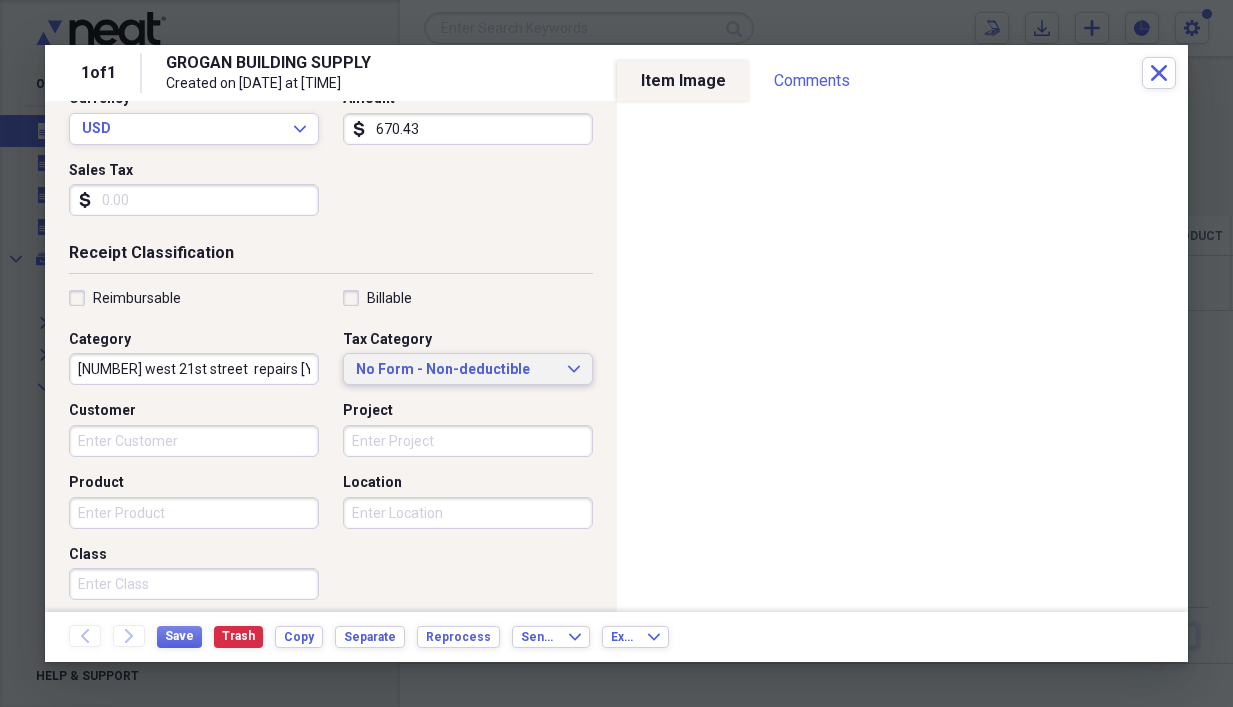 click on "Expand" 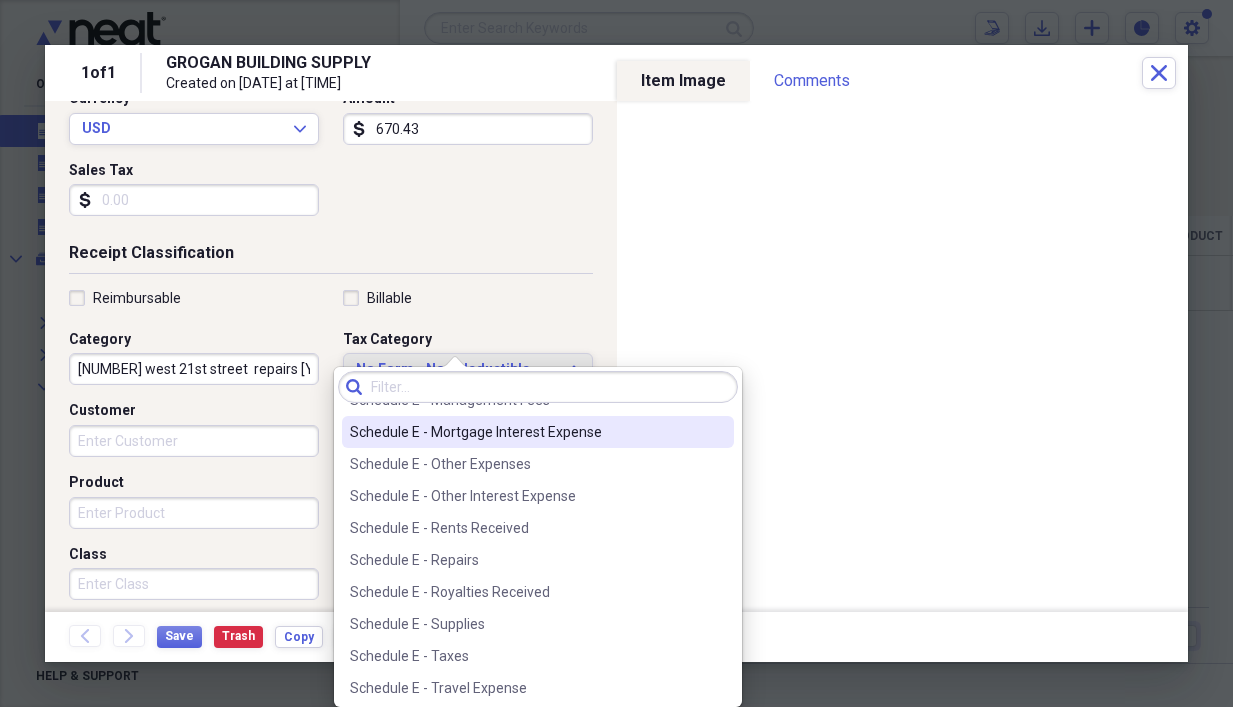 scroll, scrollTop: 4800, scrollLeft: 0, axis: vertical 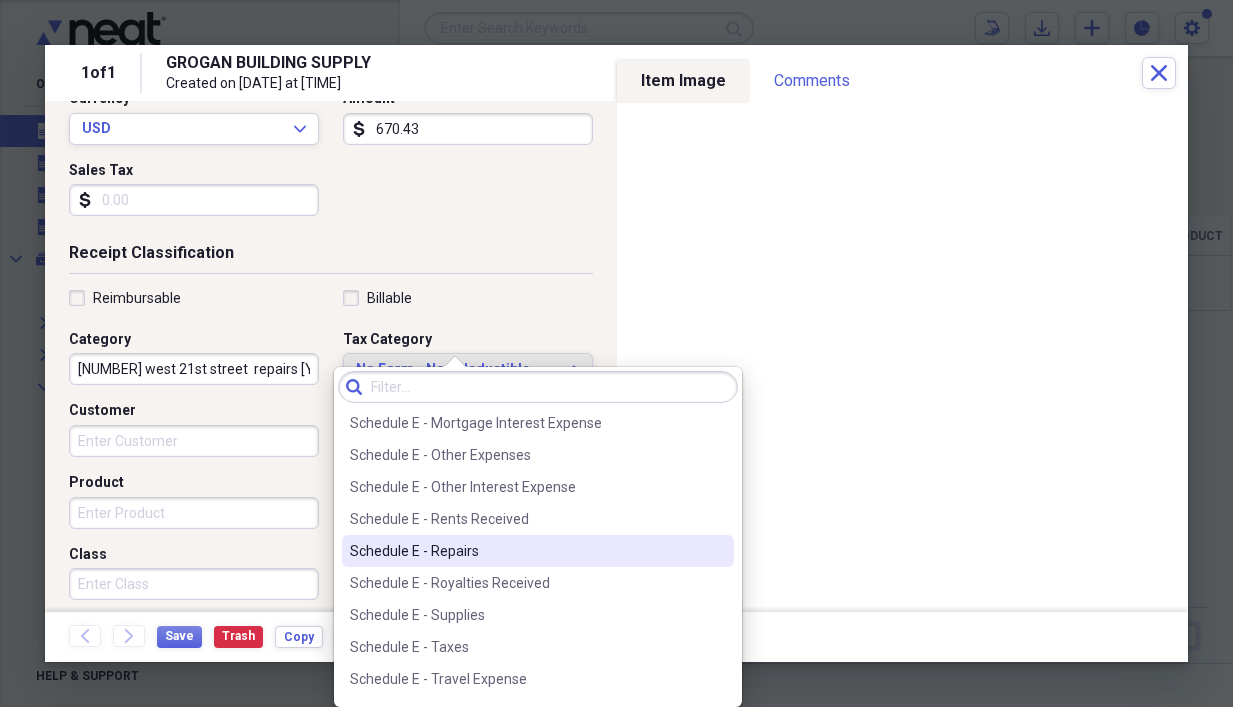 click on "Schedule E - Repairs" at bounding box center (538, 551) 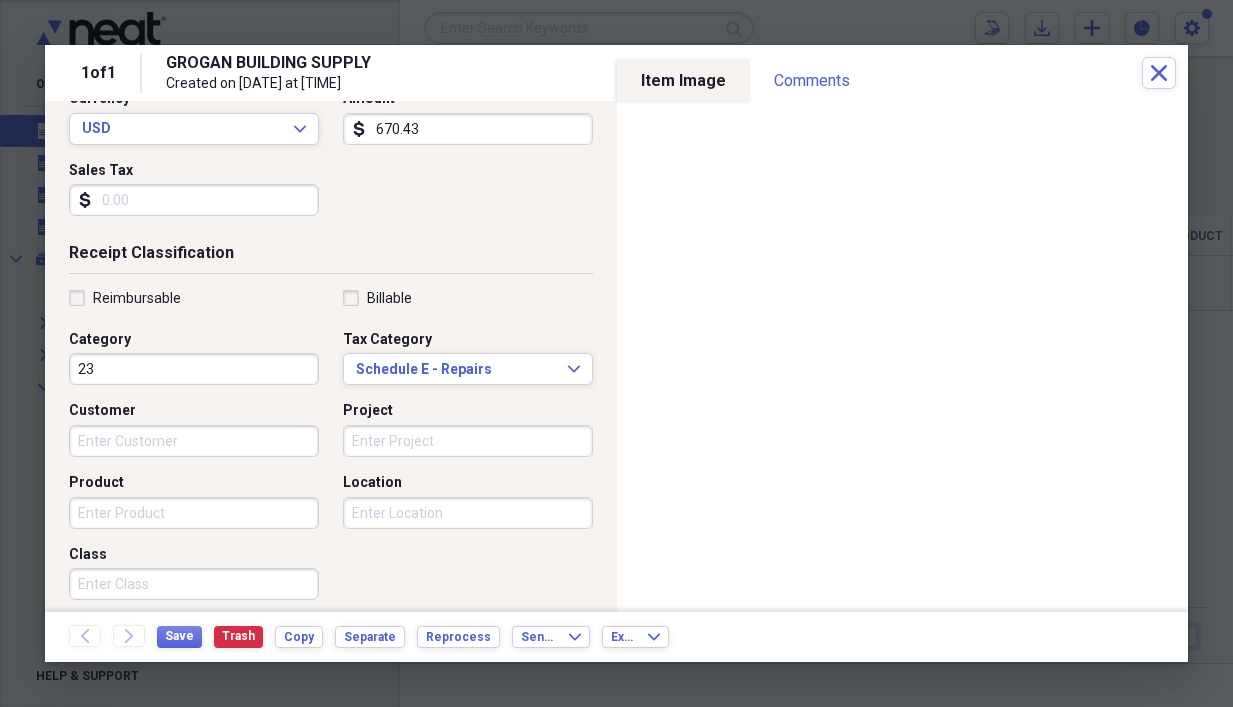 type on "2" 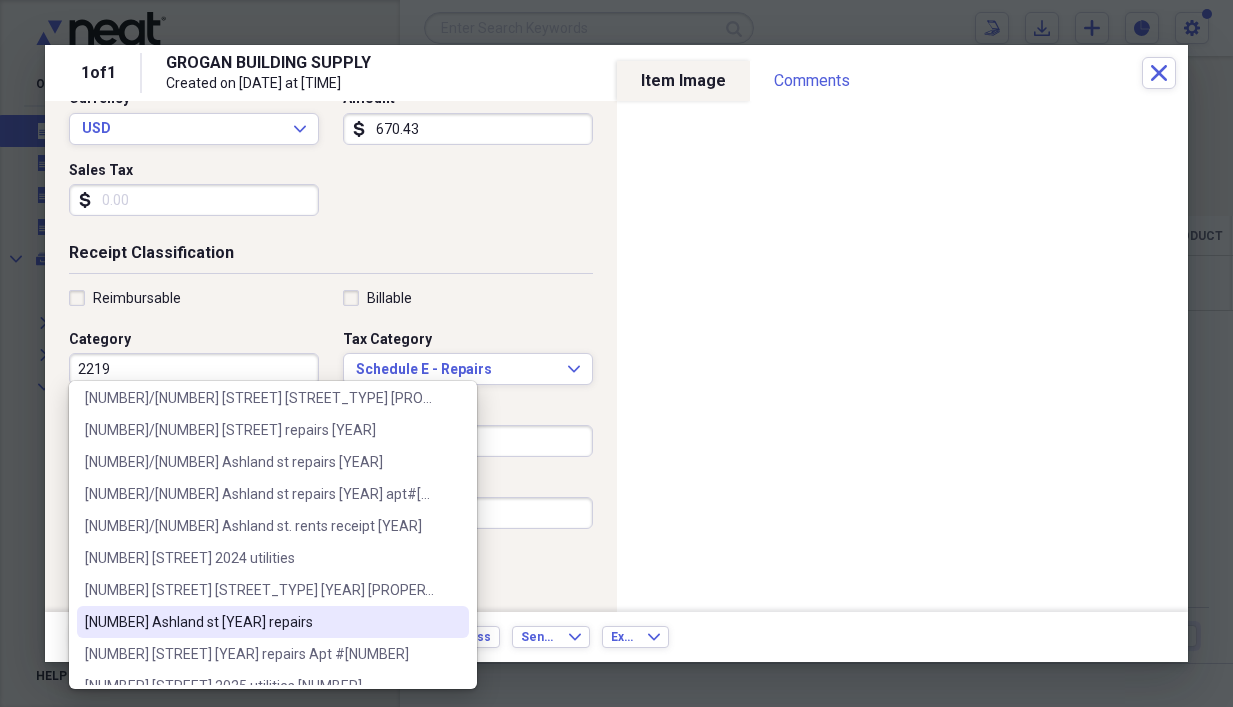 scroll, scrollTop: 200, scrollLeft: 0, axis: vertical 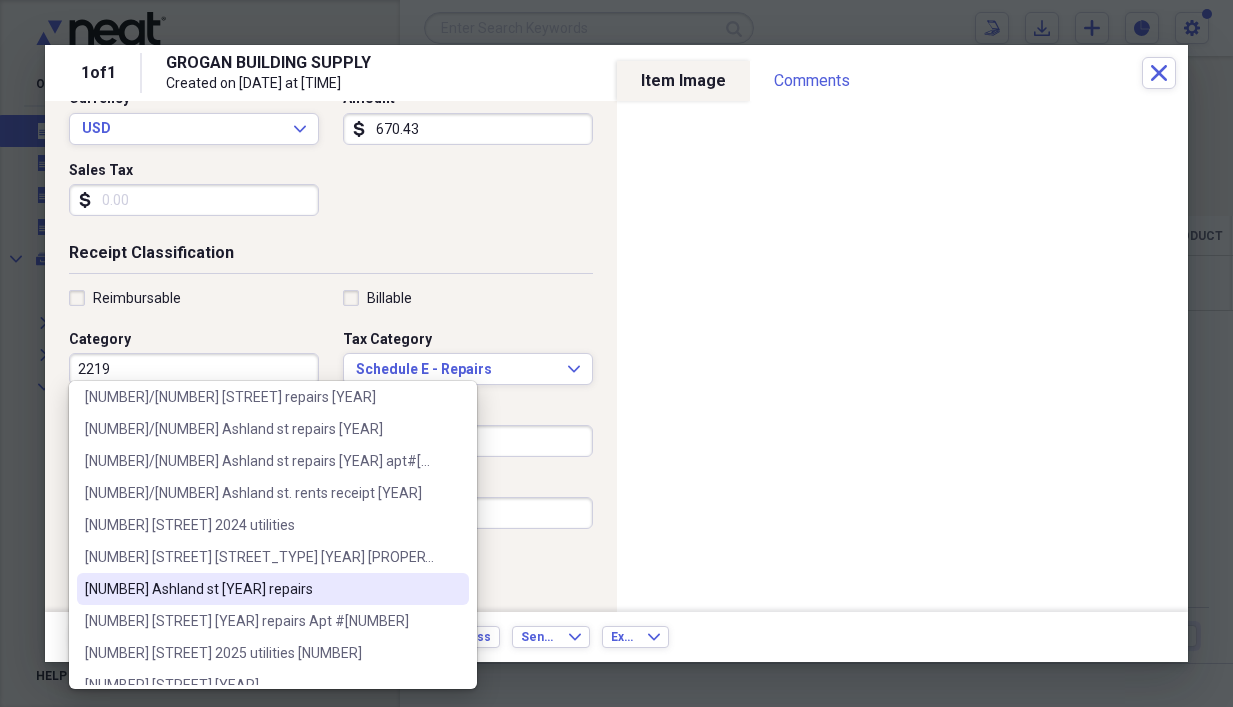 click on "[NUMBER] Ashland st [YEAR] repairs" at bounding box center [261, 589] 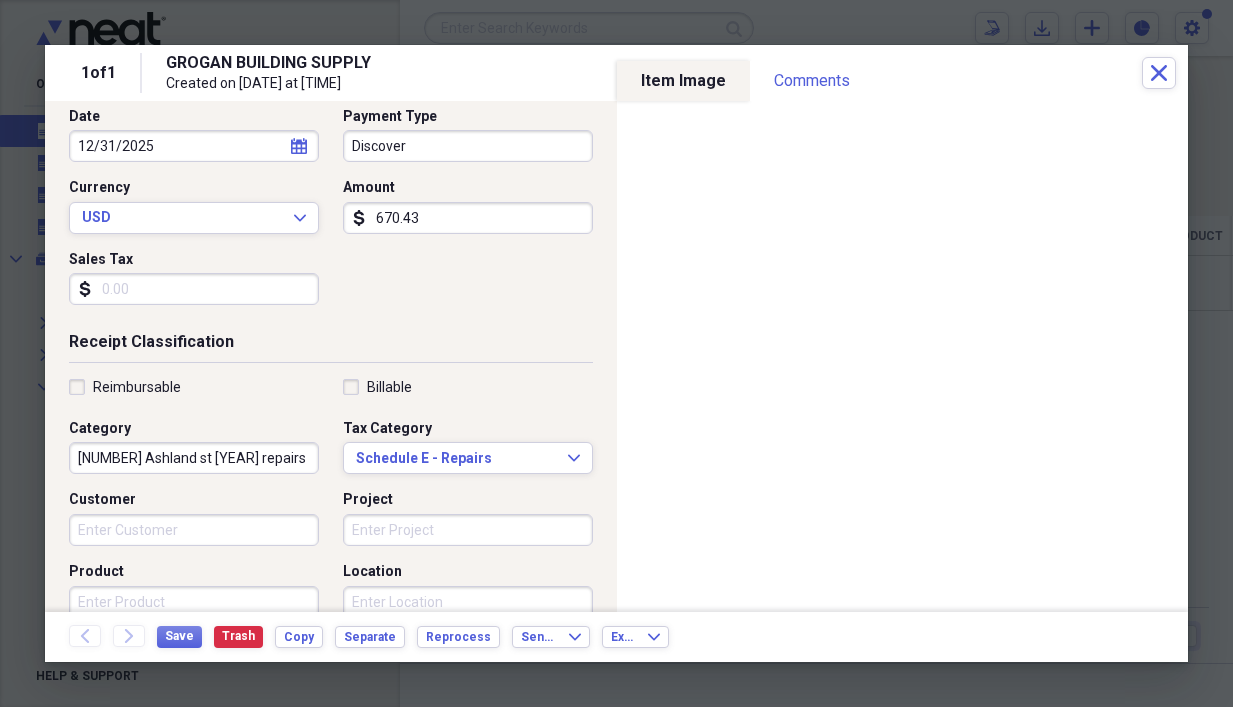 scroll, scrollTop: 100, scrollLeft: 0, axis: vertical 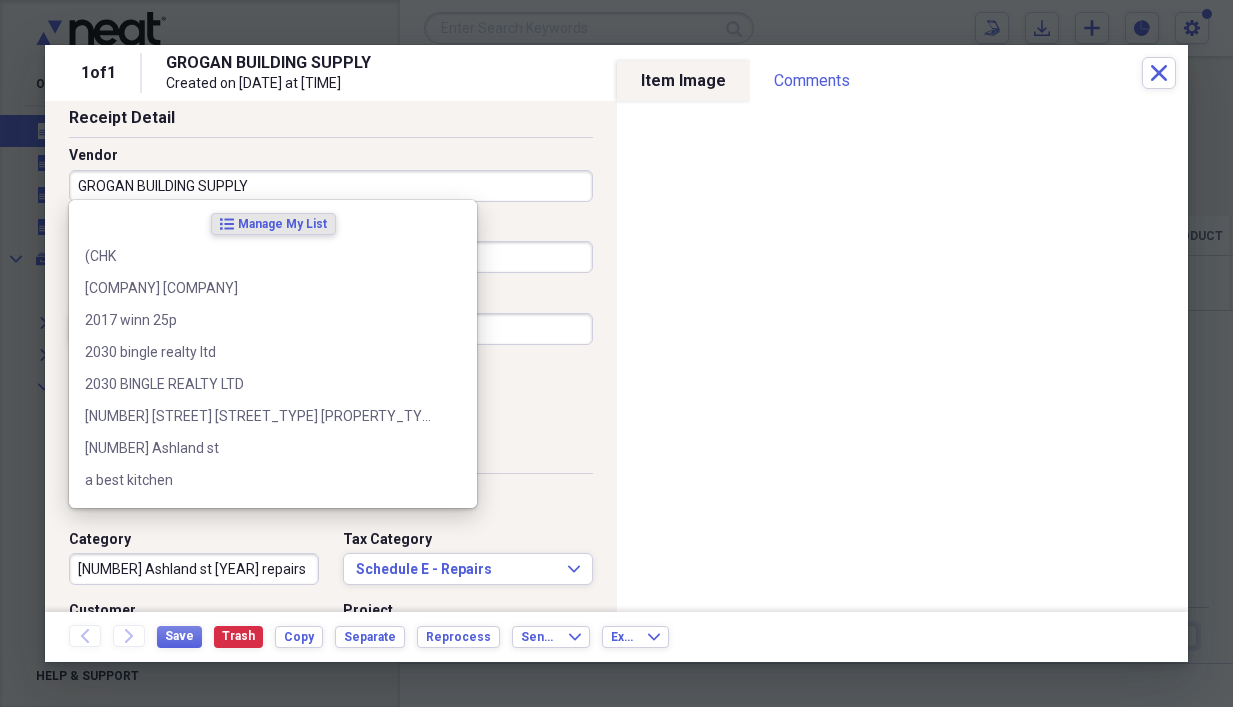 click on "GROGAN BUILDING SUPPLY" at bounding box center [331, 186] 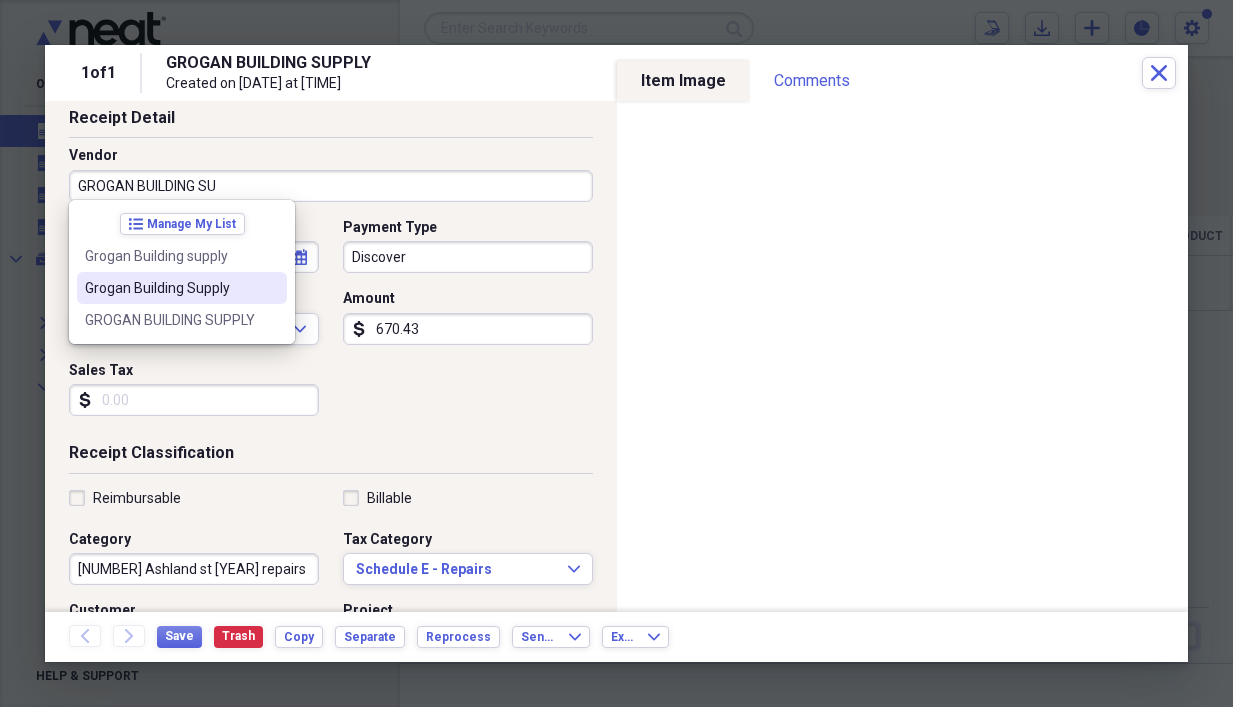 click on "Grogan Building Supply" at bounding box center (170, 288) 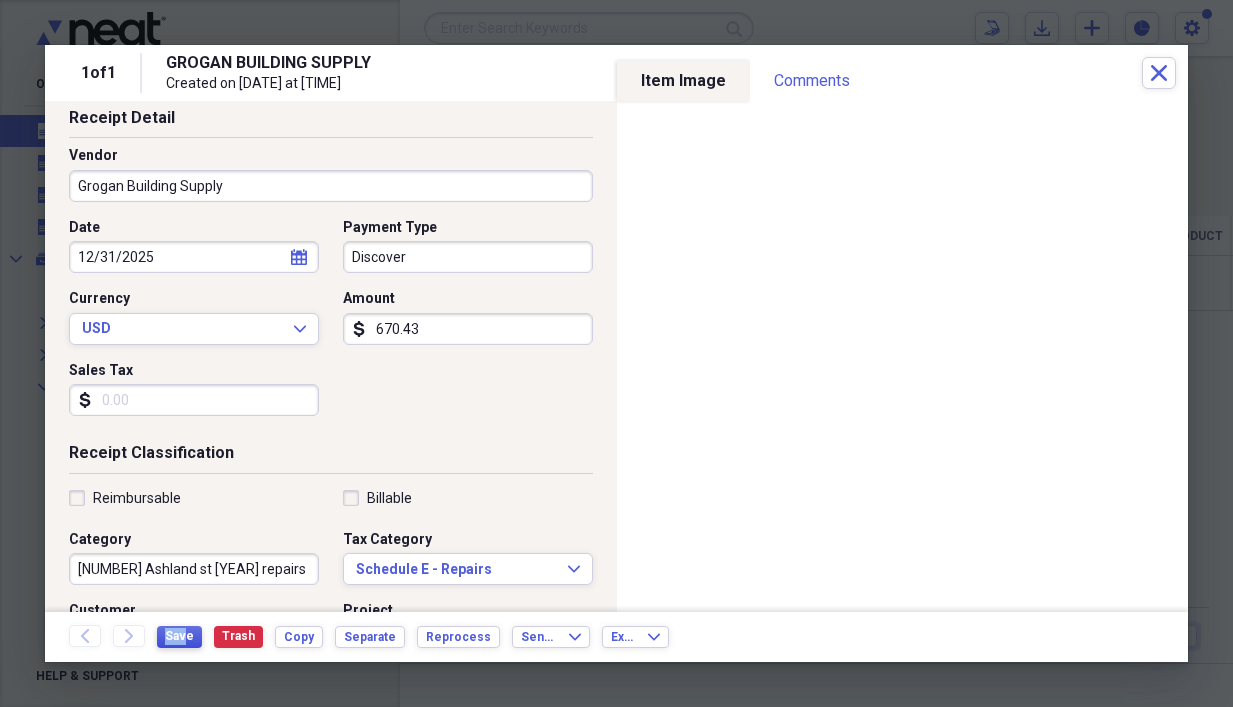 drag, startPoint x: 186, startPoint y: 622, endPoint x: 187, endPoint y: 639, distance: 17.029387 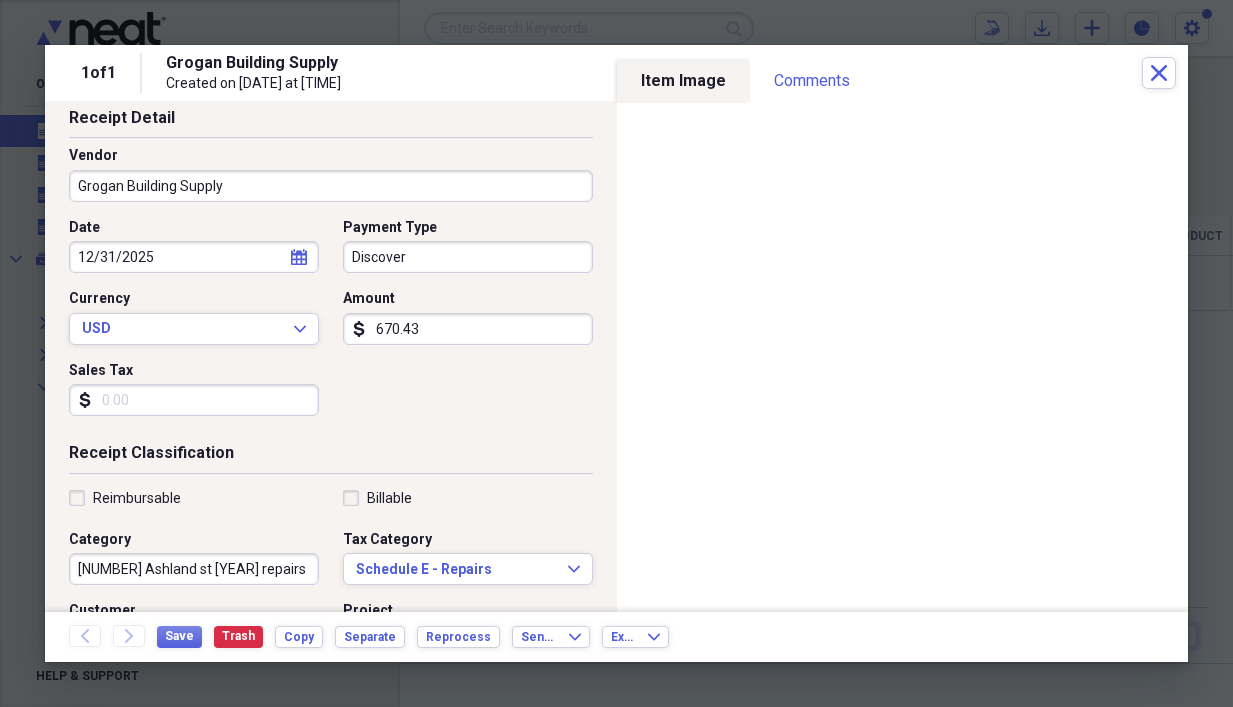 click on "670.43" at bounding box center (468, 329) 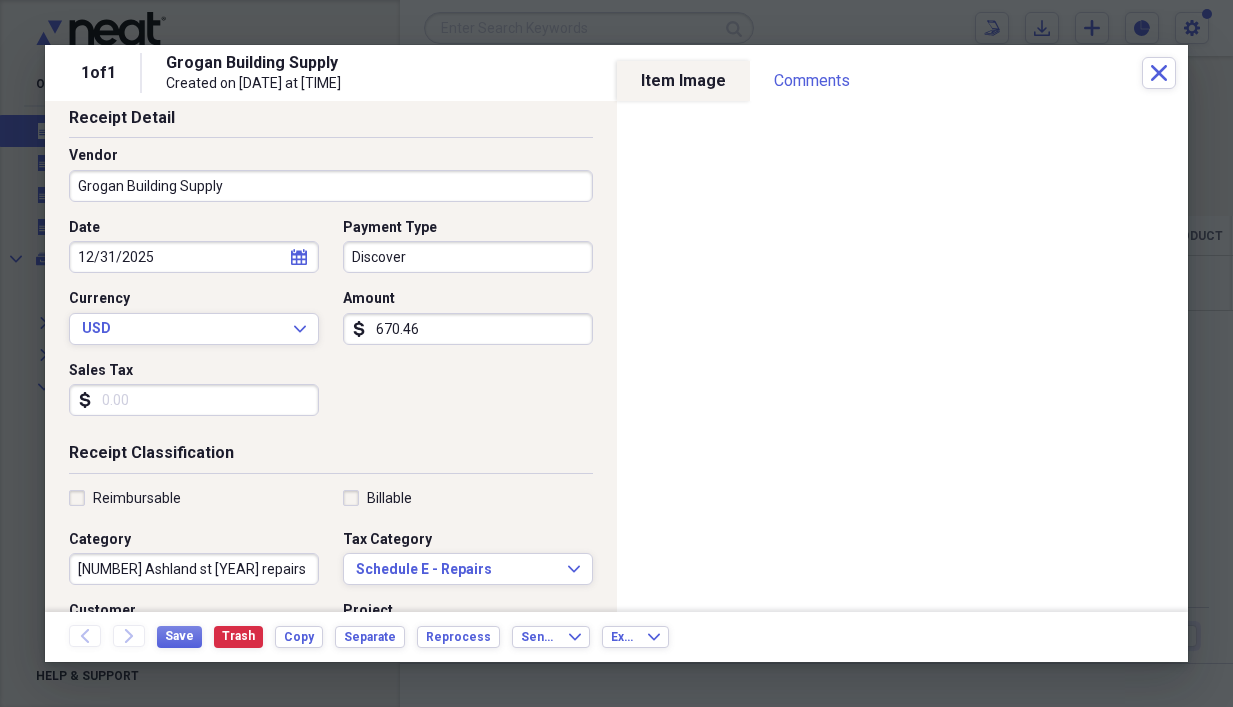 click on "670.46" at bounding box center (468, 329) 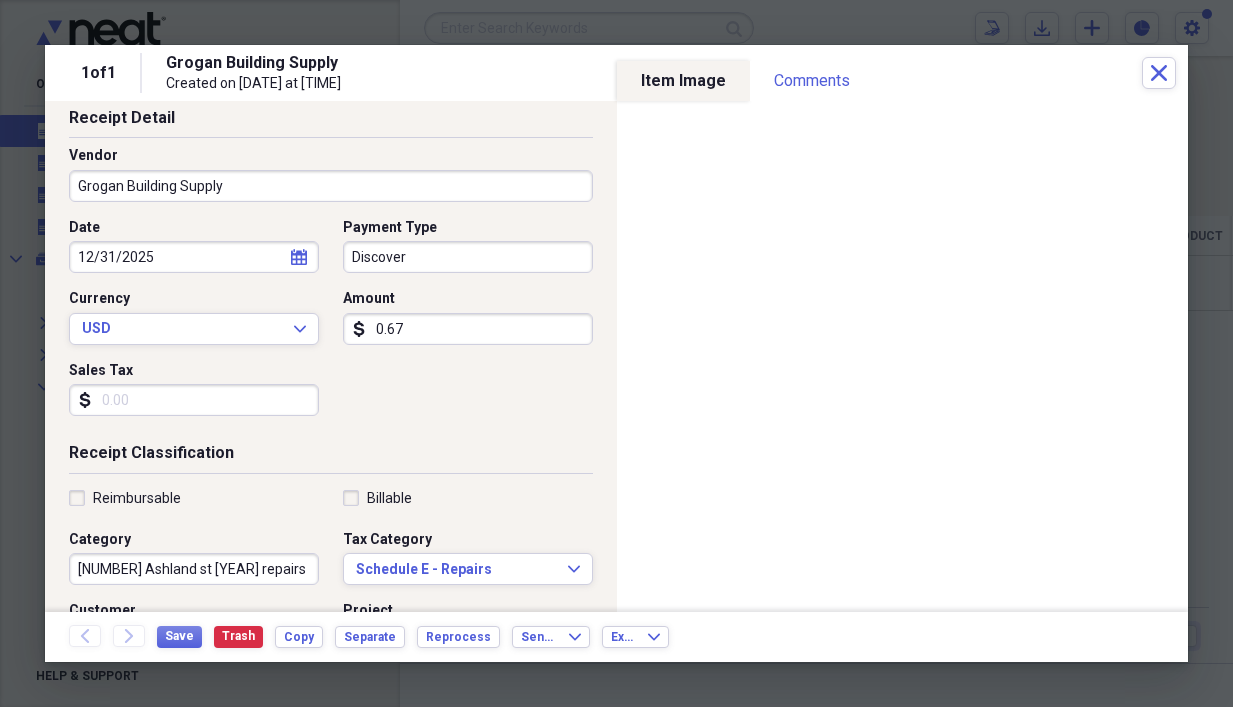 type on "0.06" 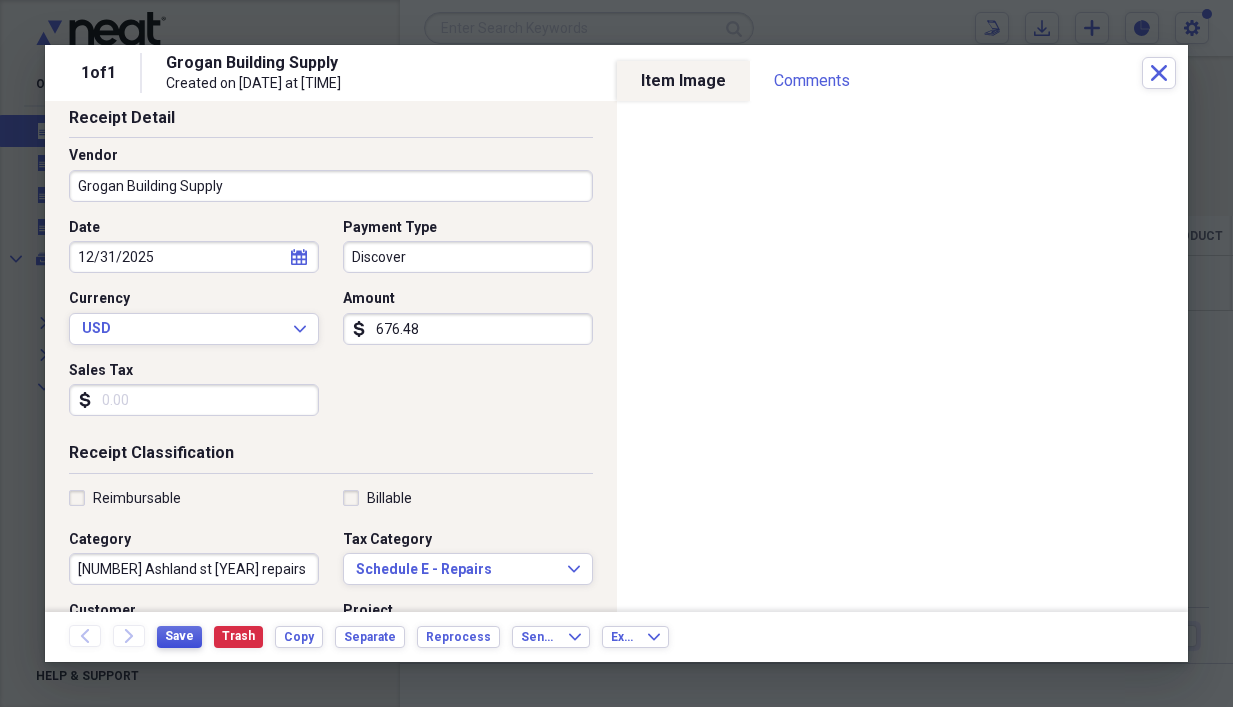 type on "676.48" 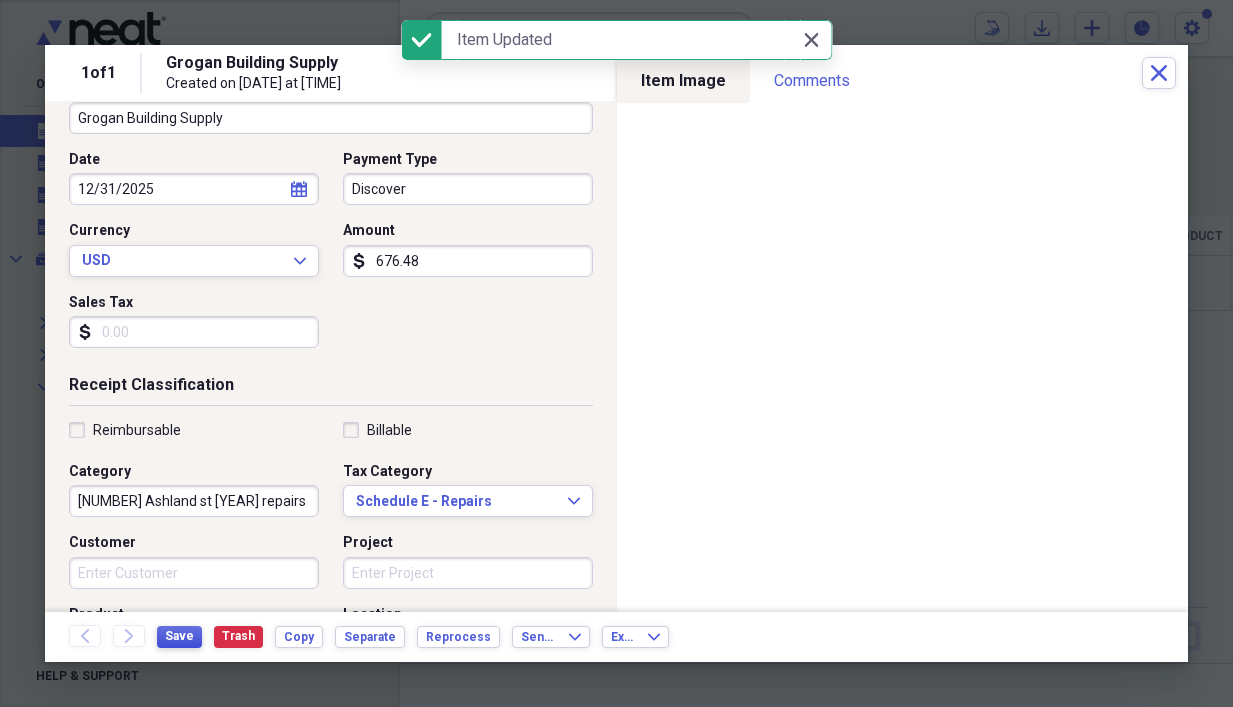scroll, scrollTop: 200, scrollLeft: 0, axis: vertical 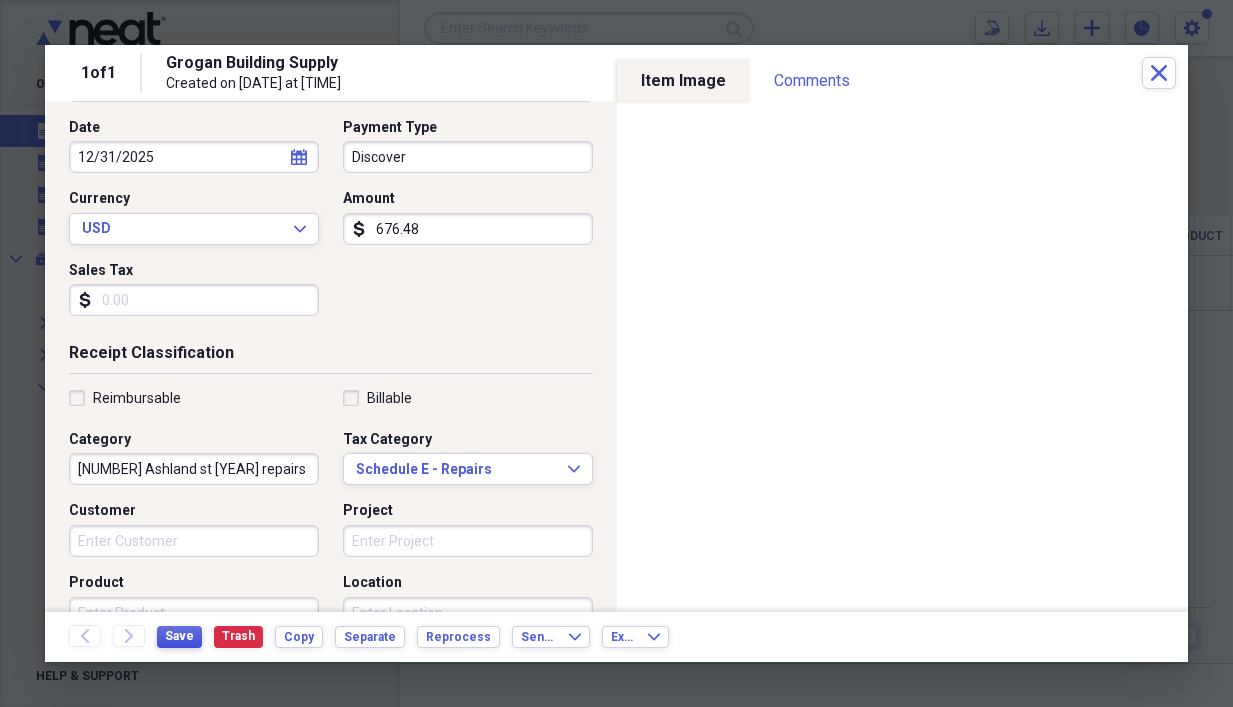 click on "Save" at bounding box center (179, 636) 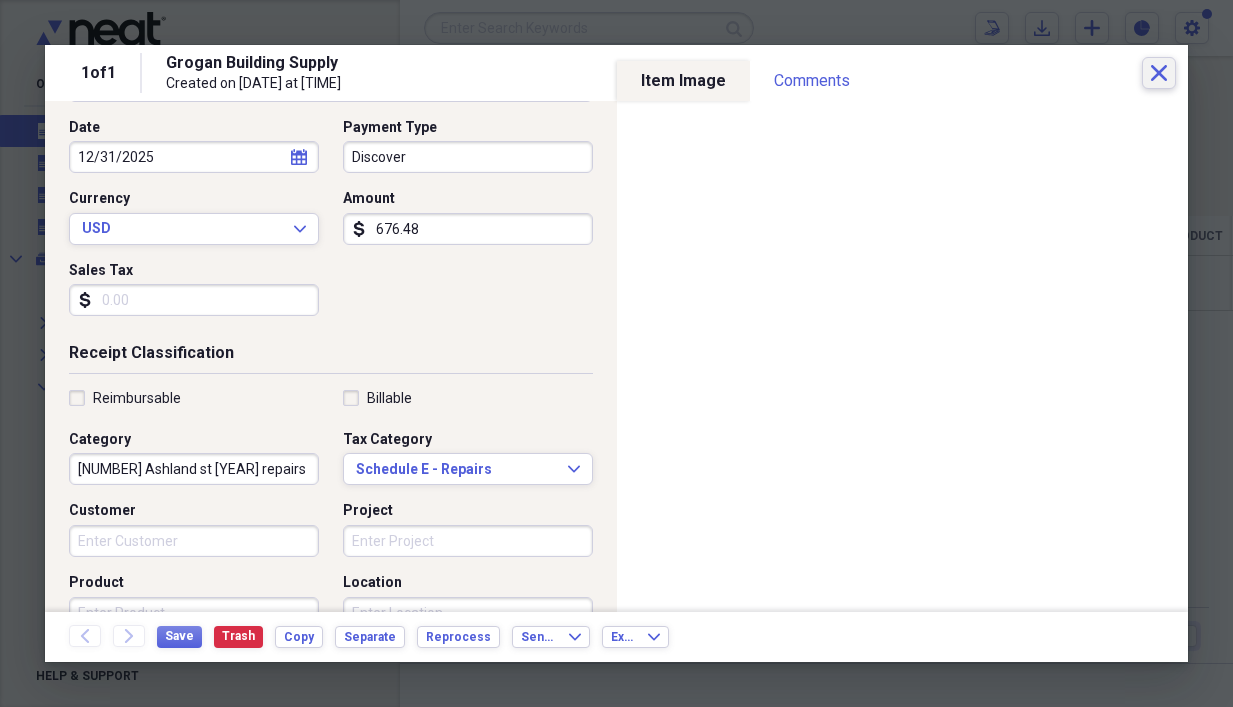 click on "Close" 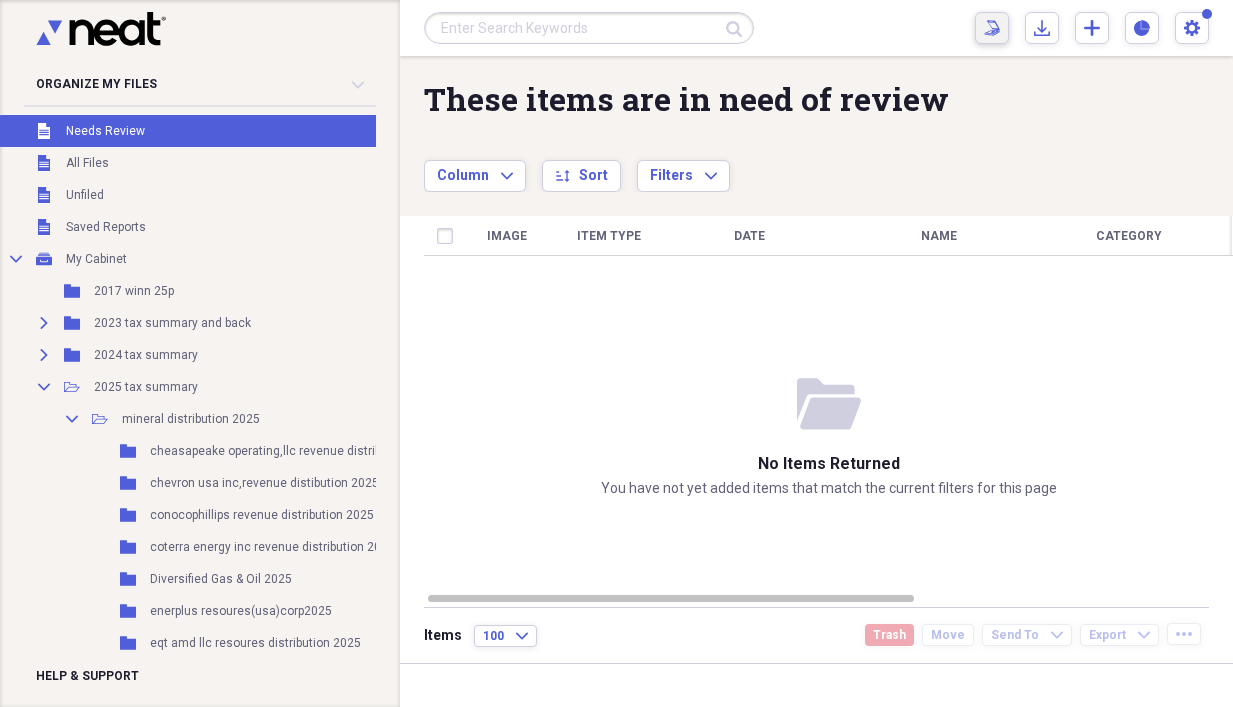 click 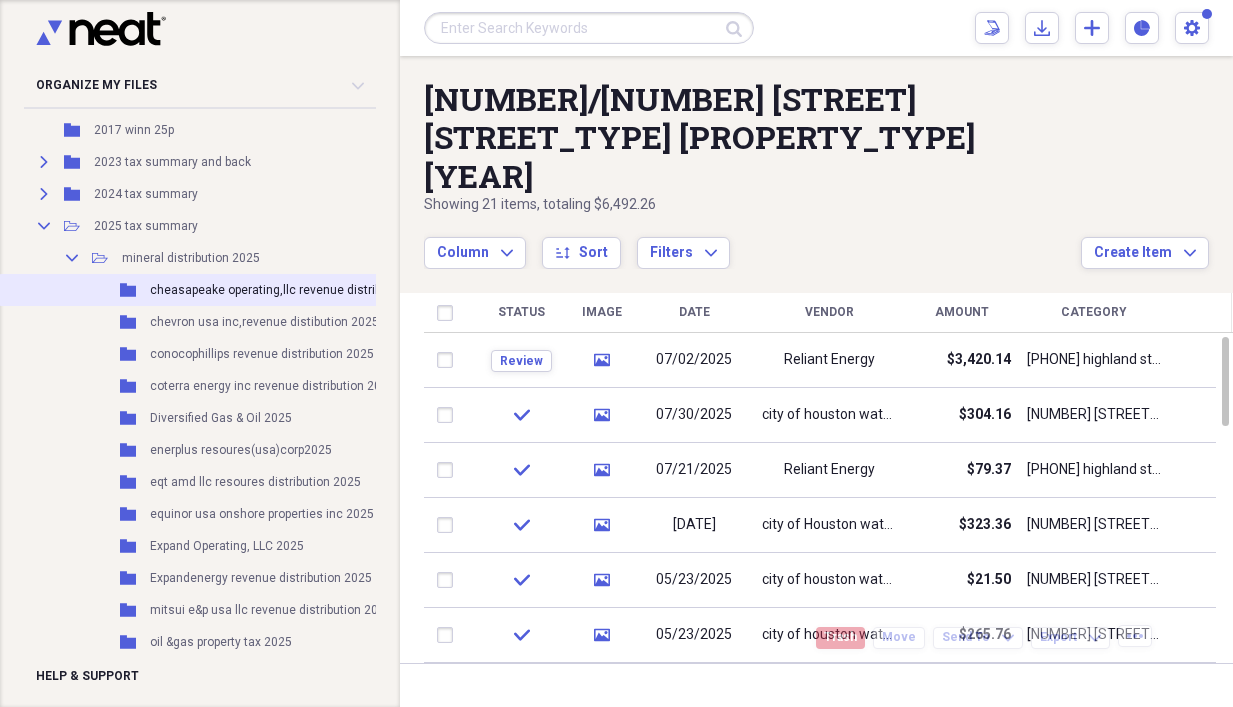 scroll, scrollTop: 100, scrollLeft: 0, axis: vertical 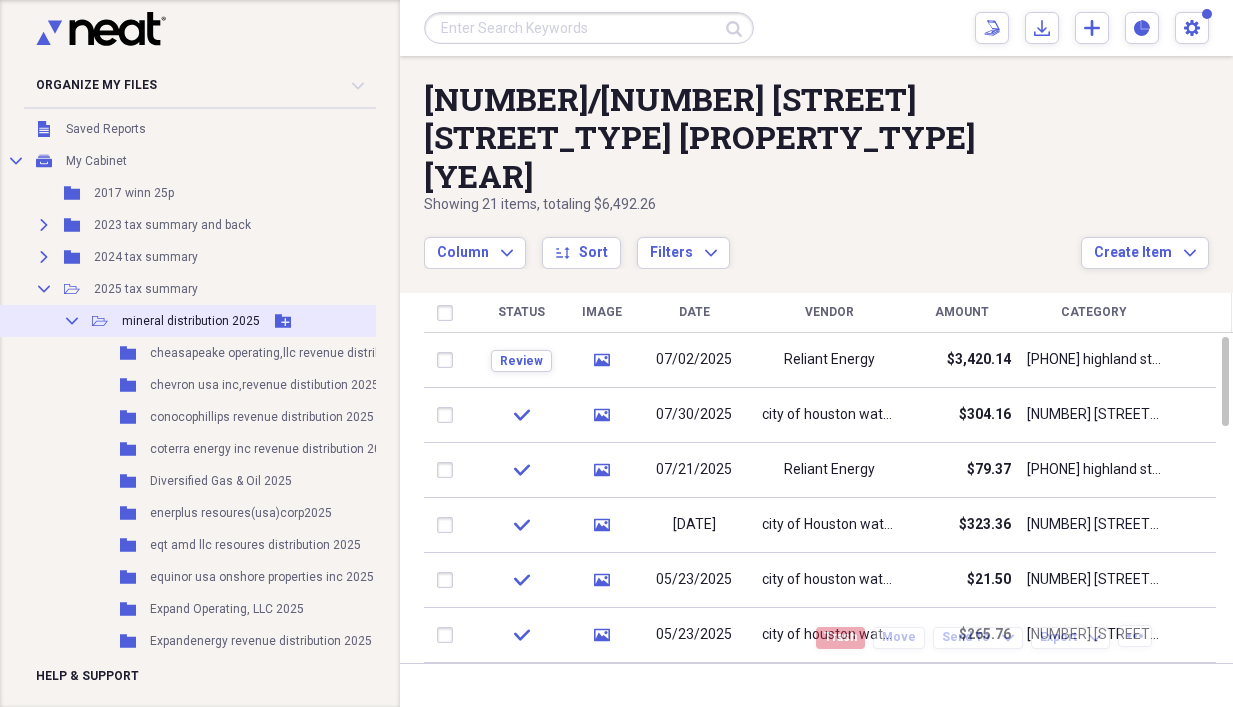click on "Collapse Open Folder mineral distribution 2025 Add Folder" at bounding box center [255, 321] 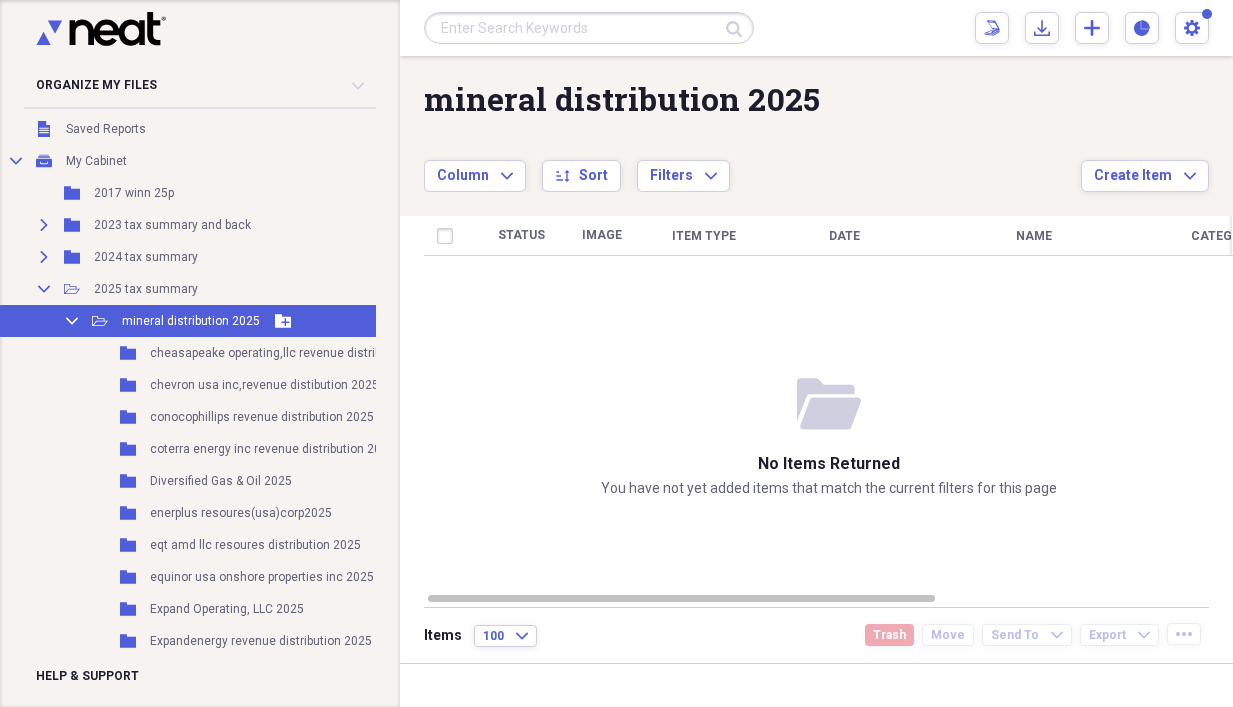 click 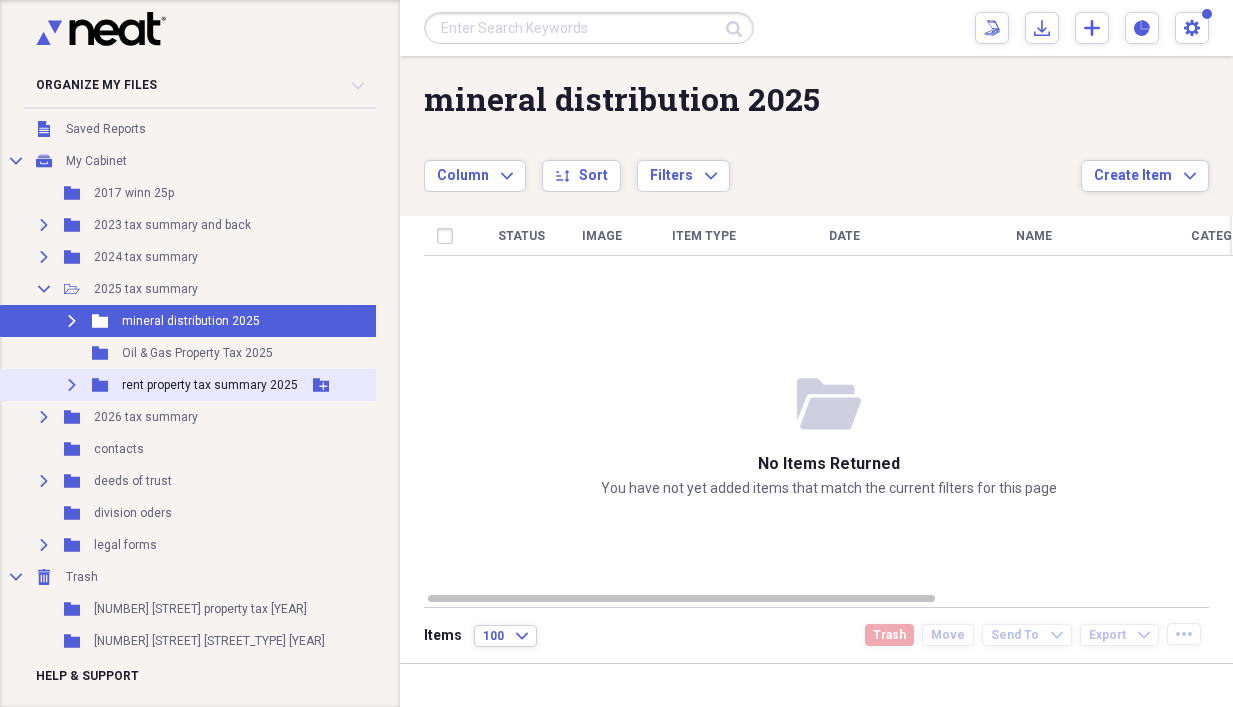 click on "Expand" at bounding box center (72, 385) 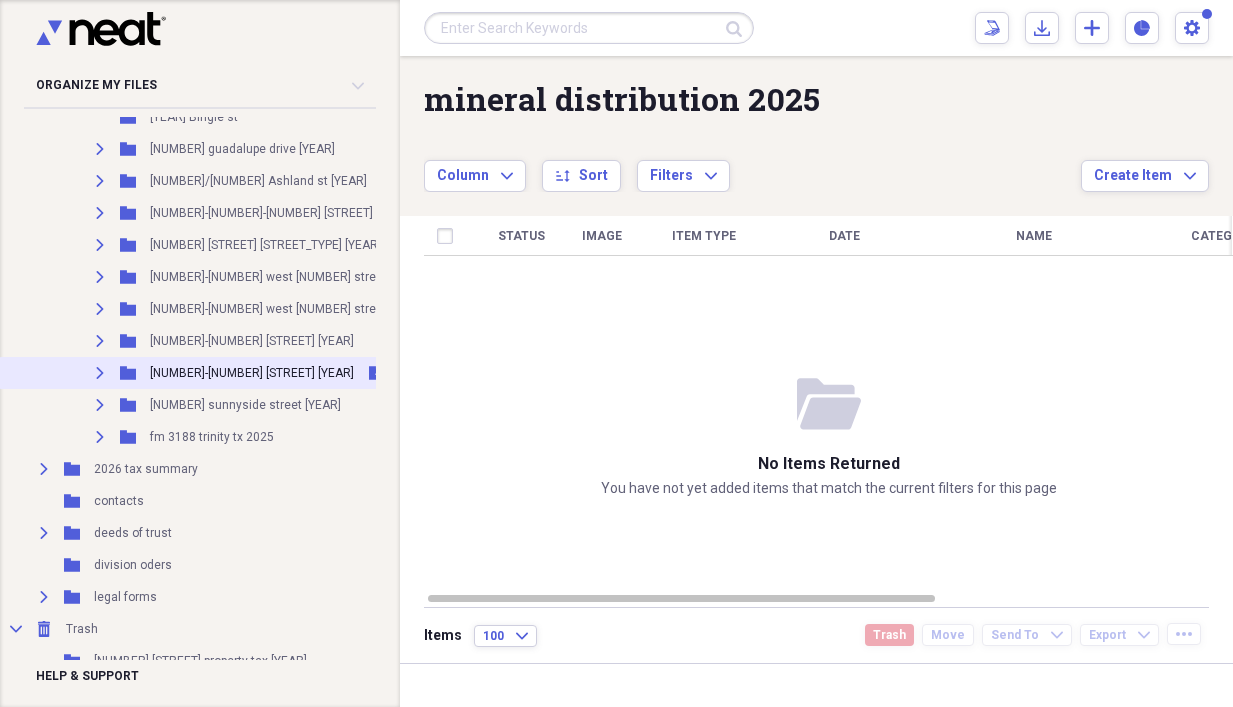 scroll, scrollTop: 200, scrollLeft: 0, axis: vertical 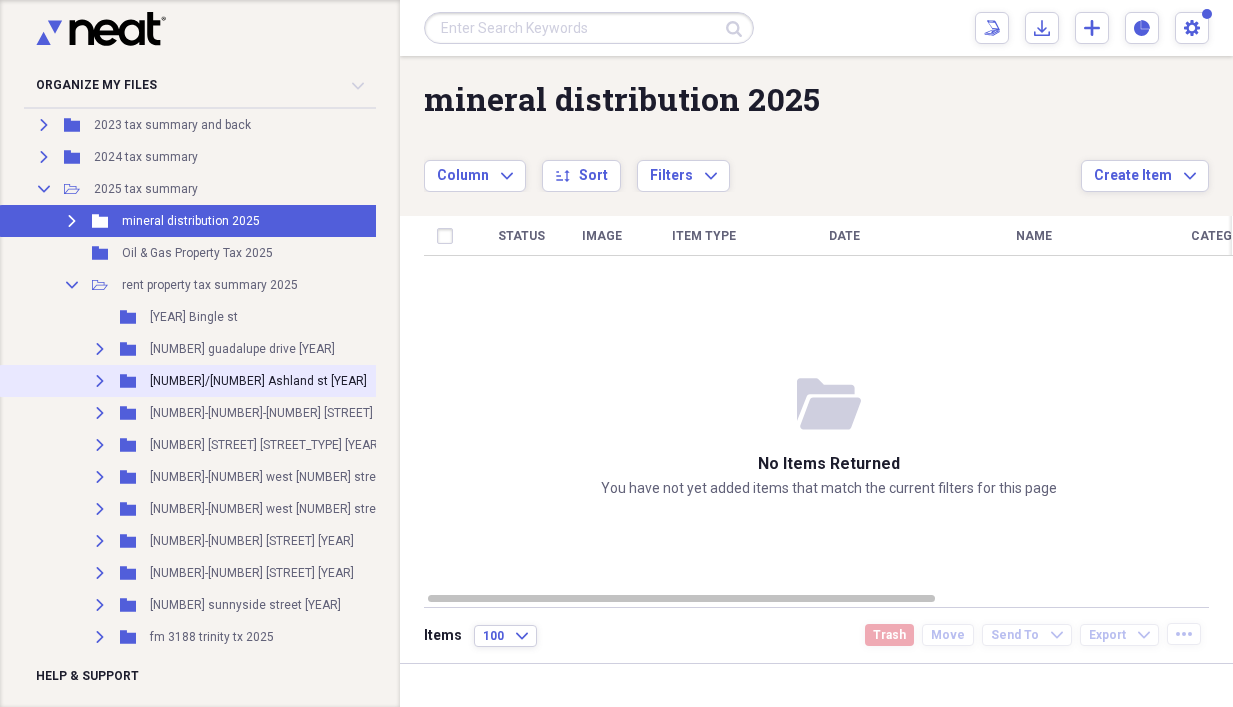 click on "Expand" 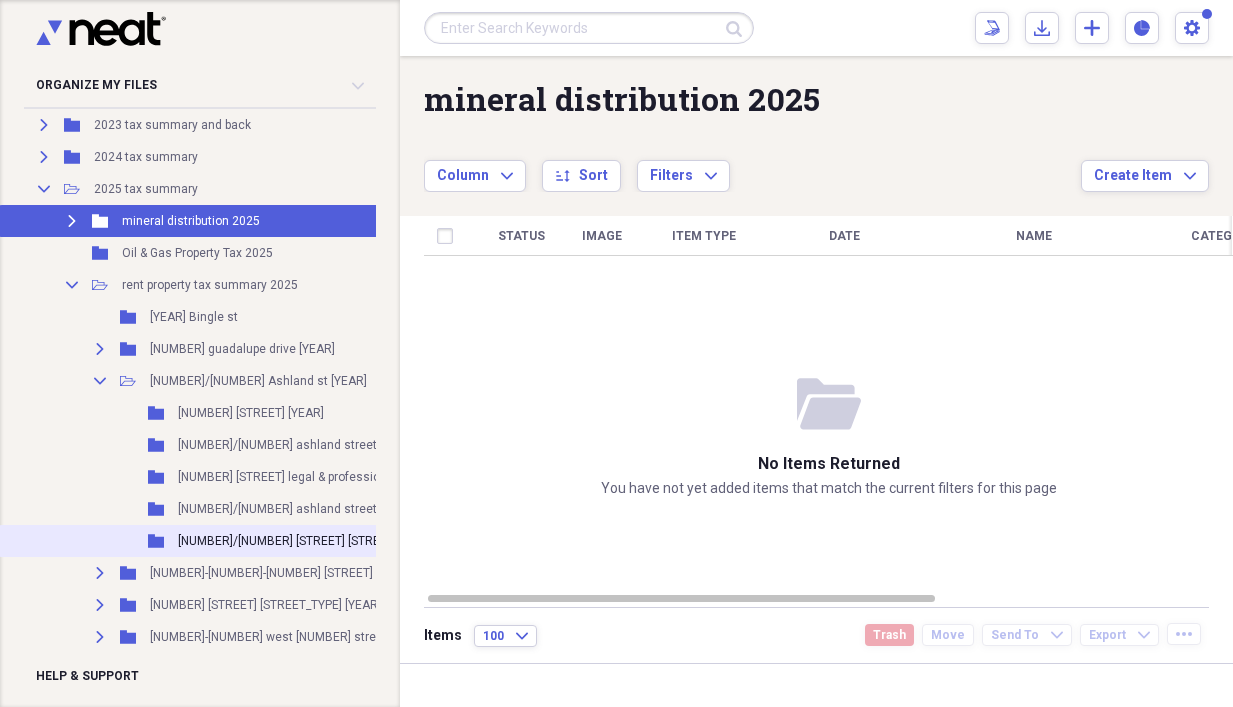 click on "Folder [NUMBER]/[NUMBER] [STREET] utilties [YEAR] Add Folder" at bounding box center (316, 541) 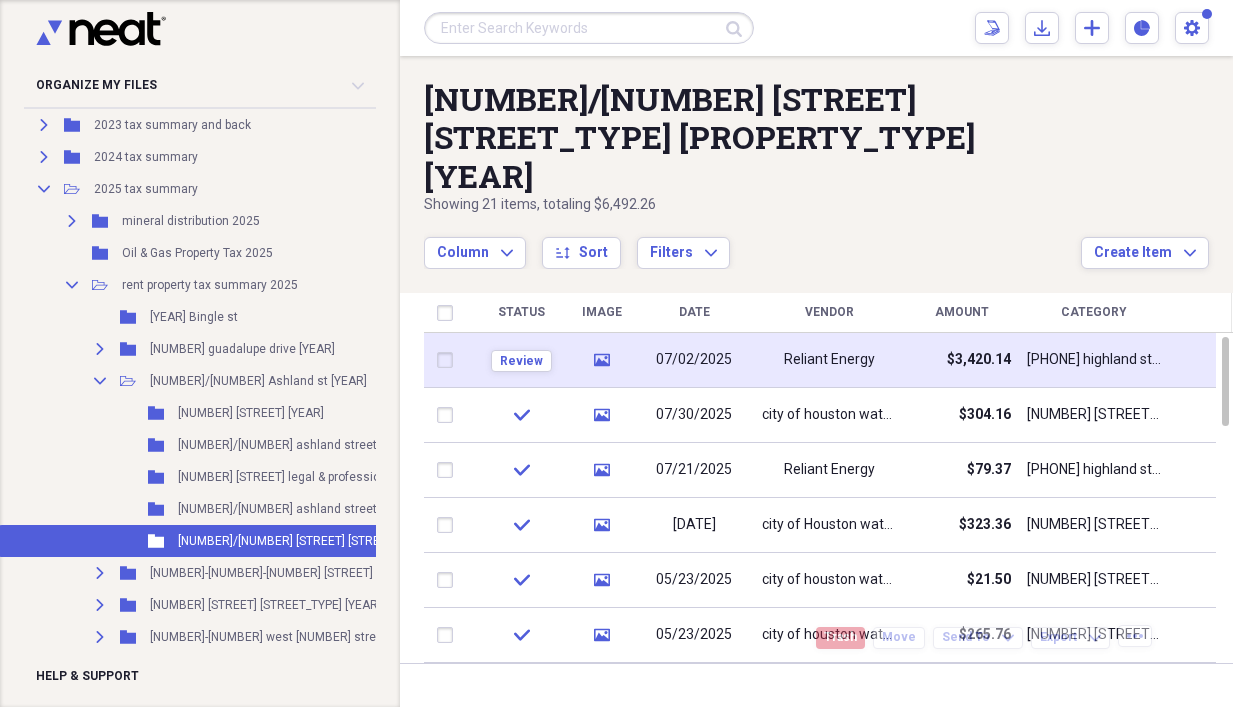 click on "07/02/2025" at bounding box center [694, 360] 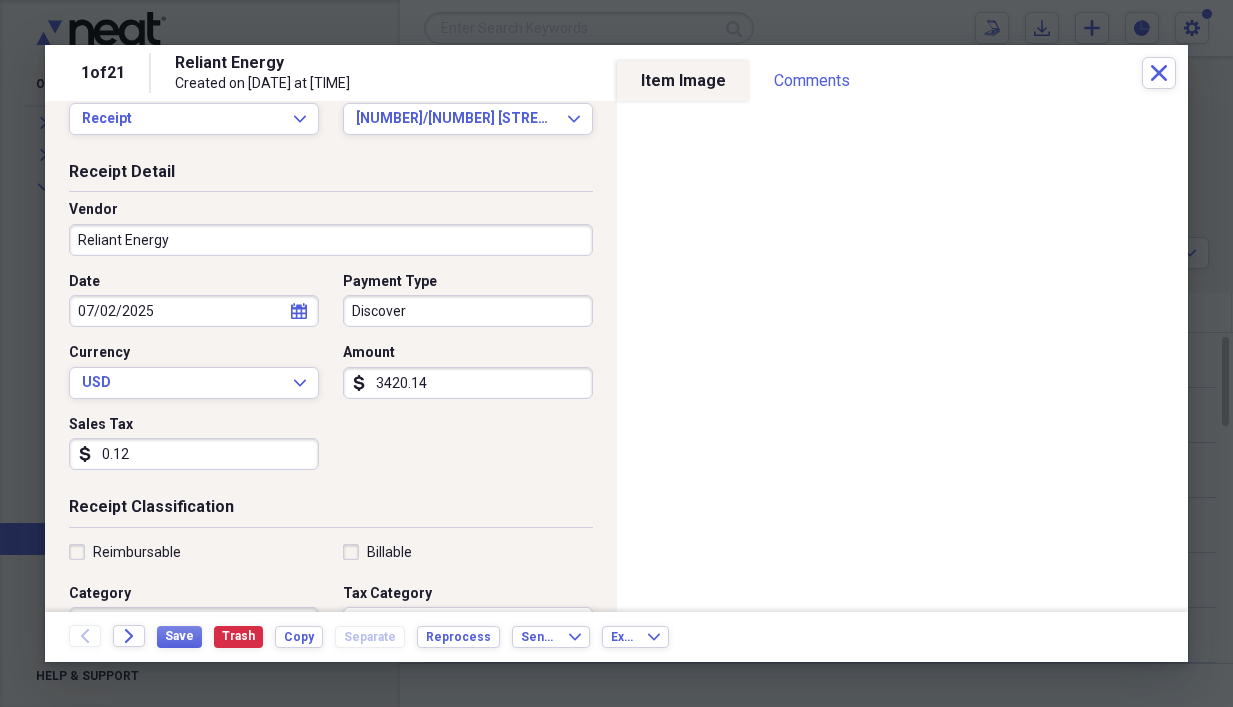 scroll, scrollTop: 100, scrollLeft: 0, axis: vertical 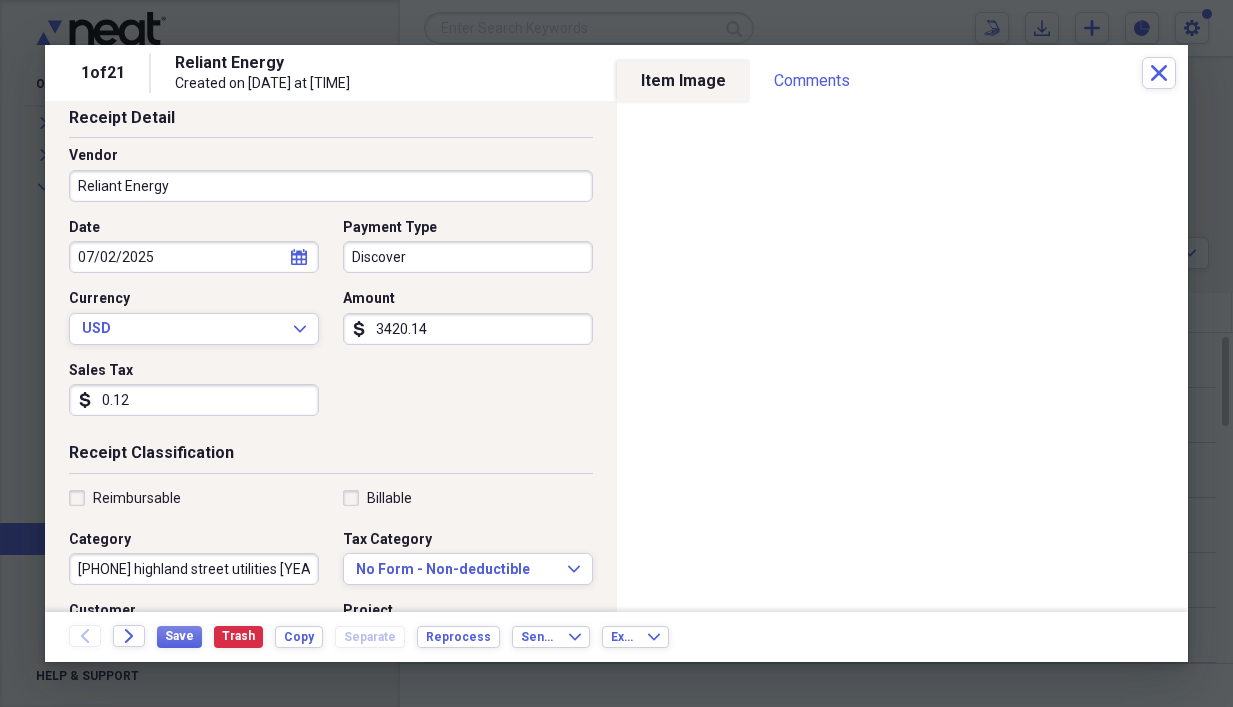 click on "calendar" 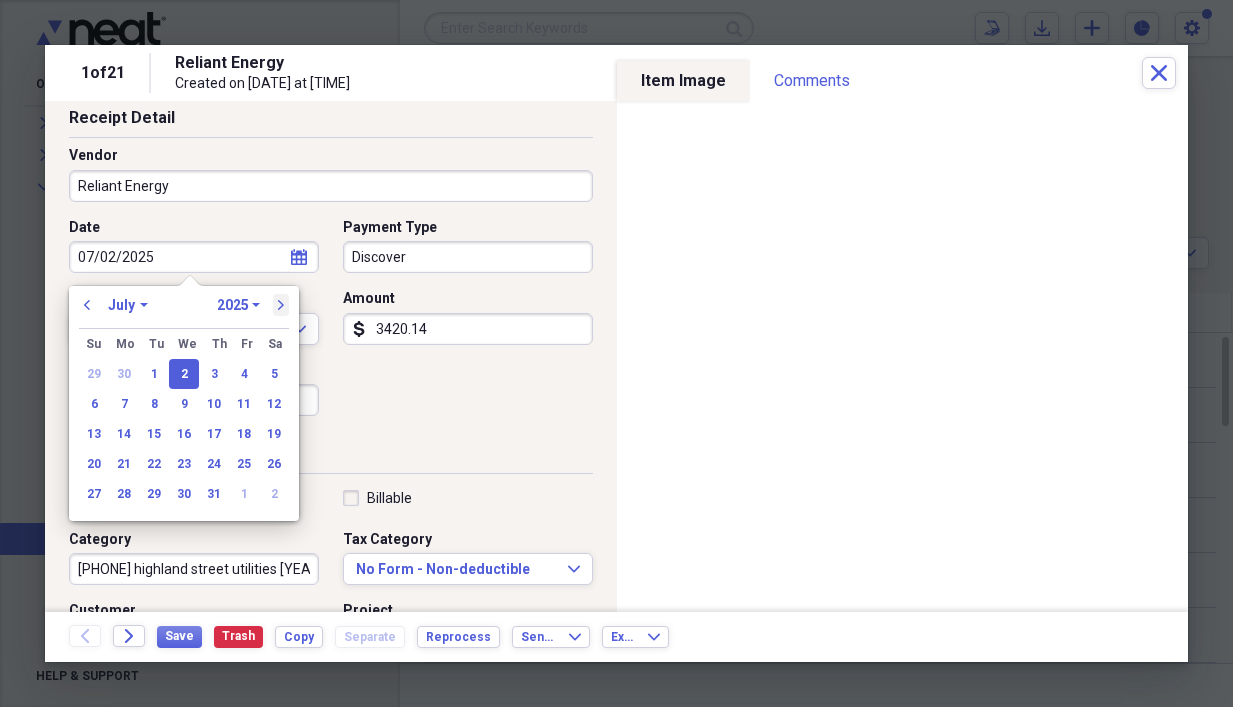 click on "next" at bounding box center [281, 305] 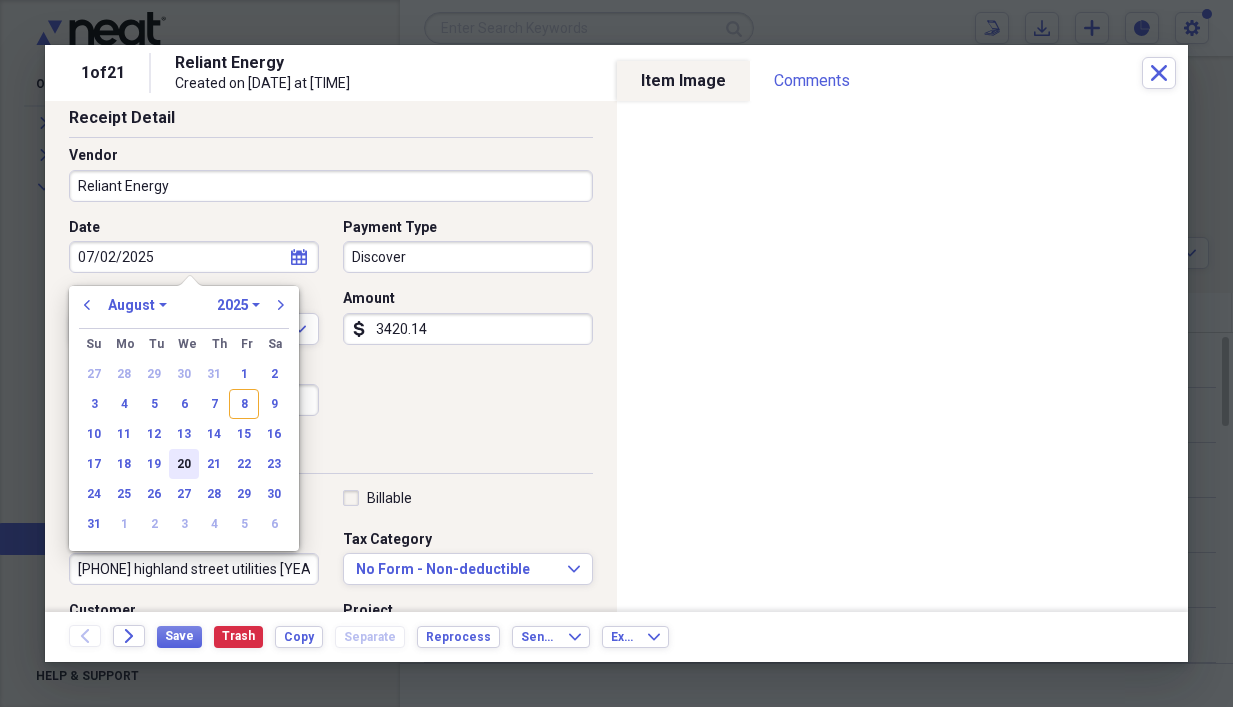 click on "20" at bounding box center (184, 464) 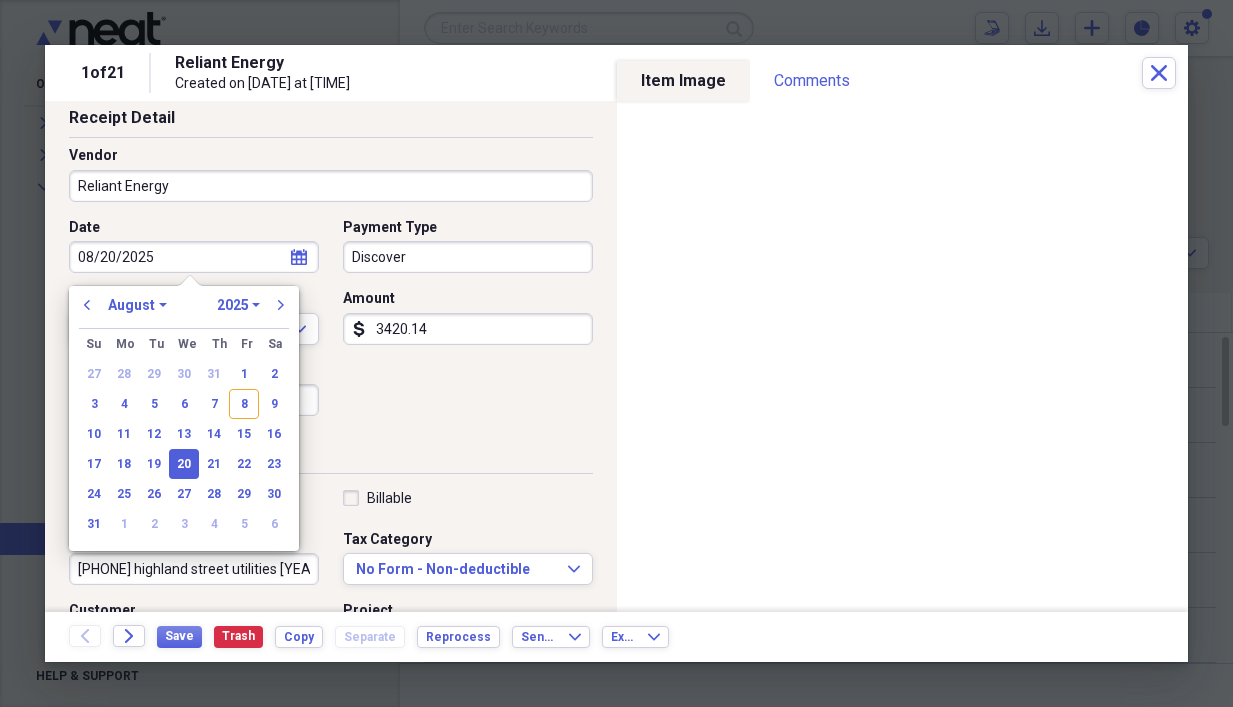type on "08/20/2025" 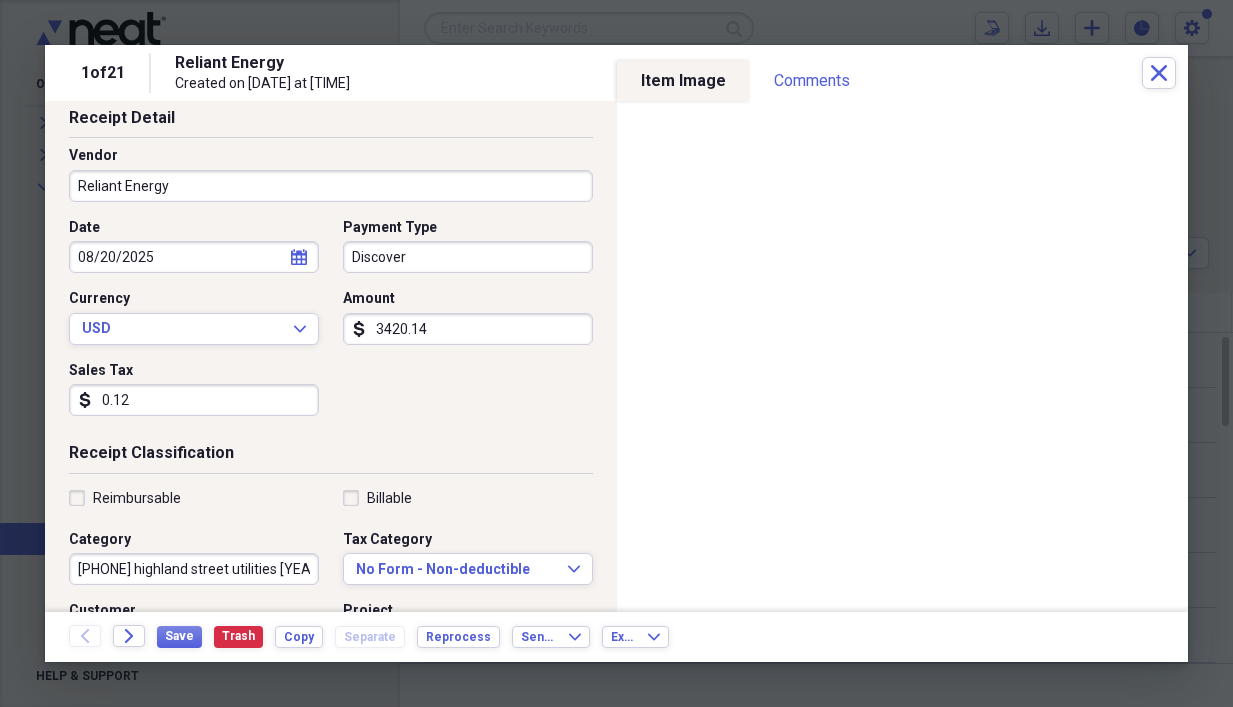 click on "3420.14" at bounding box center [468, 329] 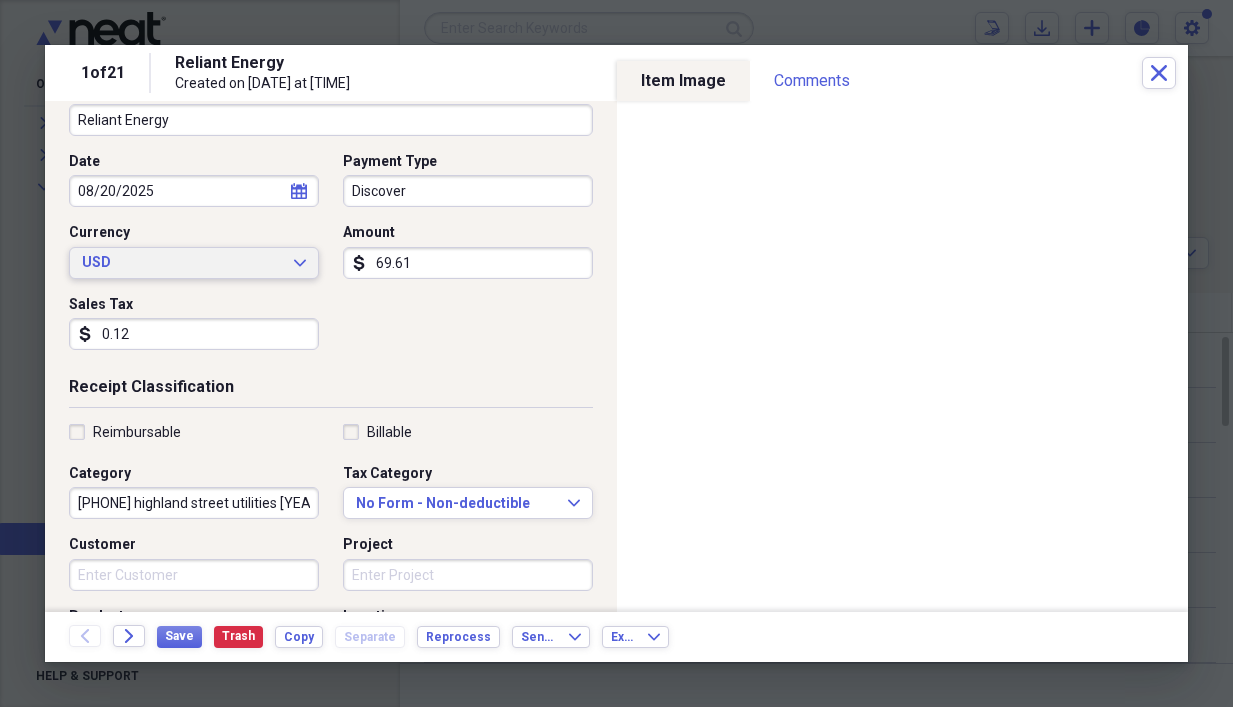 scroll, scrollTop: 200, scrollLeft: 0, axis: vertical 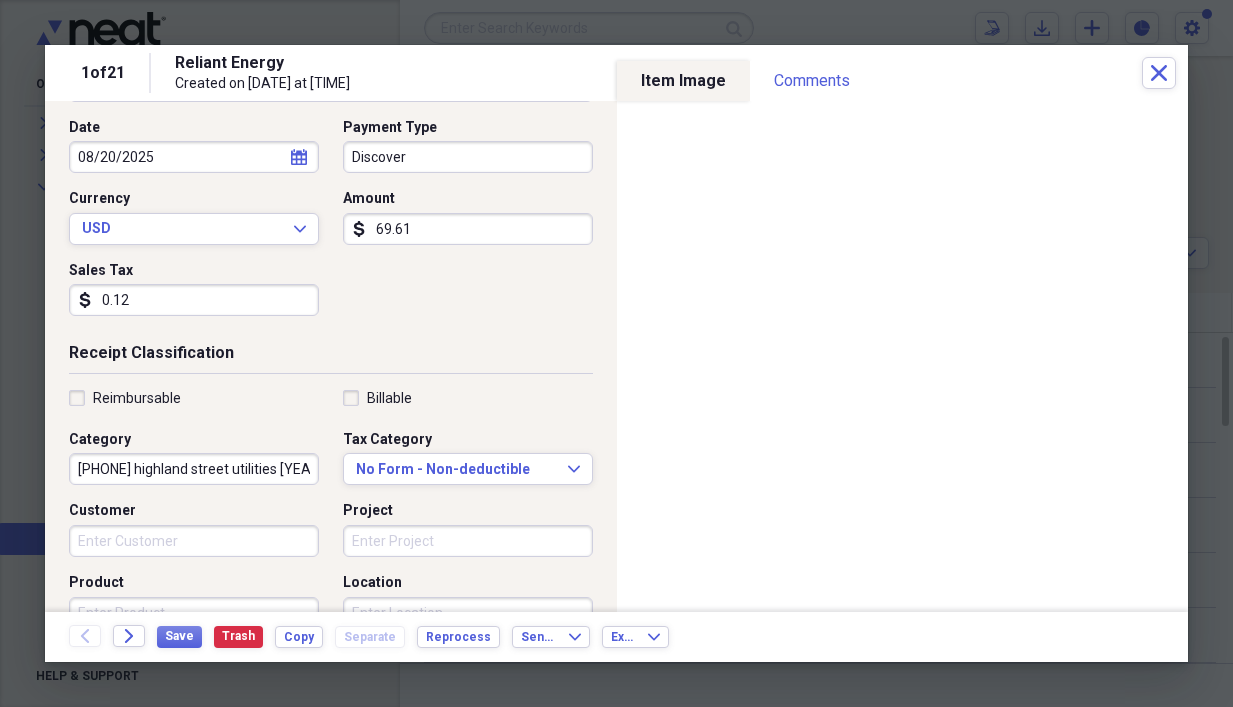 type on "69.61" 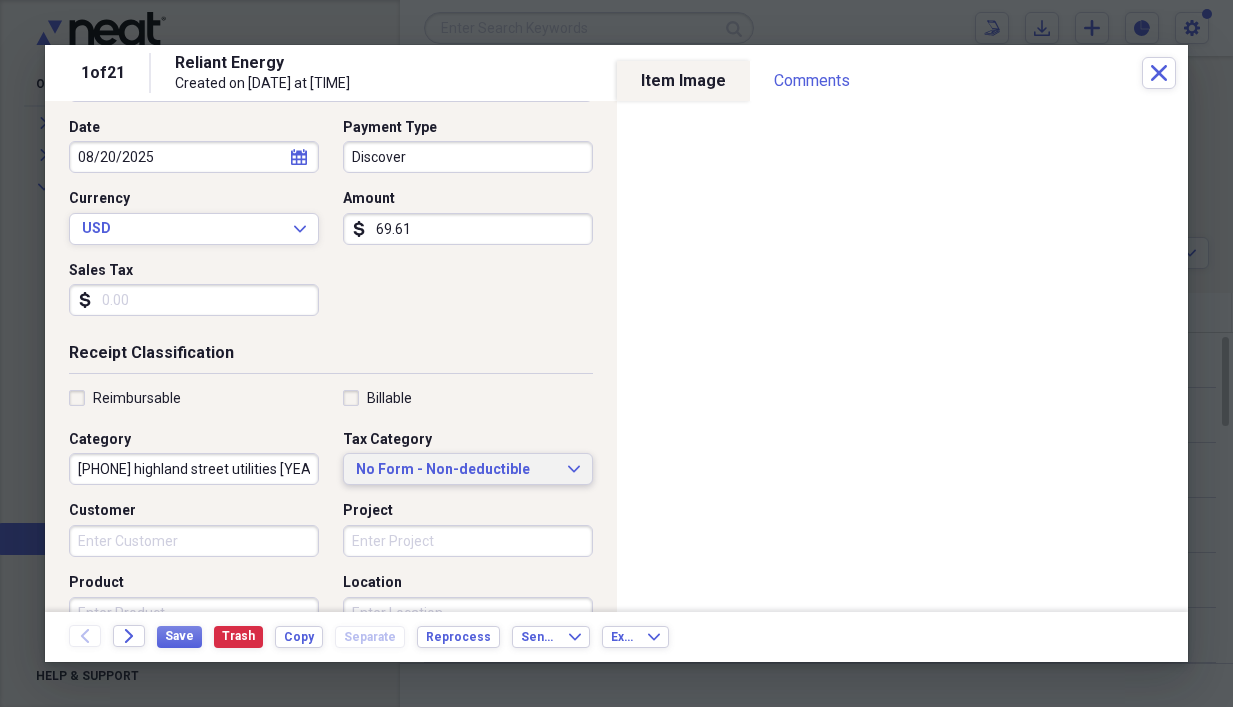 type 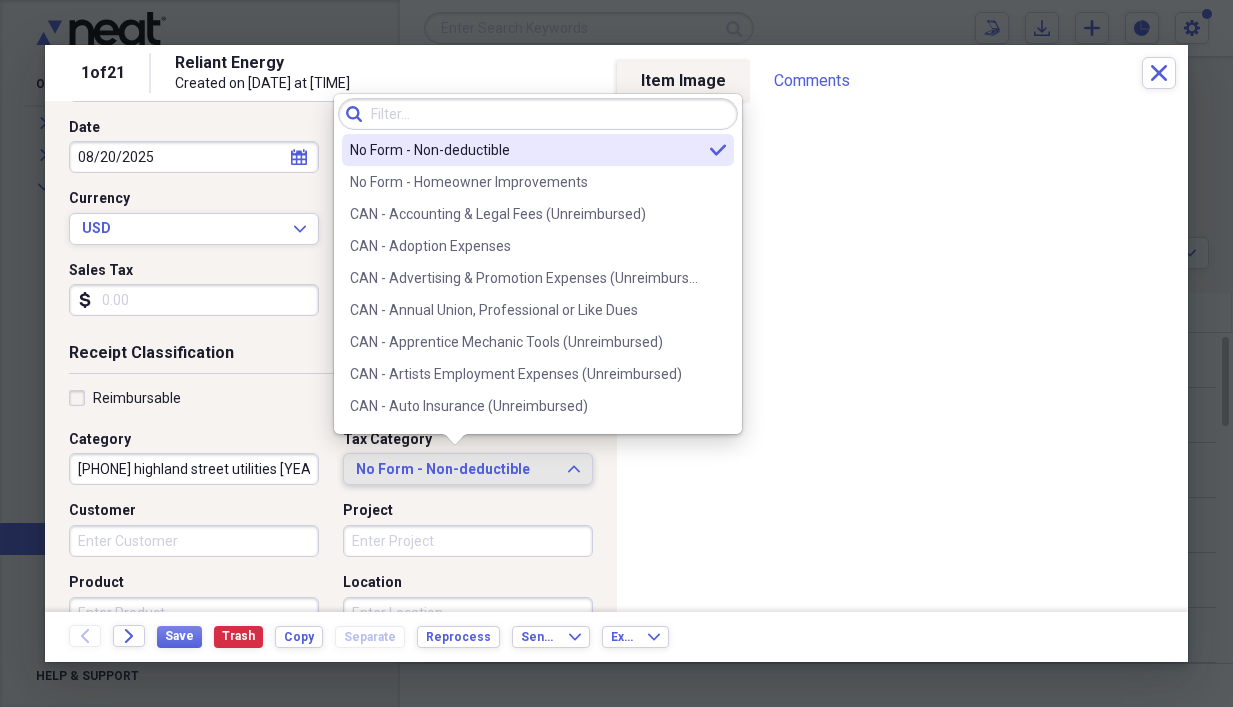 click on "Expand" 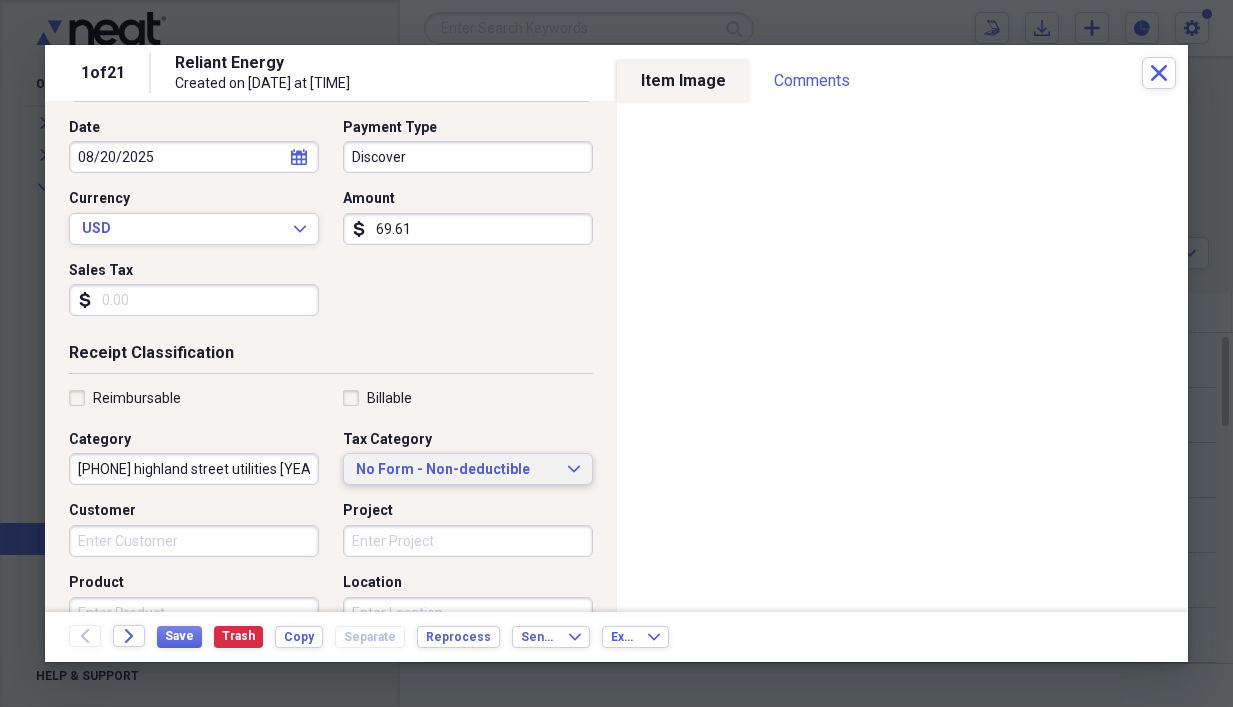click on "Expand" 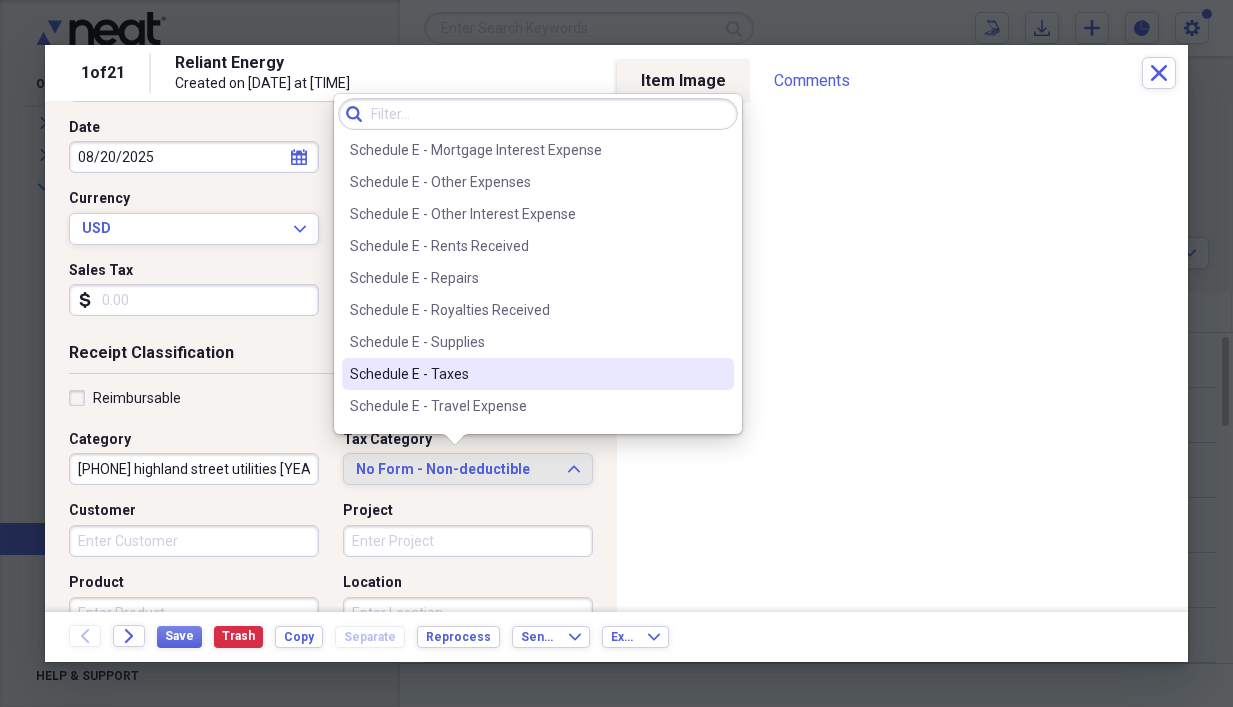 scroll, scrollTop: 4900, scrollLeft: 0, axis: vertical 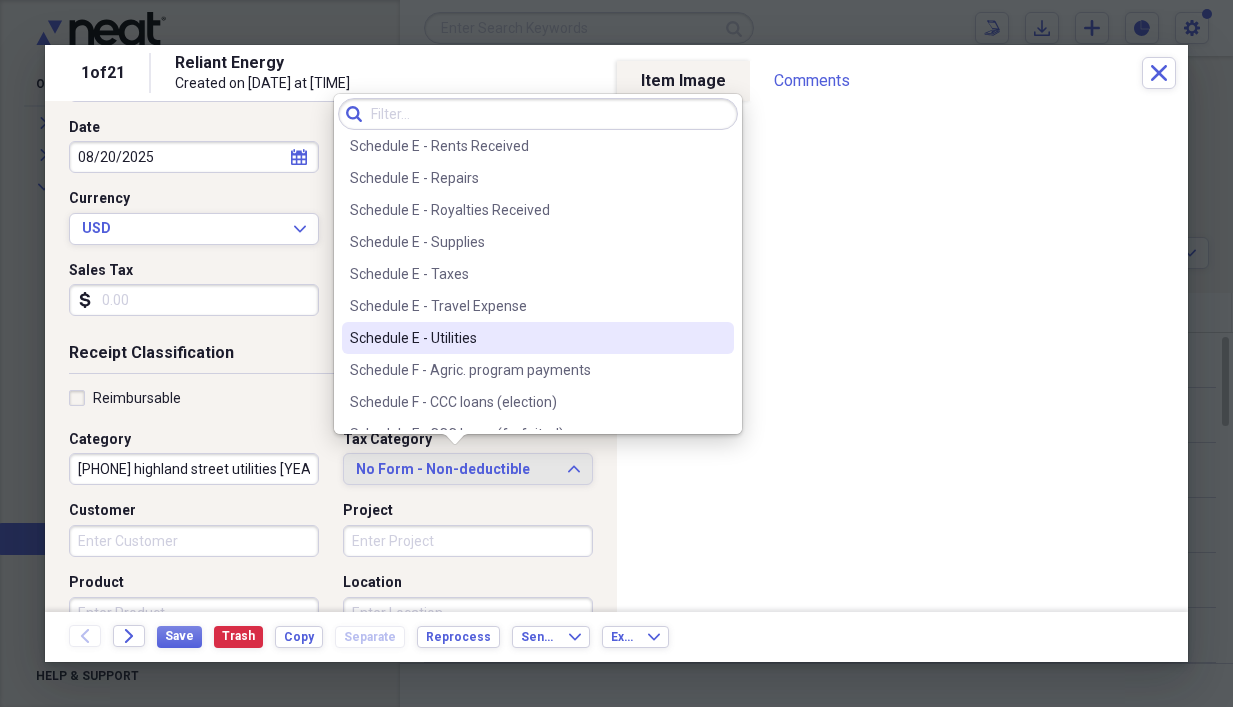 click on "Schedule E - Utilities" at bounding box center (526, 338) 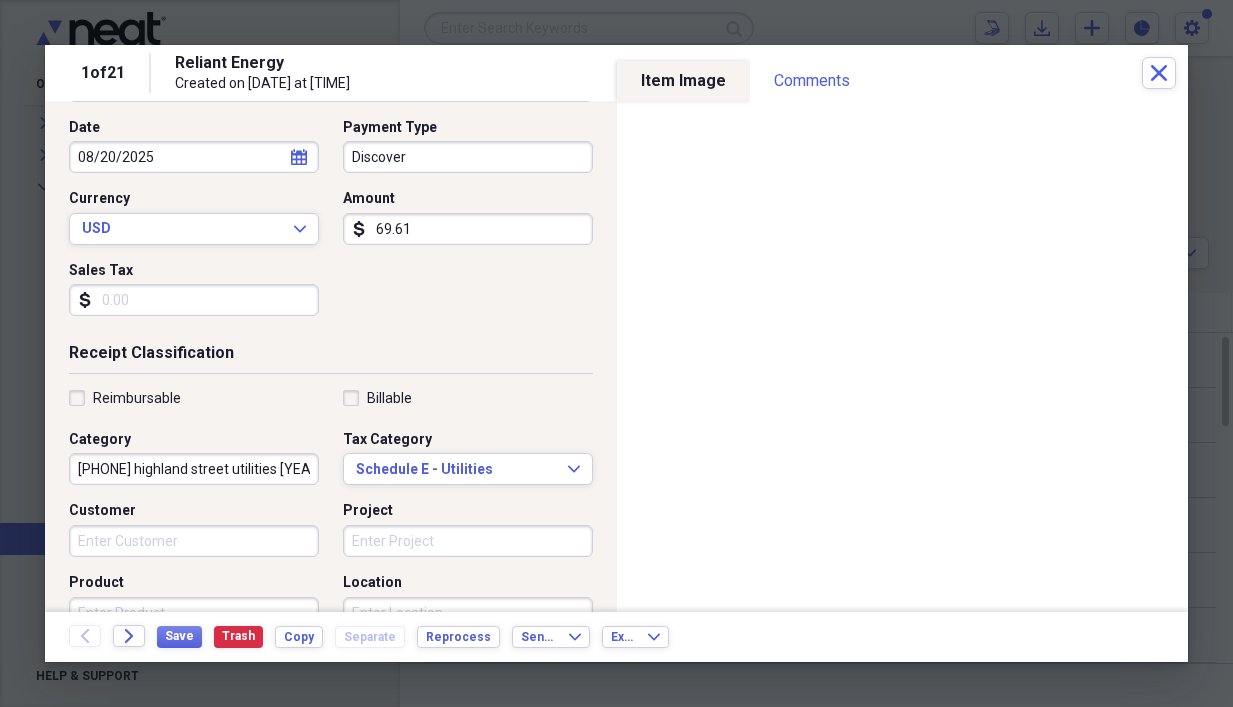 click on "[PHONE] highland street utilities [YEAR] Apt [NUMBER]" at bounding box center [194, 469] 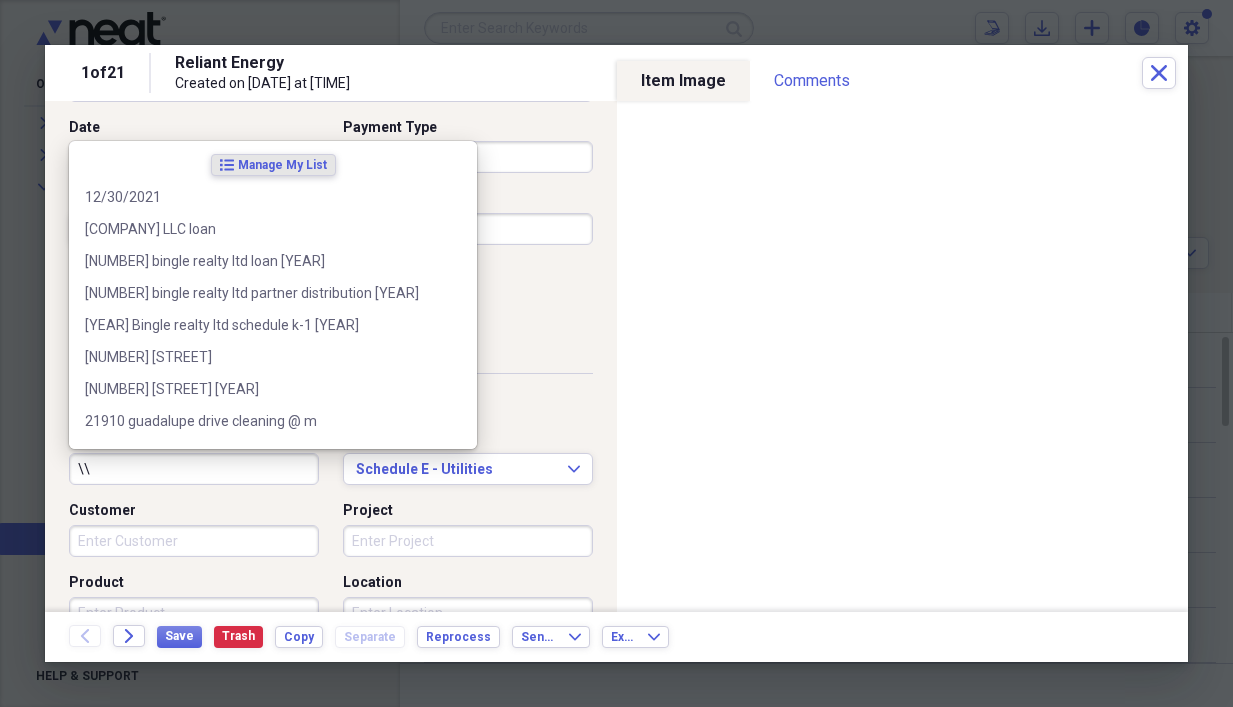 type on "\" 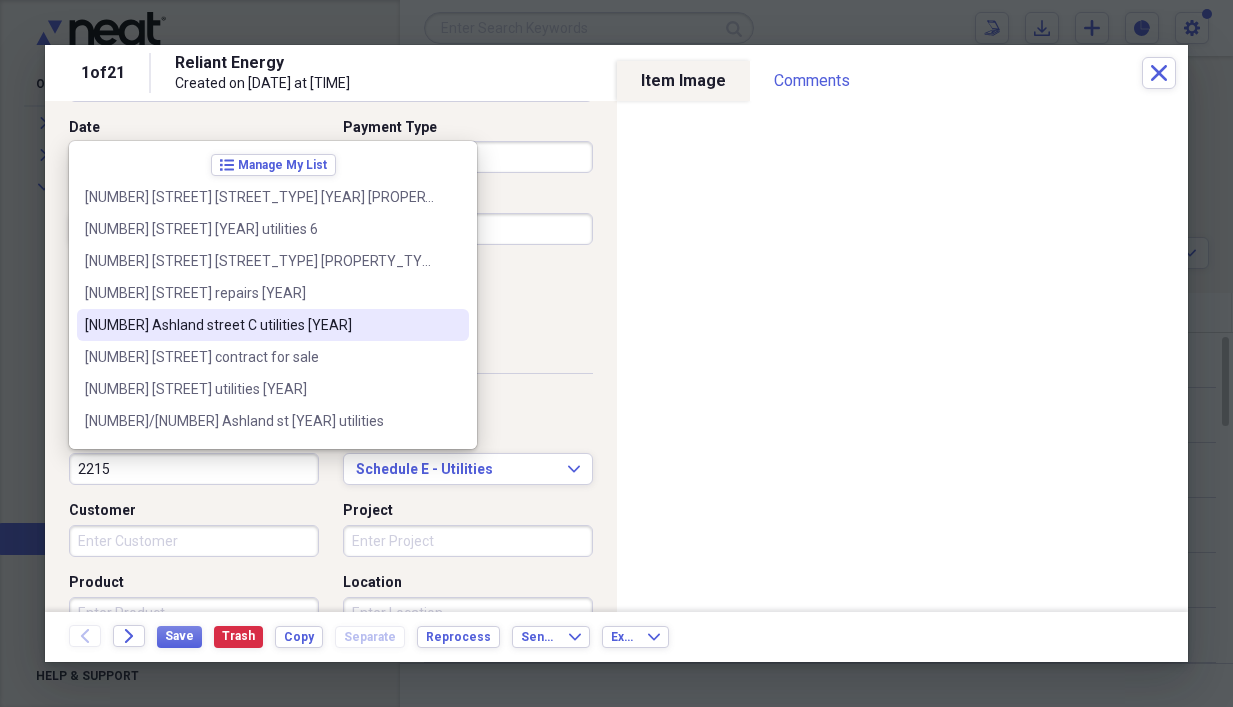 click on "[NUMBER] Ashland street C utilities [YEAR]" at bounding box center (273, 325) 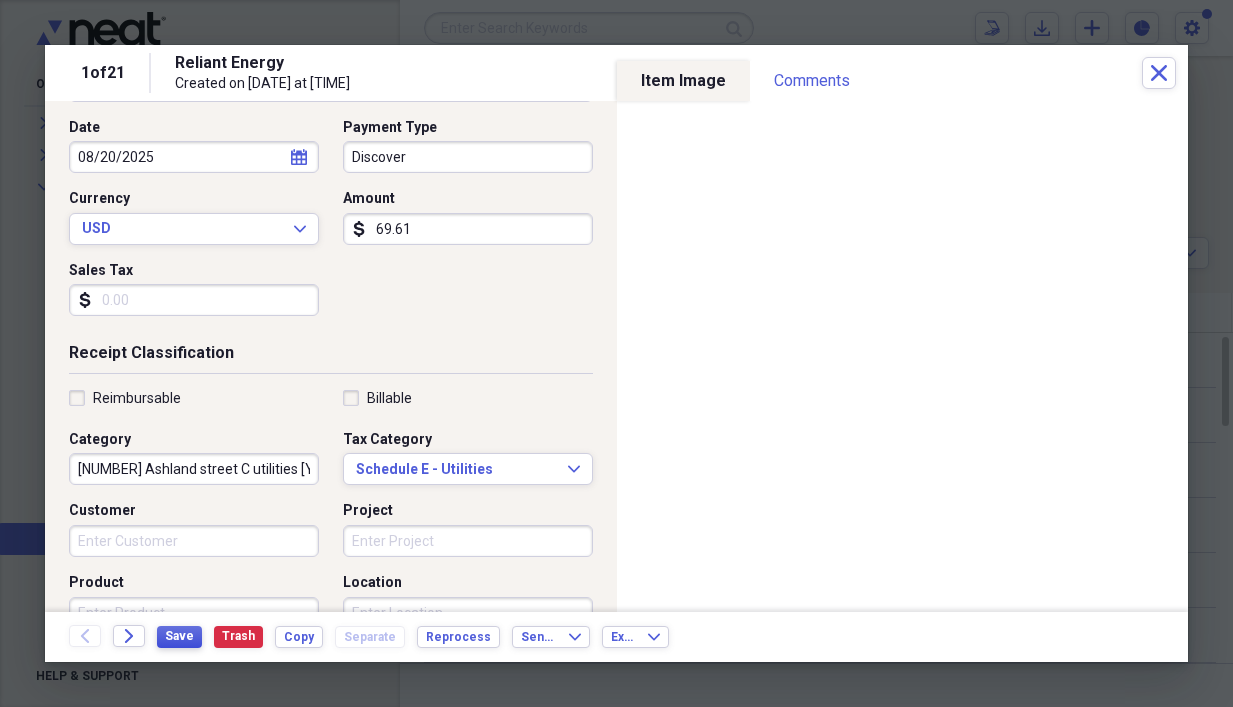 click on "Save" at bounding box center [179, 636] 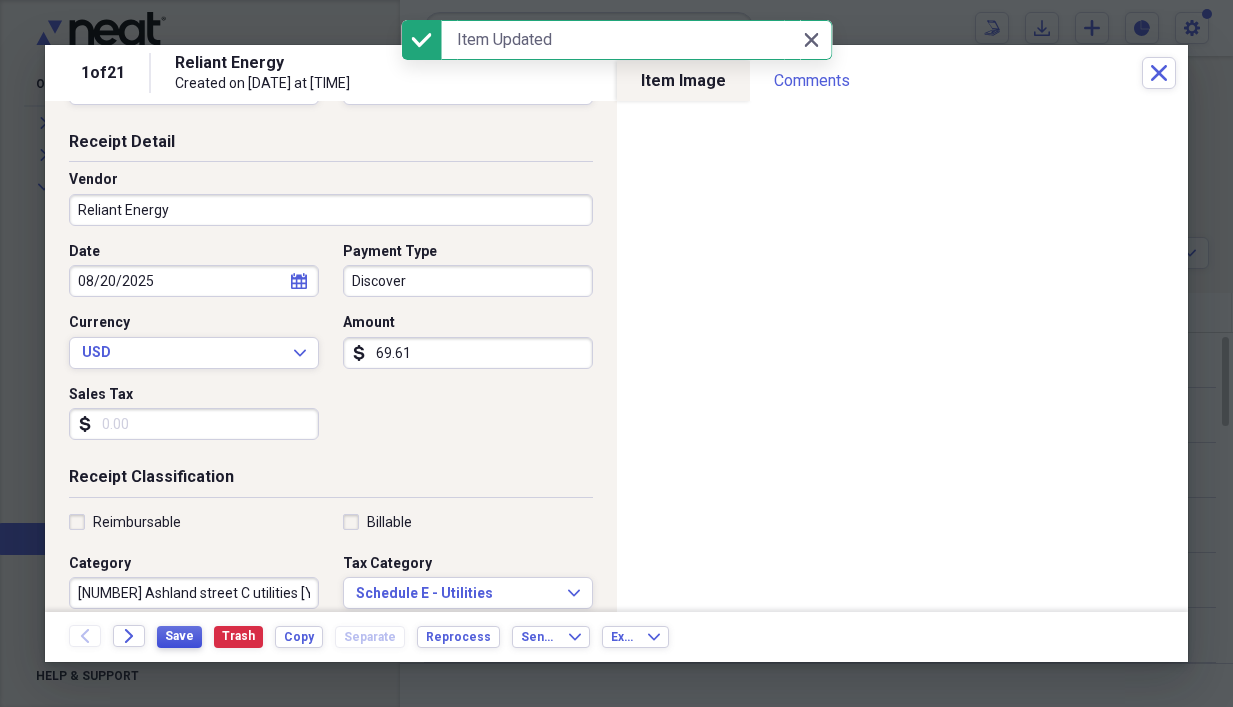 scroll, scrollTop: 0, scrollLeft: 0, axis: both 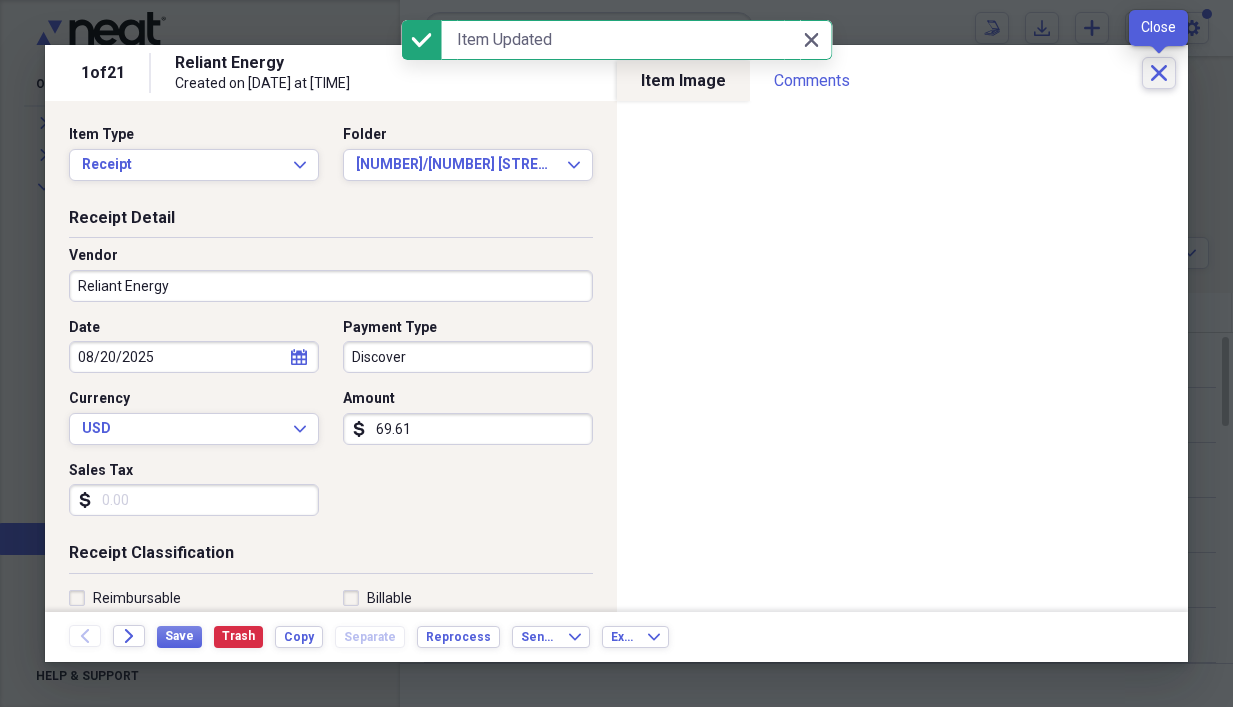 click on "Close" at bounding box center (1159, 73) 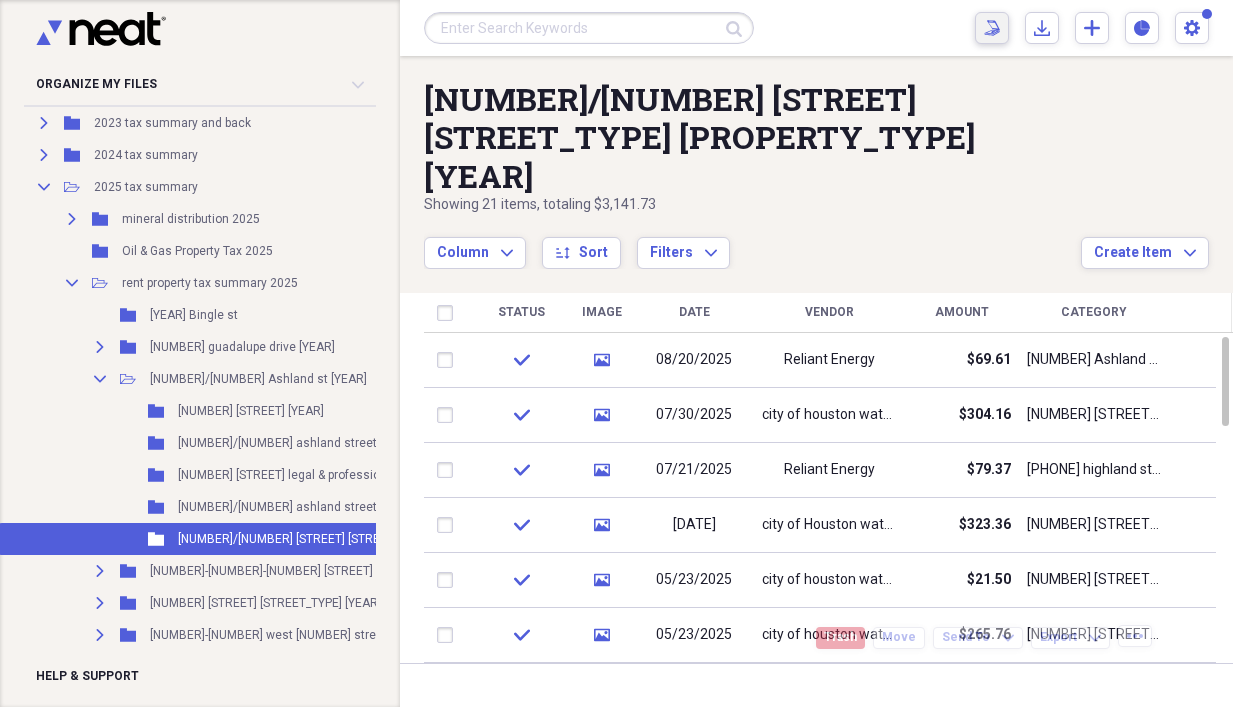 click on "Scan" 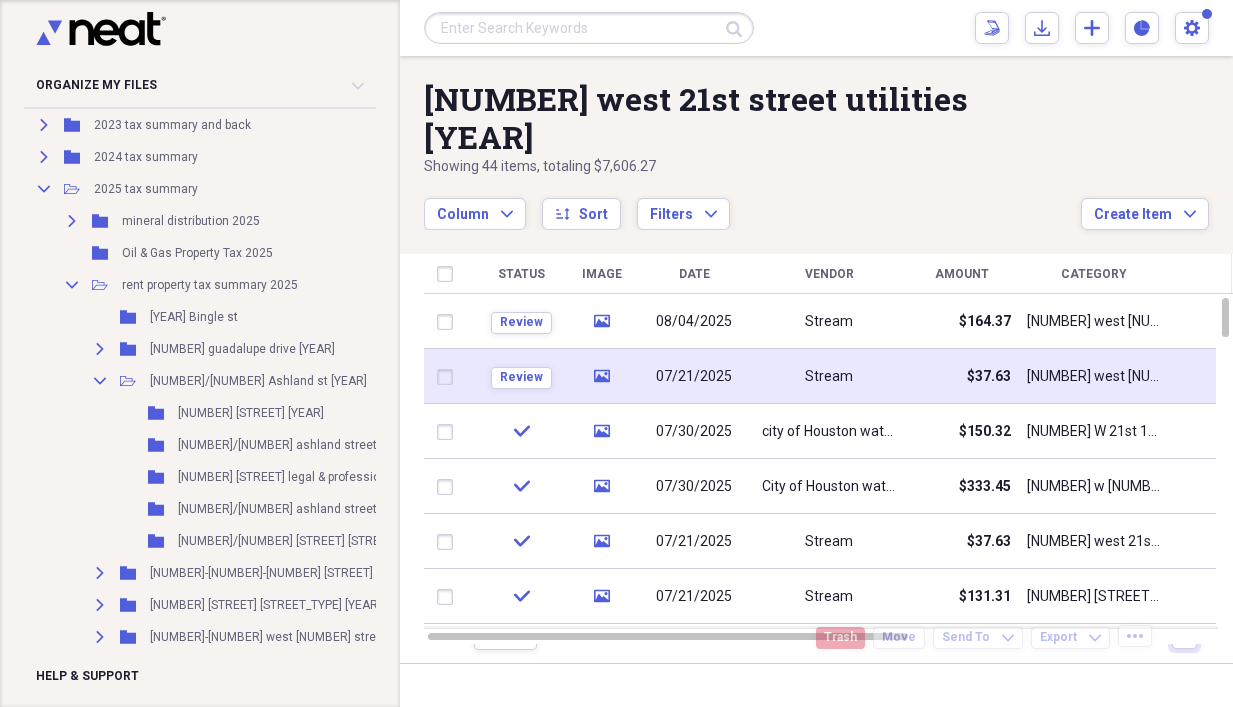 click on "Stream" at bounding box center [829, 377] 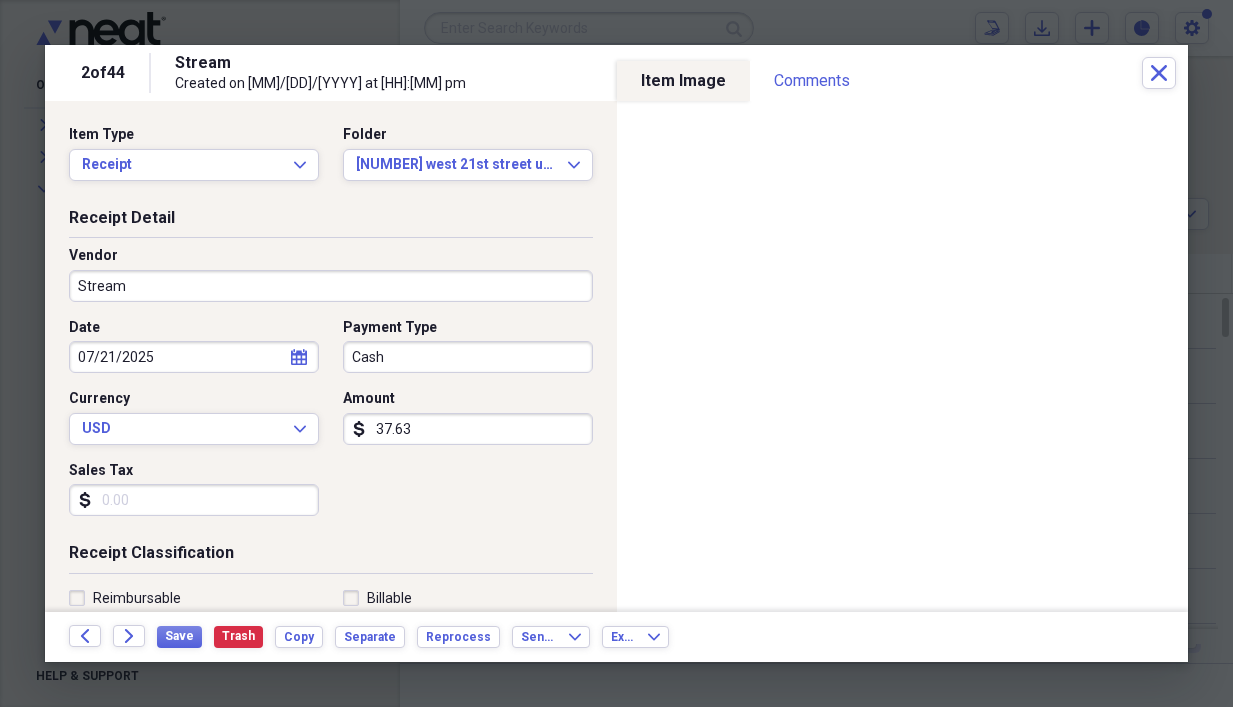 click on "Stream" at bounding box center (331, 286) 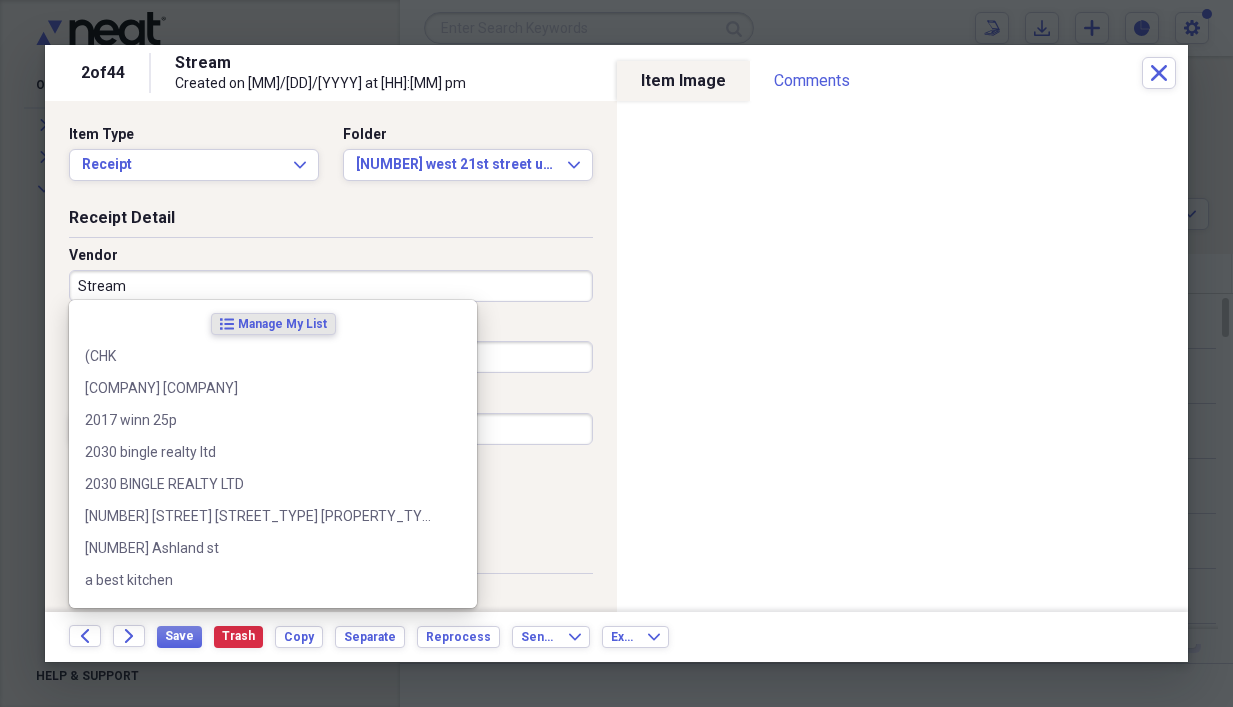 click on "Stream" at bounding box center [331, 286] 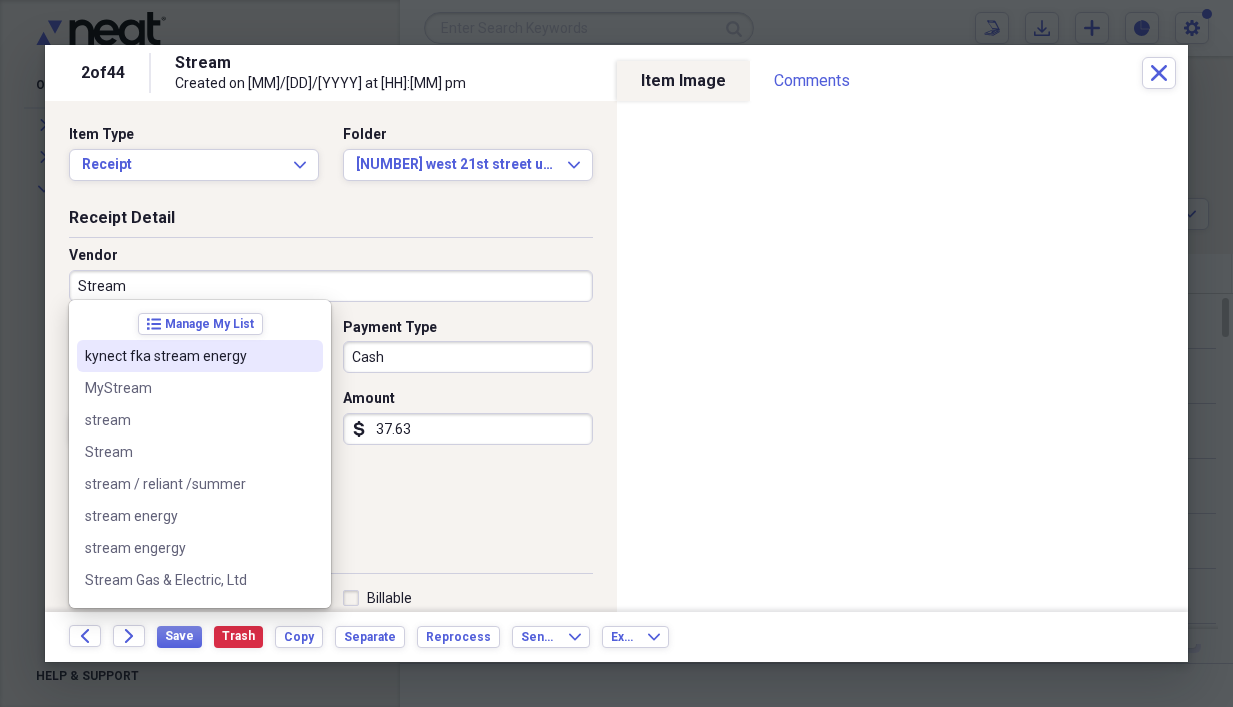 type on "Stream" 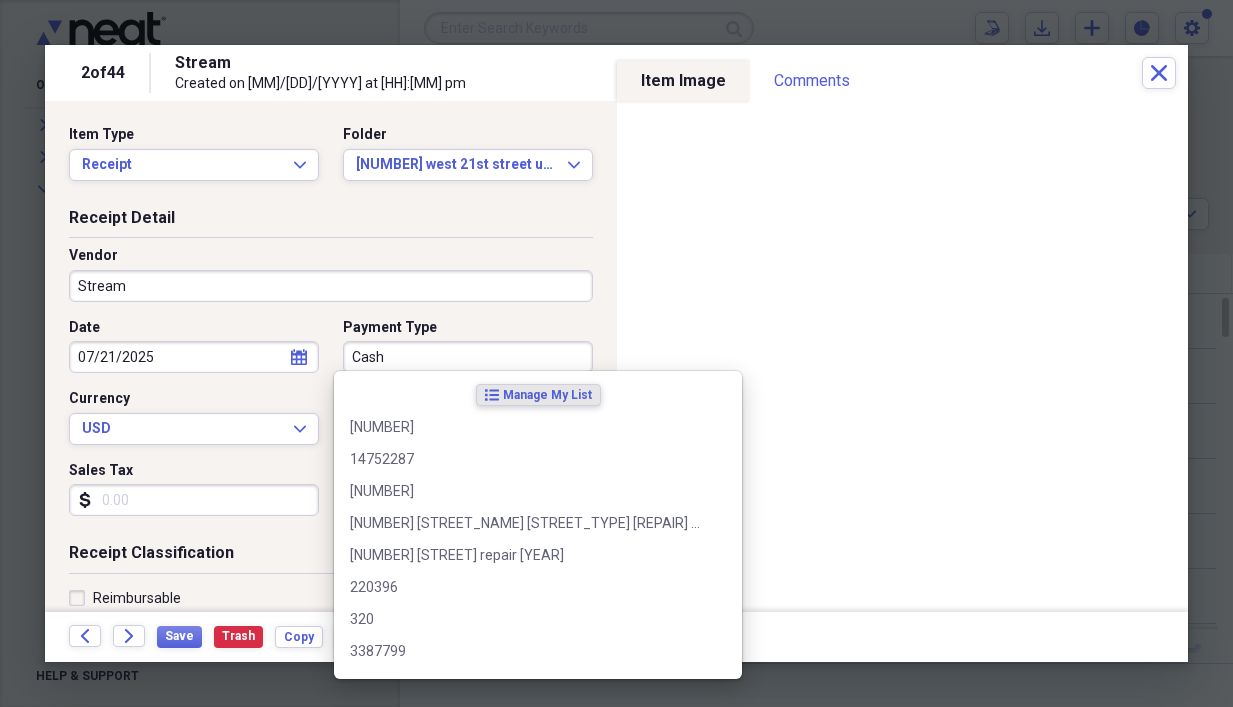click on "Cash" at bounding box center [468, 357] 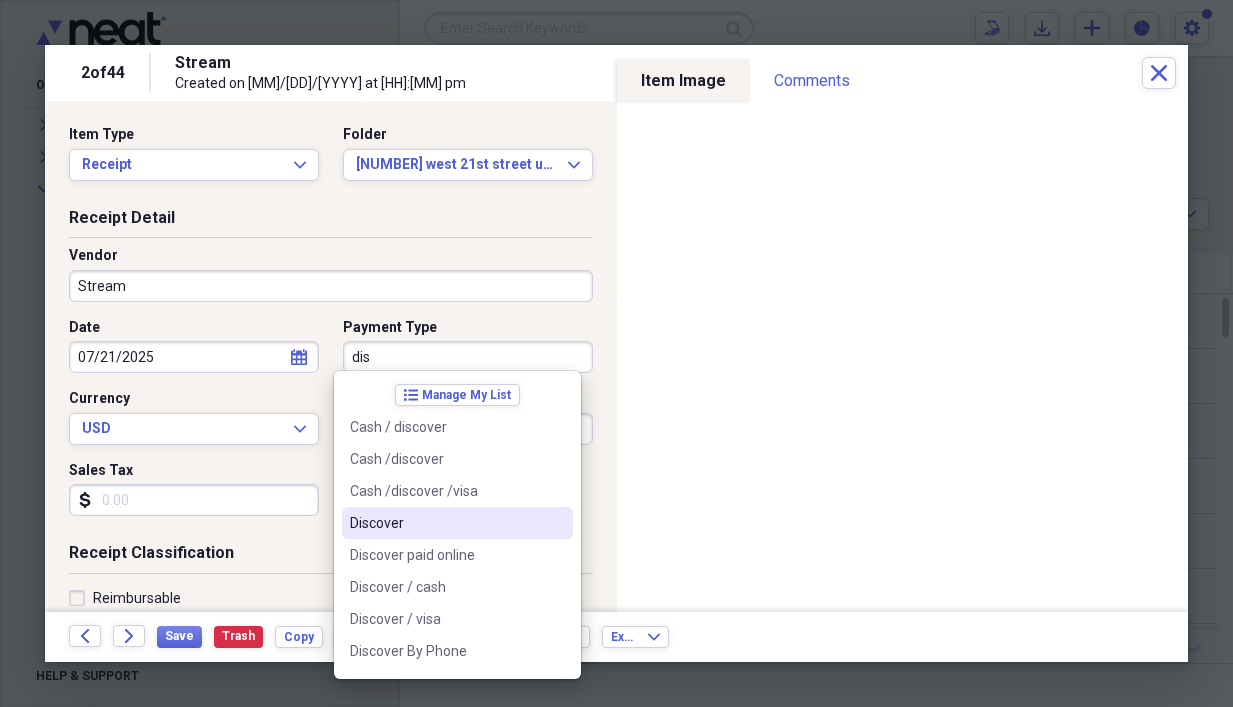 click on "Discover" at bounding box center [445, 523] 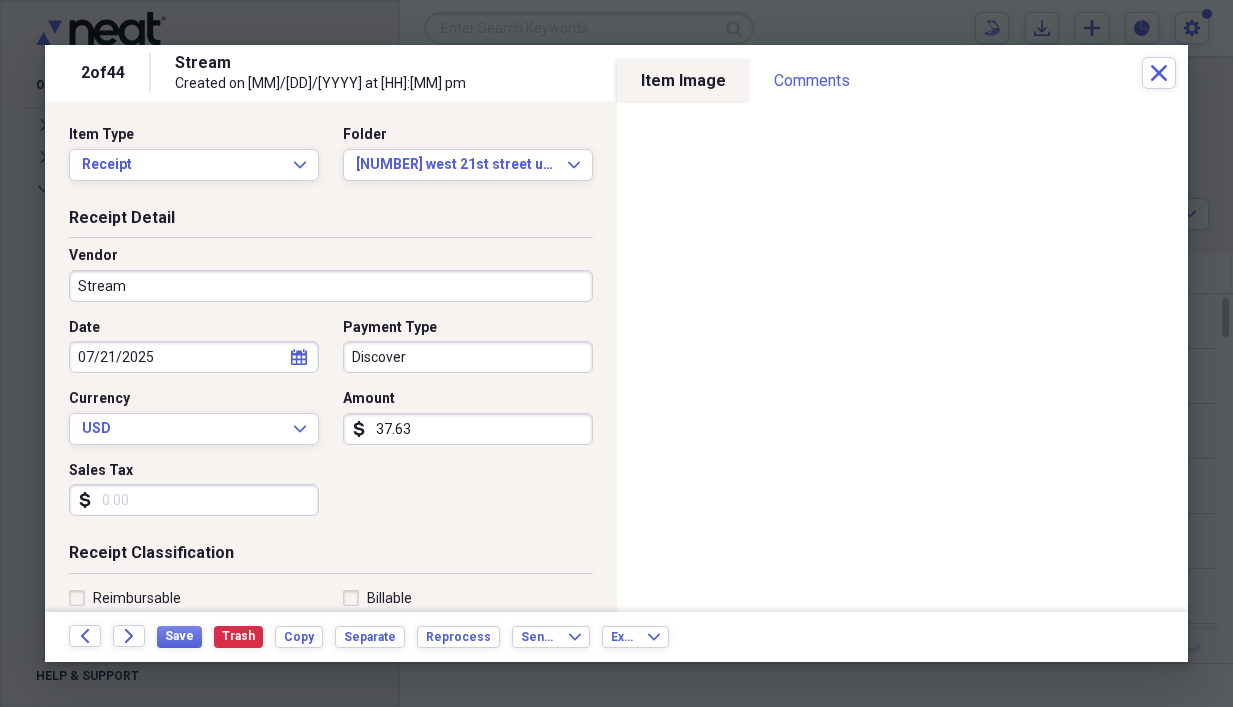 click on "37.63" at bounding box center [468, 429] 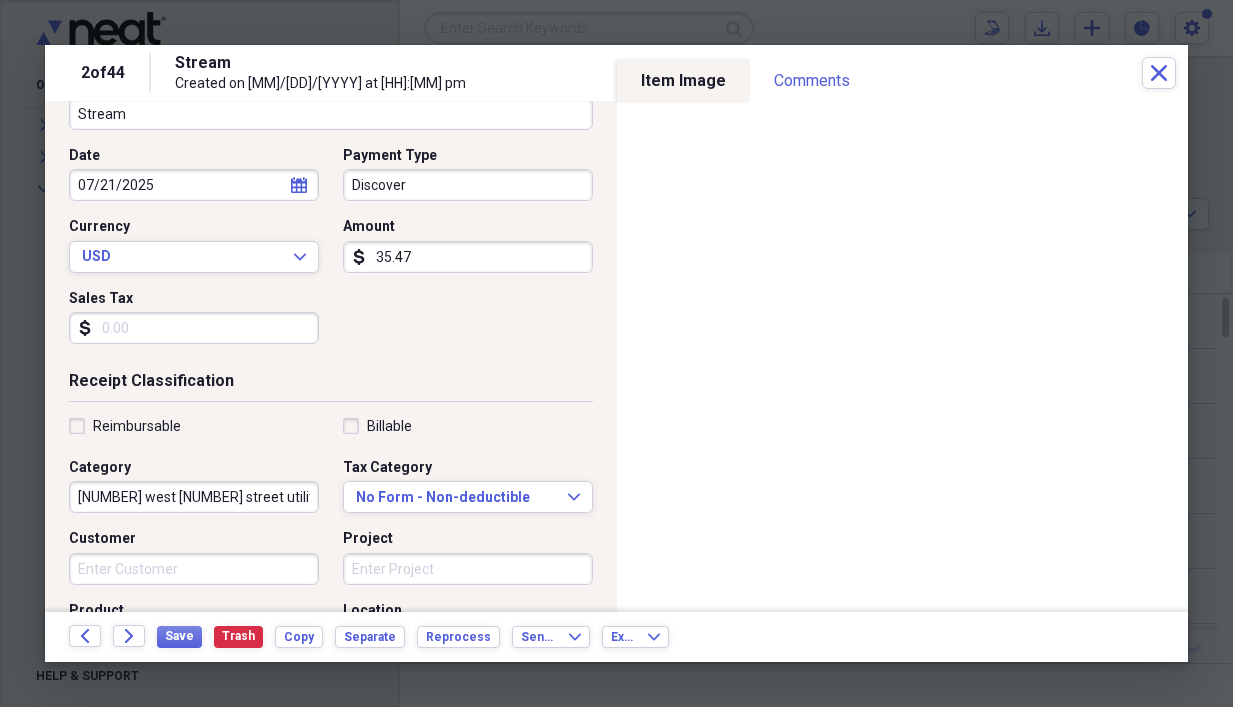scroll, scrollTop: 200, scrollLeft: 0, axis: vertical 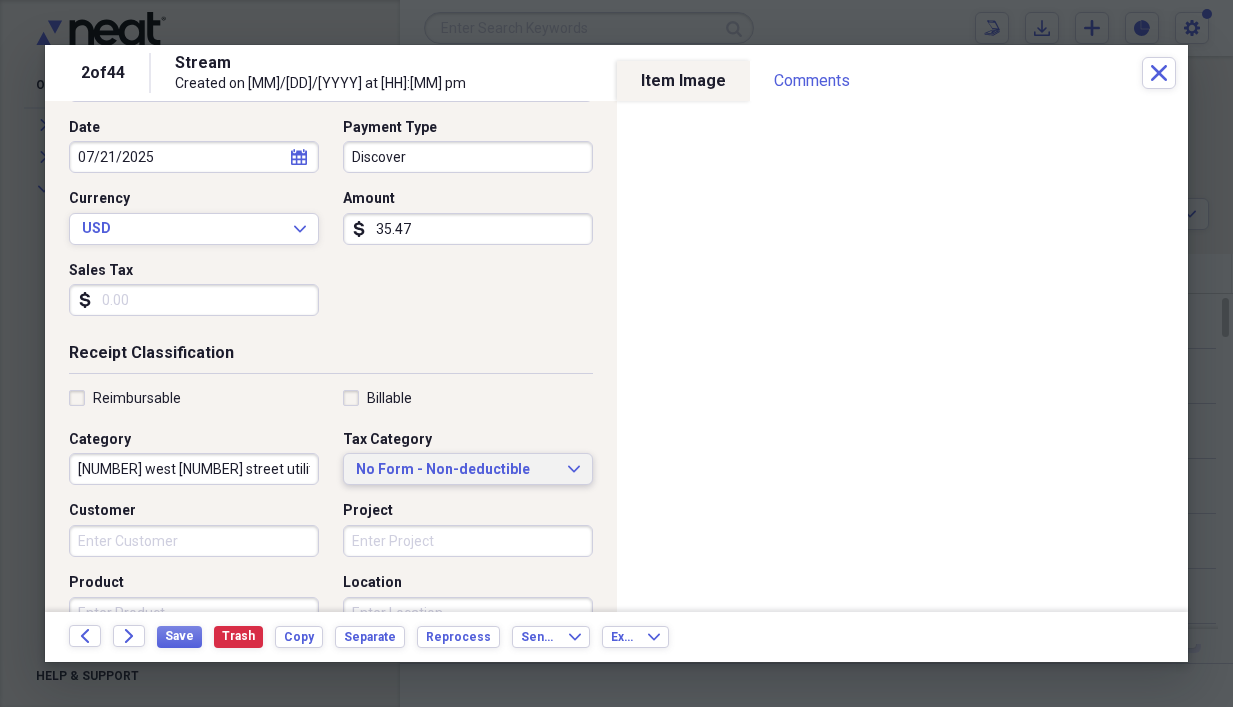 type on "35.47" 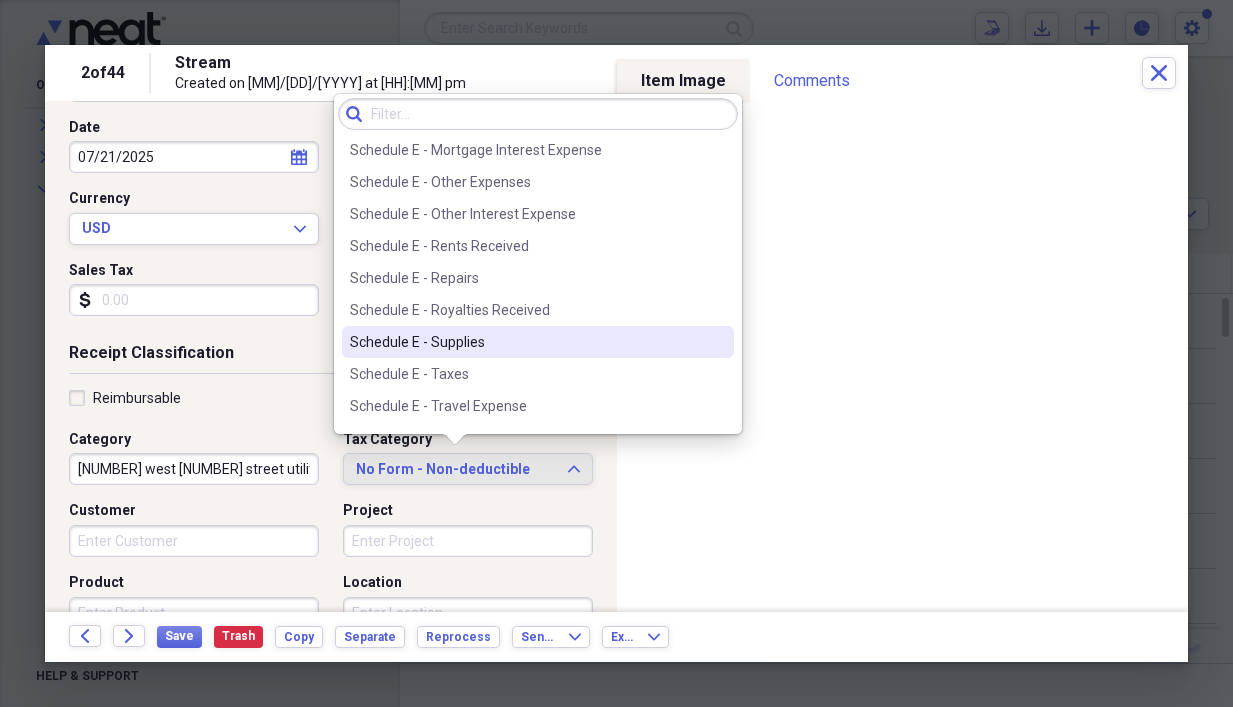scroll, scrollTop: 5000, scrollLeft: 0, axis: vertical 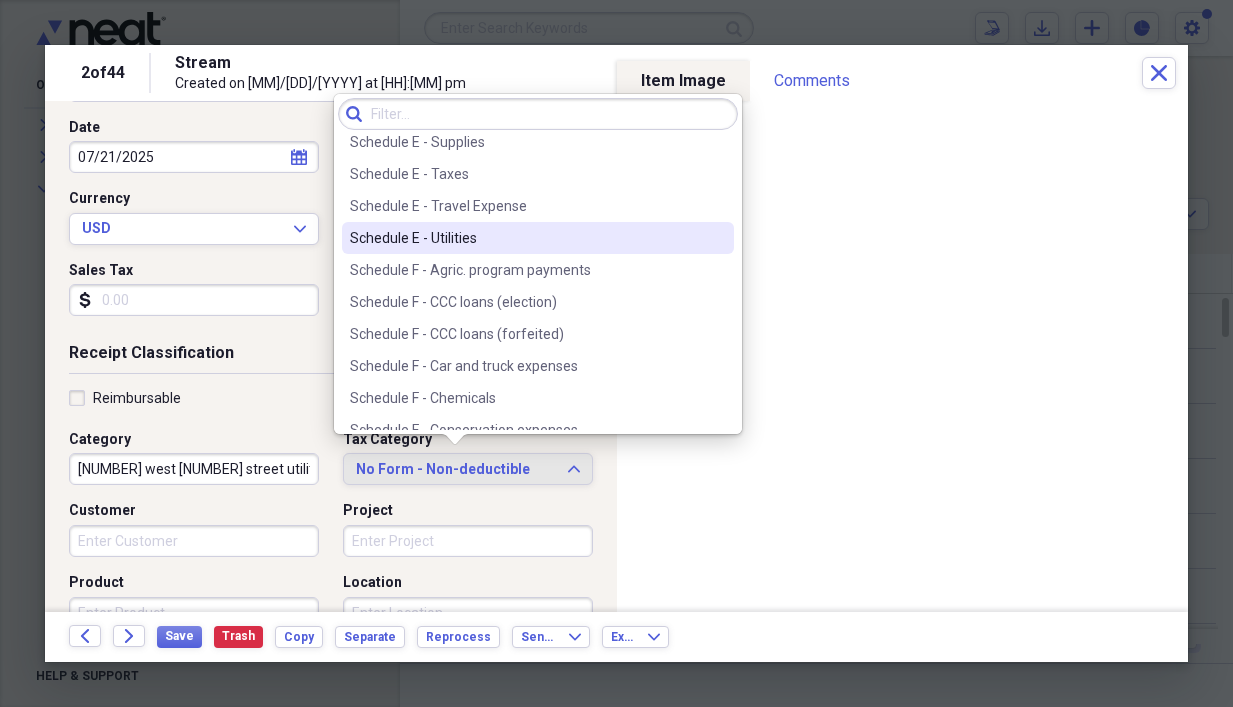 click on "Schedule E - Utilities" at bounding box center (526, 238) 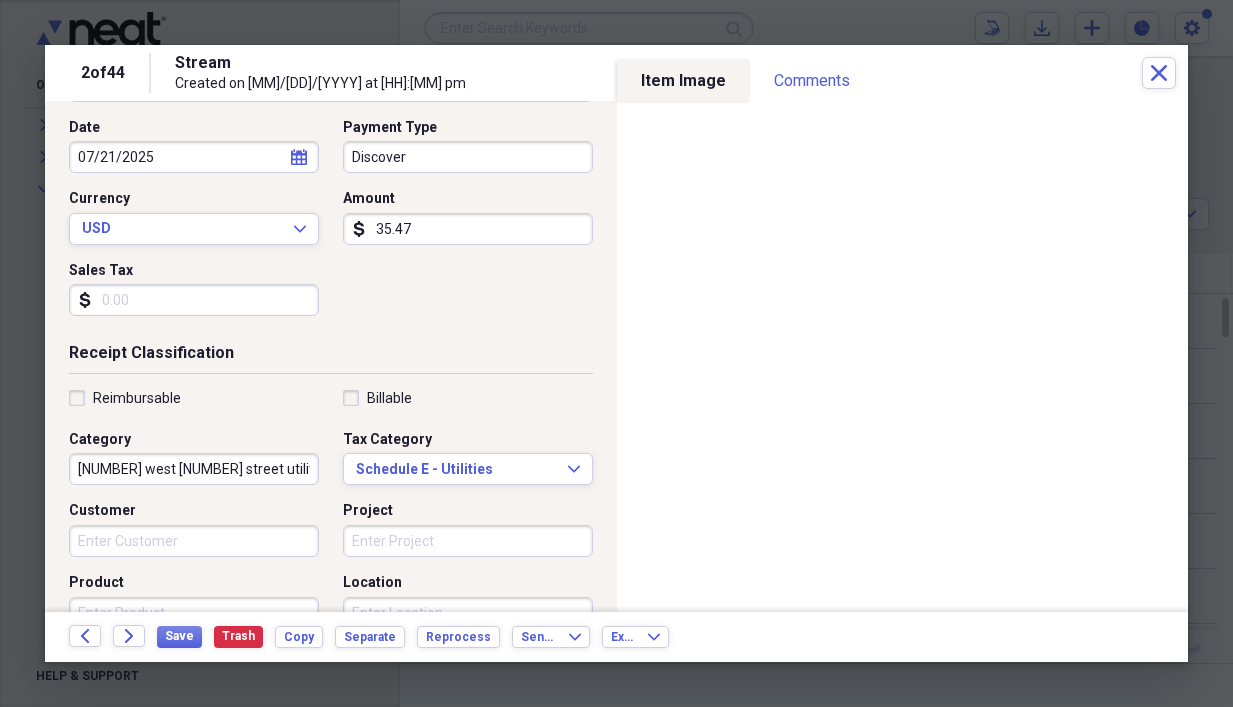 click on "[NUMBER] west [NUMBER] street utilities 2020" at bounding box center [194, 469] 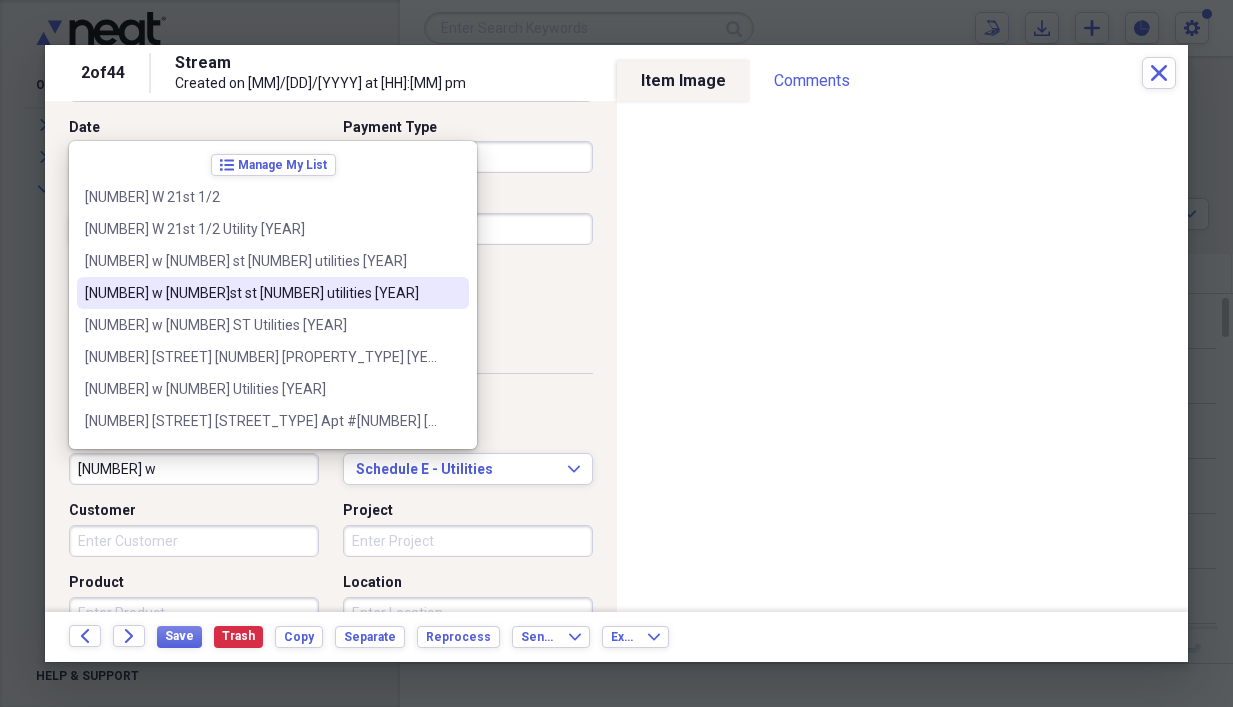 click on "[NUMBER] w [NUMBER]st st [NUMBER] utilities [YEAR]" at bounding box center [261, 293] 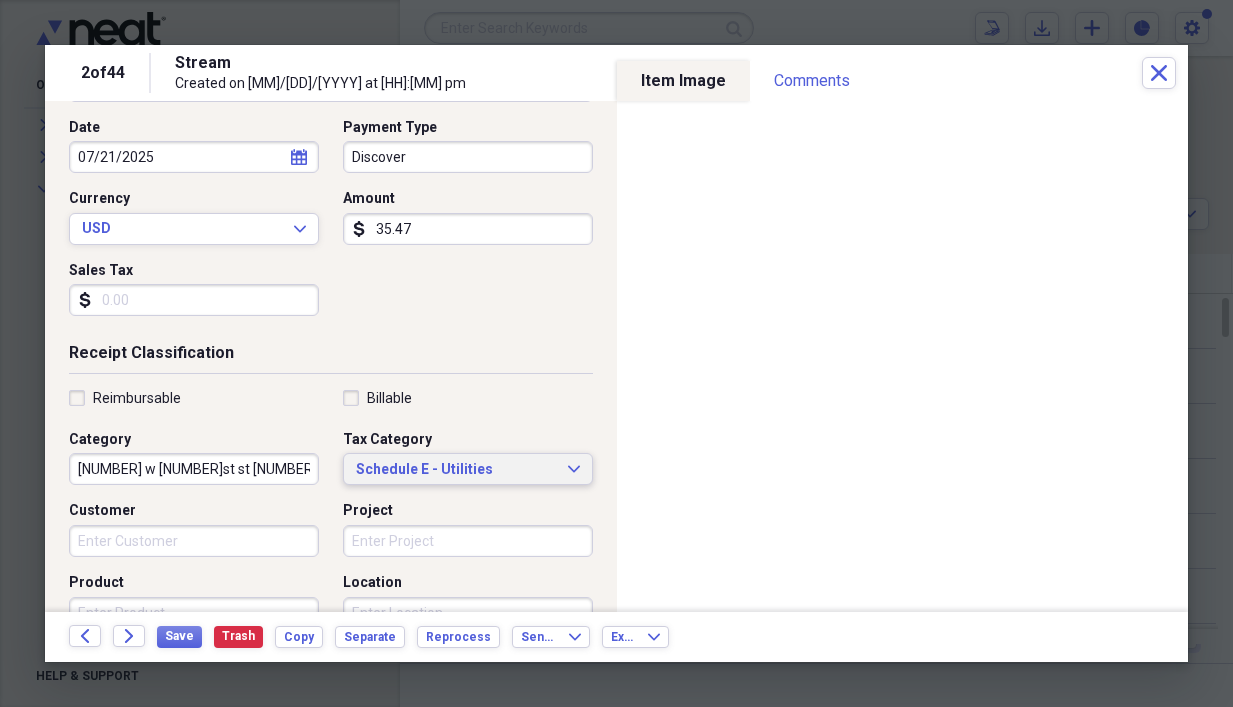 click on "Schedule E - Utilities Expand" at bounding box center [468, 470] 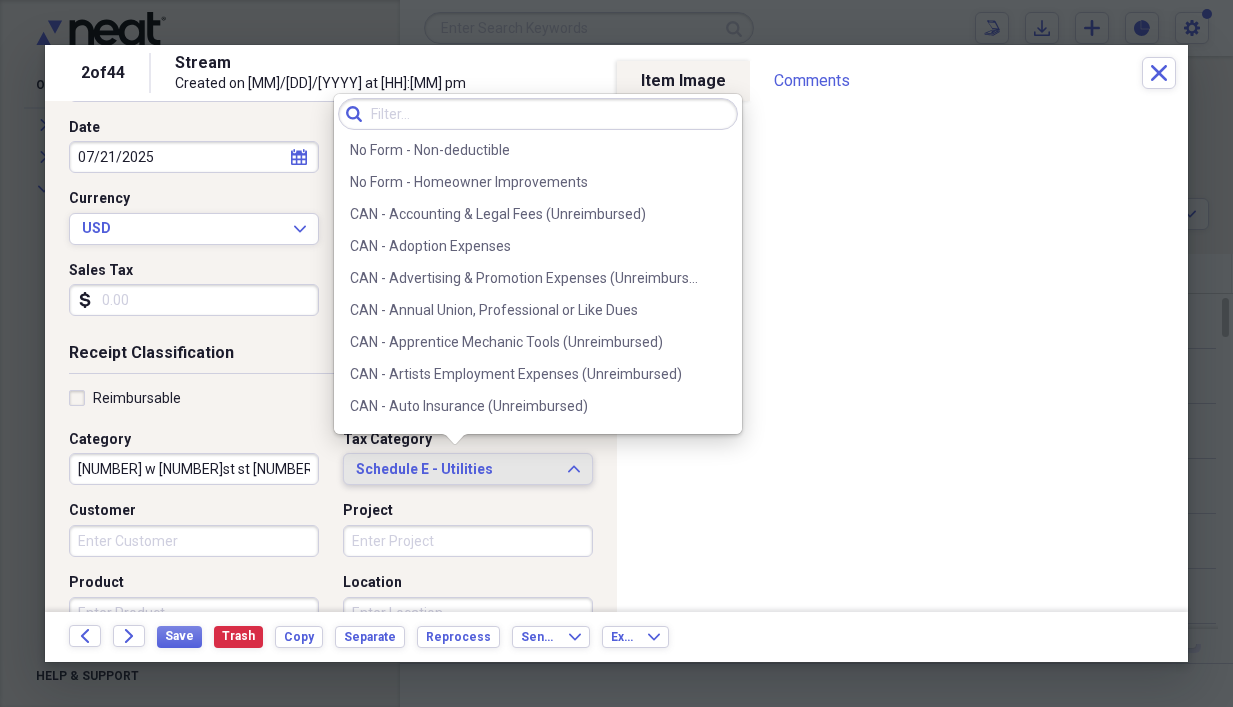 scroll, scrollTop: 4860, scrollLeft: 0, axis: vertical 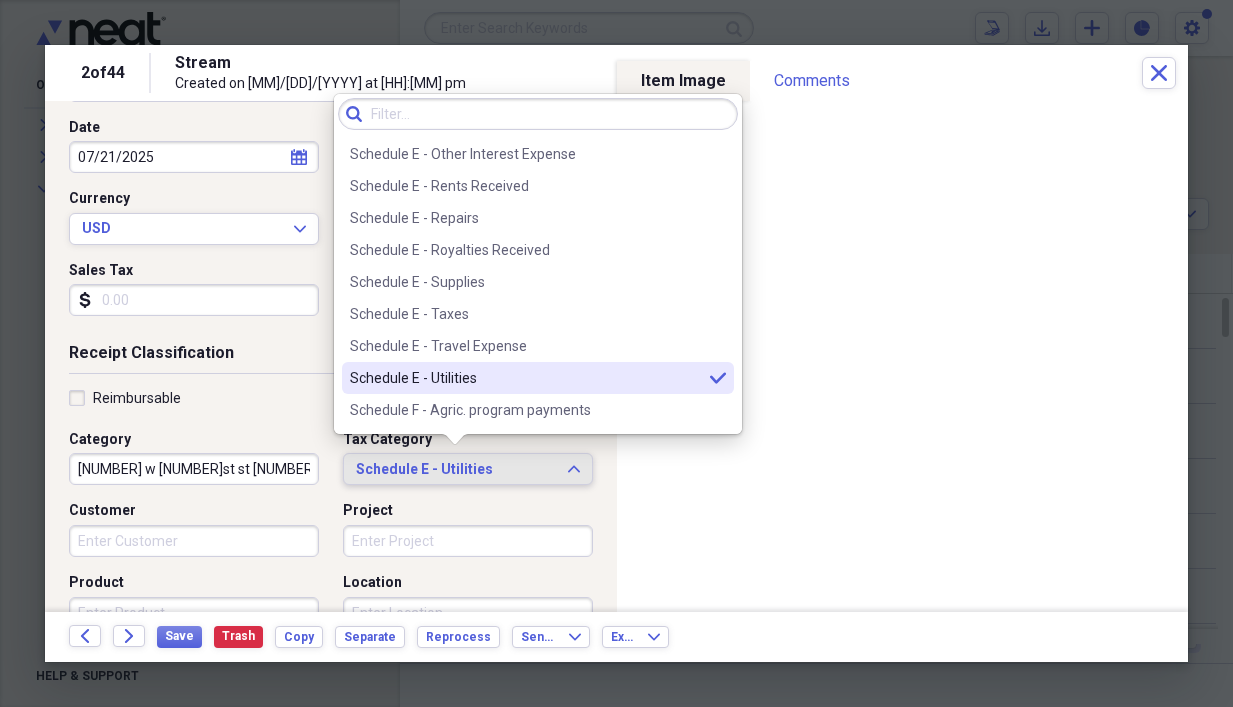click on "Schedule E - Utilities Expand" at bounding box center [468, 470] 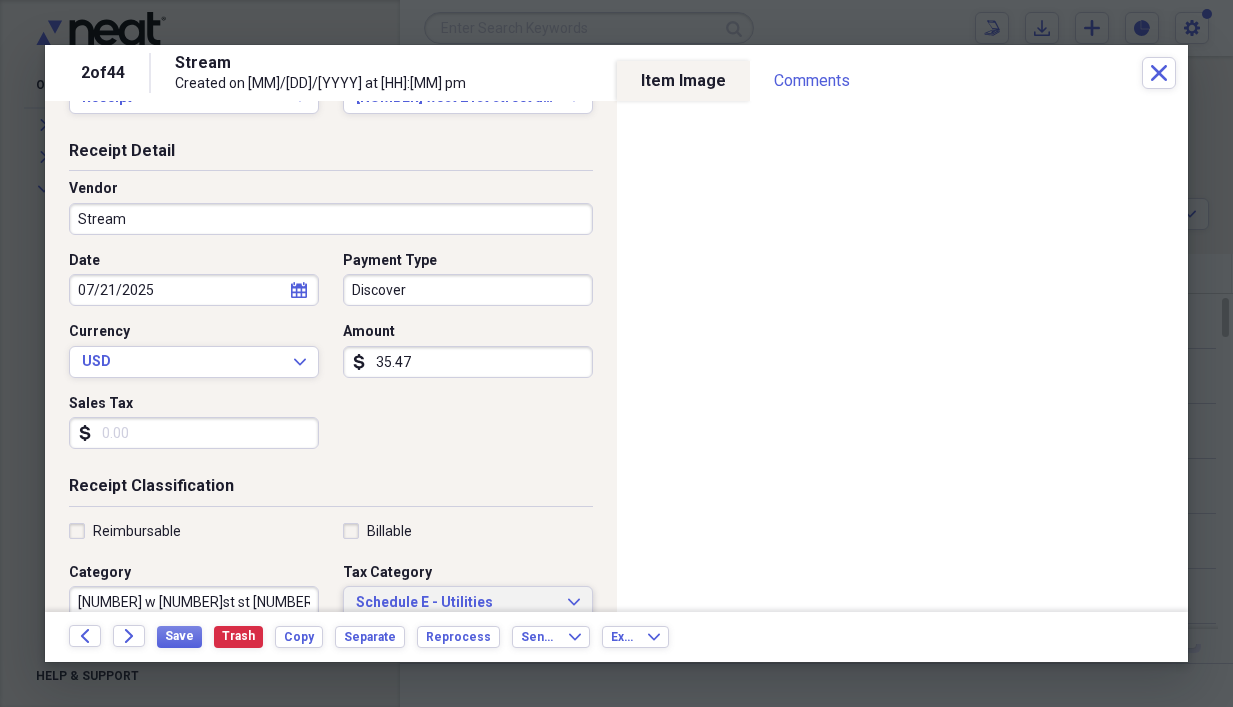 scroll, scrollTop: 100, scrollLeft: 0, axis: vertical 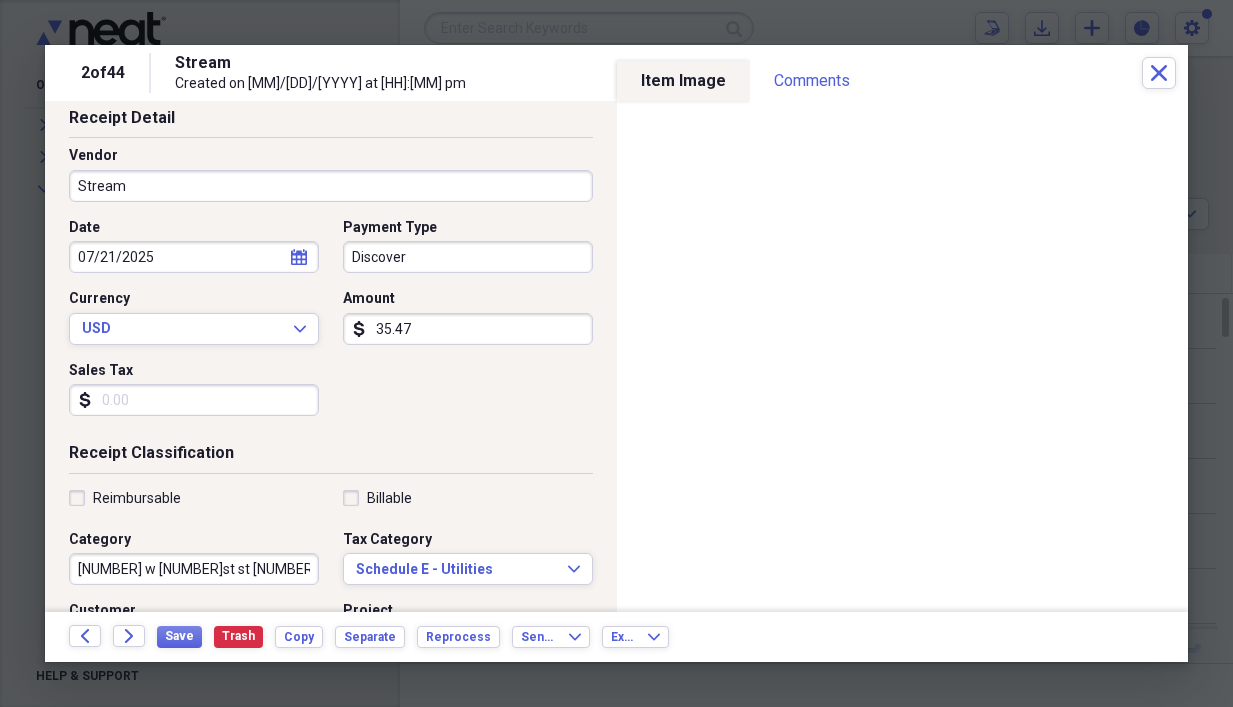 click on "calendar" 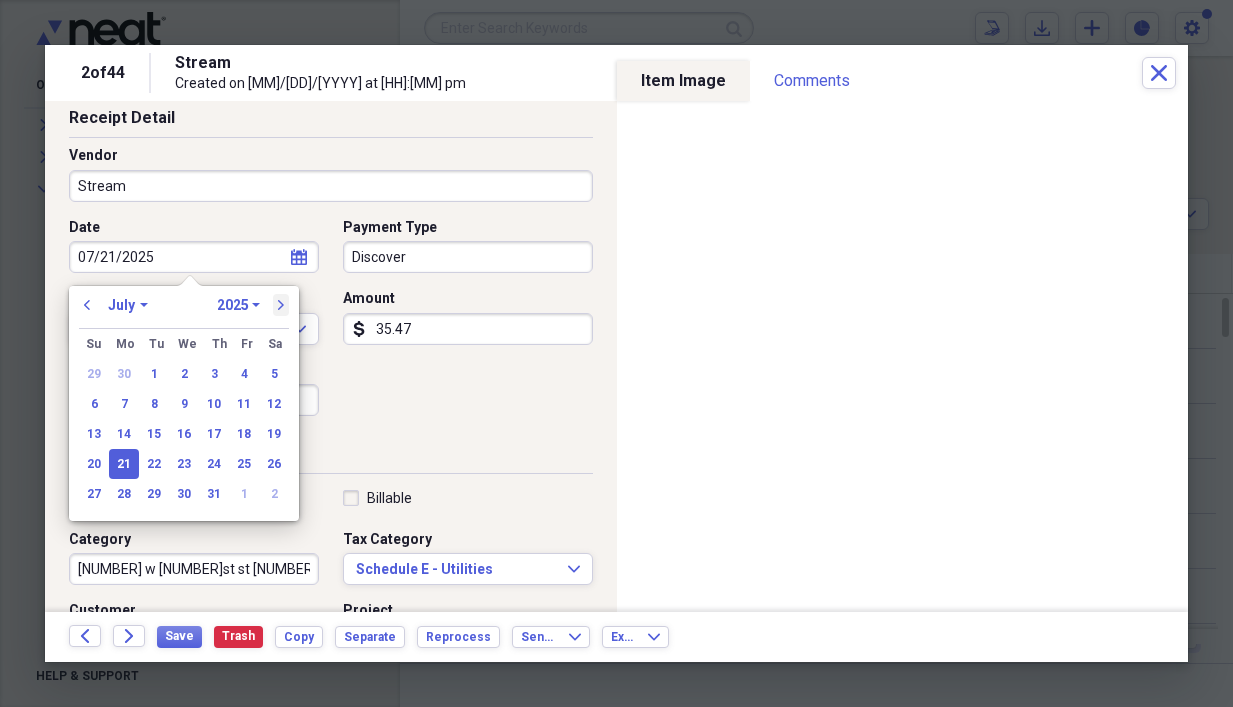 click on "next" at bounding box center (281, 305) 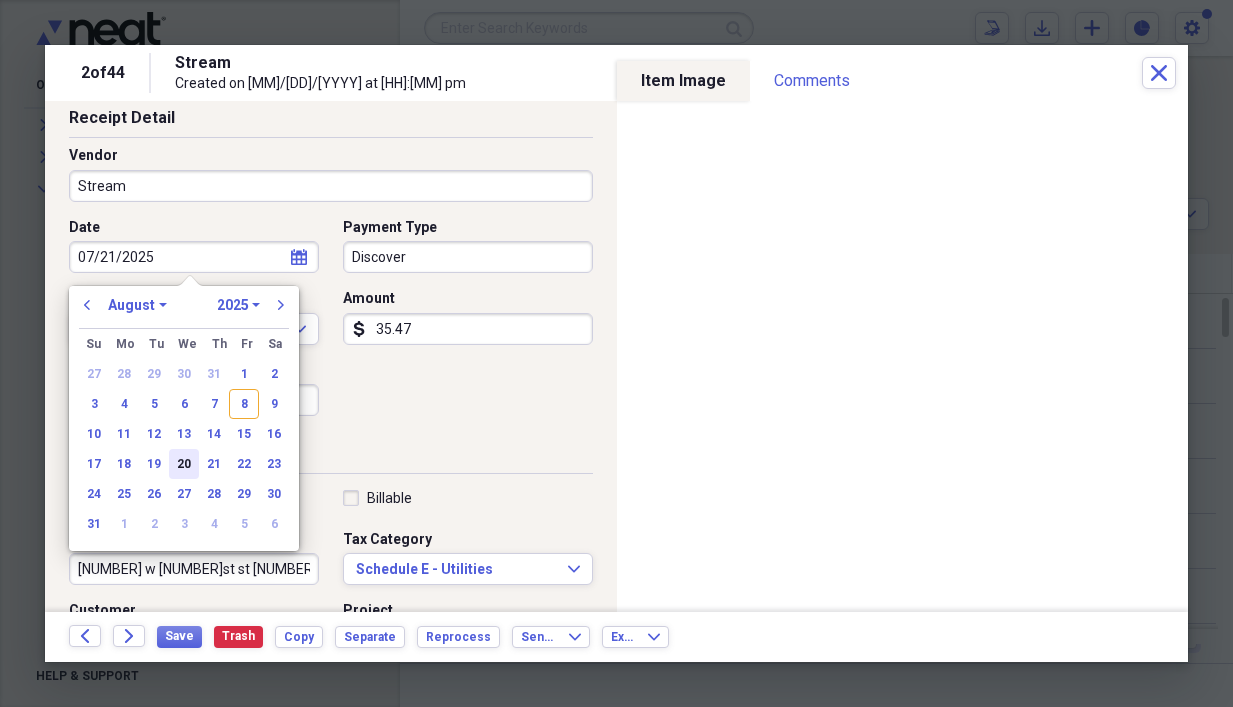 click on "20" at bounding box center (184, 464) 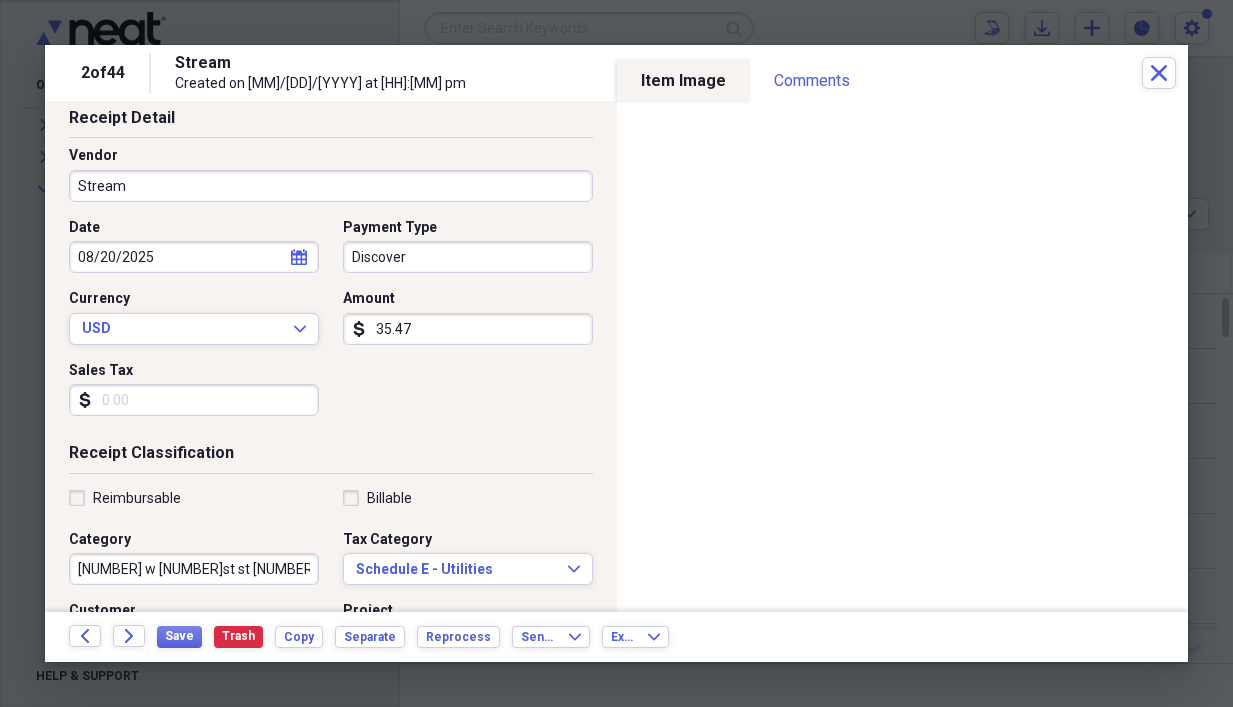click on "Date [DATE] calendar Calendar Payment Type Discover Currency USD Expand Amount dollar-sign [AMOUNT] Sales Tax dollar-sign" at bounding box center [331, 325] 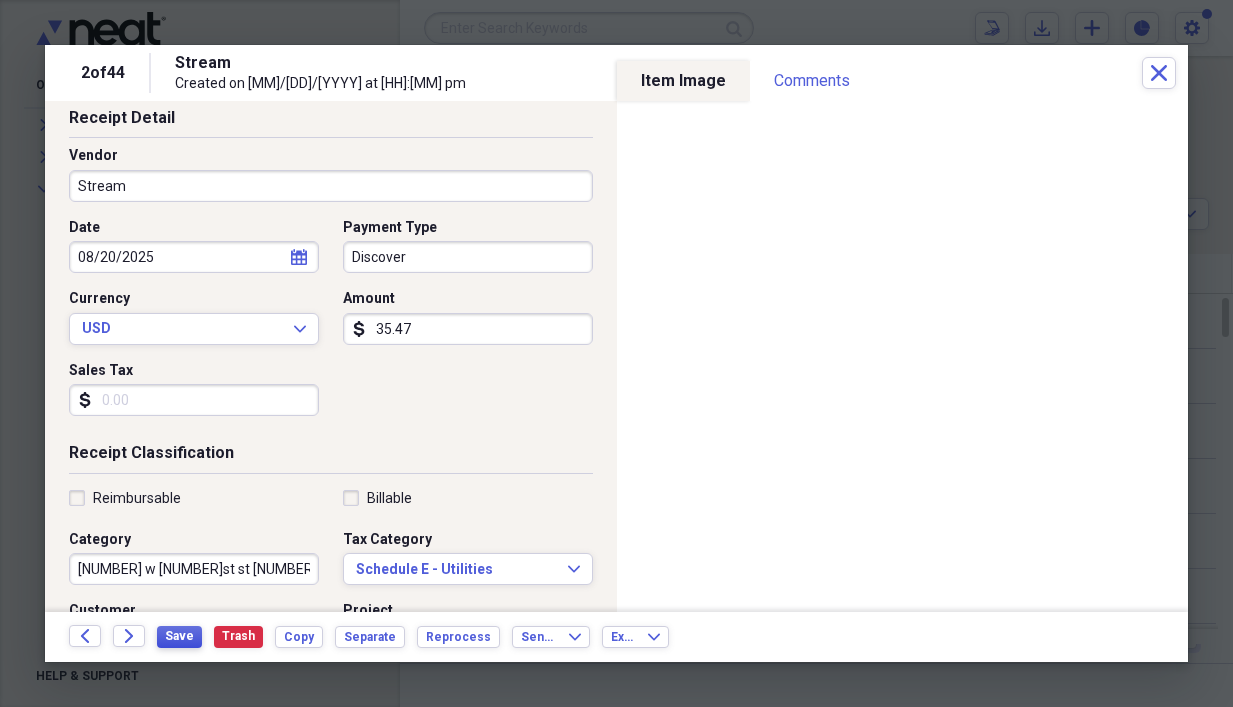 click on "Save" at bounding box center [179, 636] 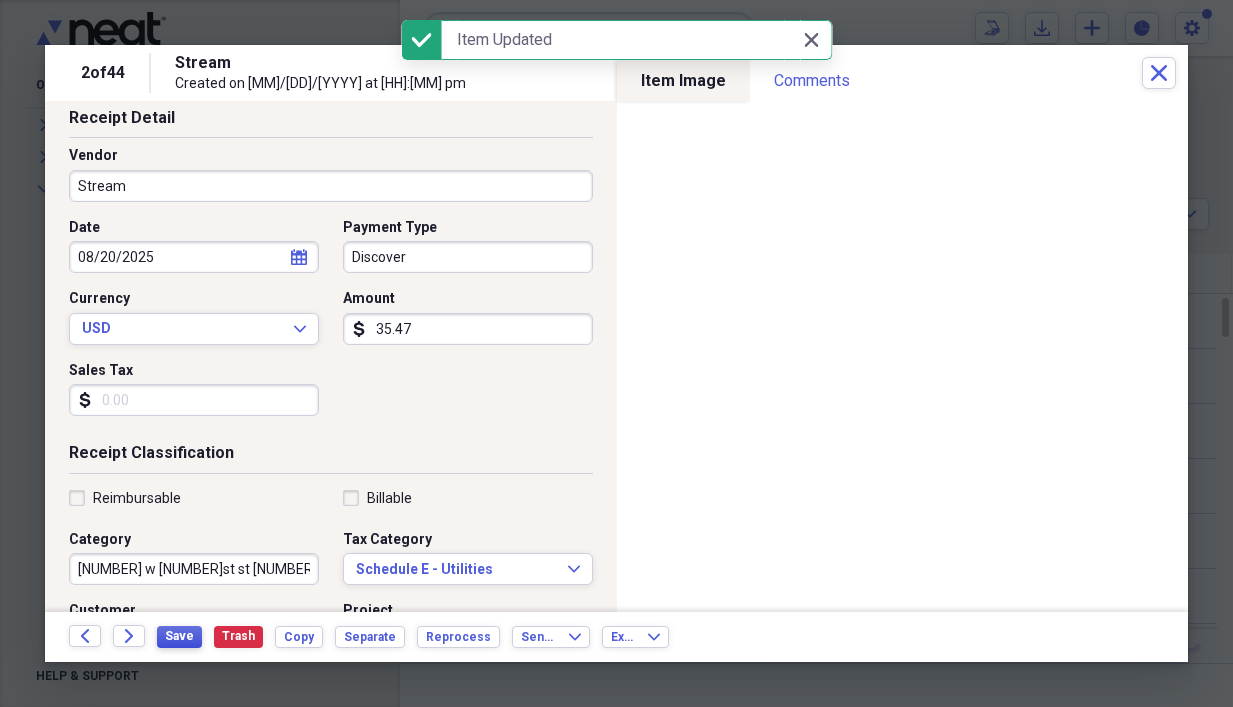 type on "Stream" 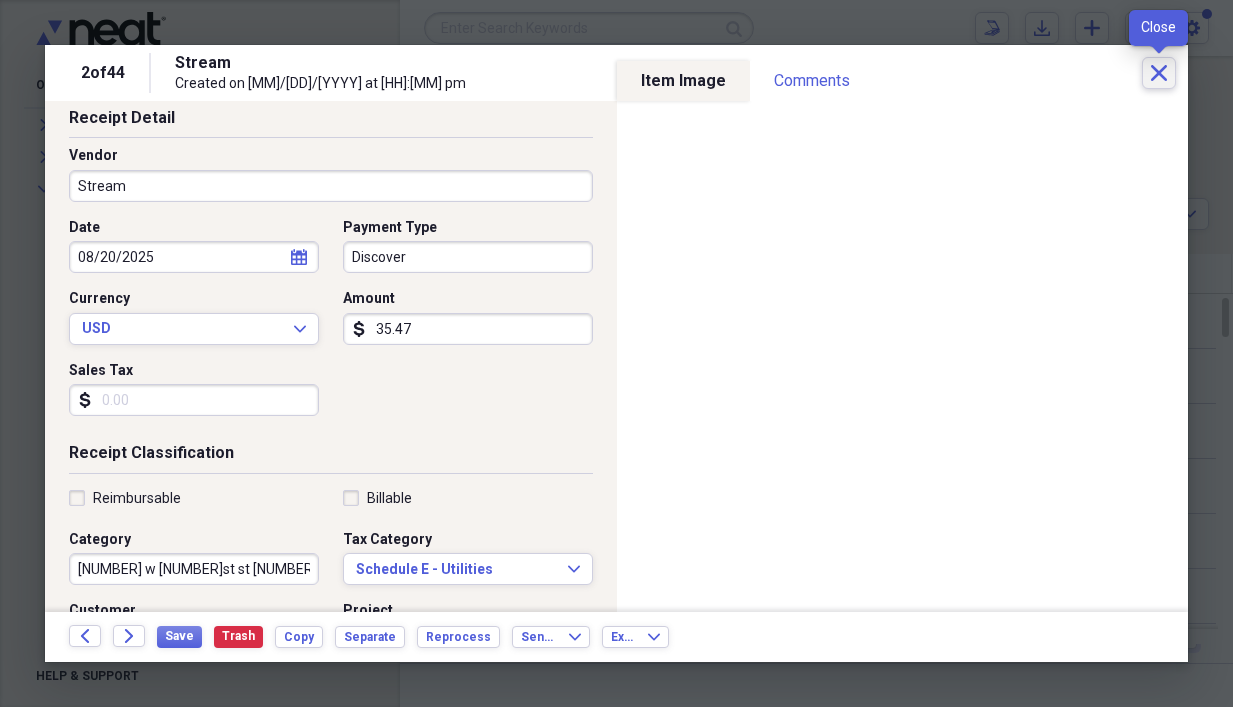 click on "Close" 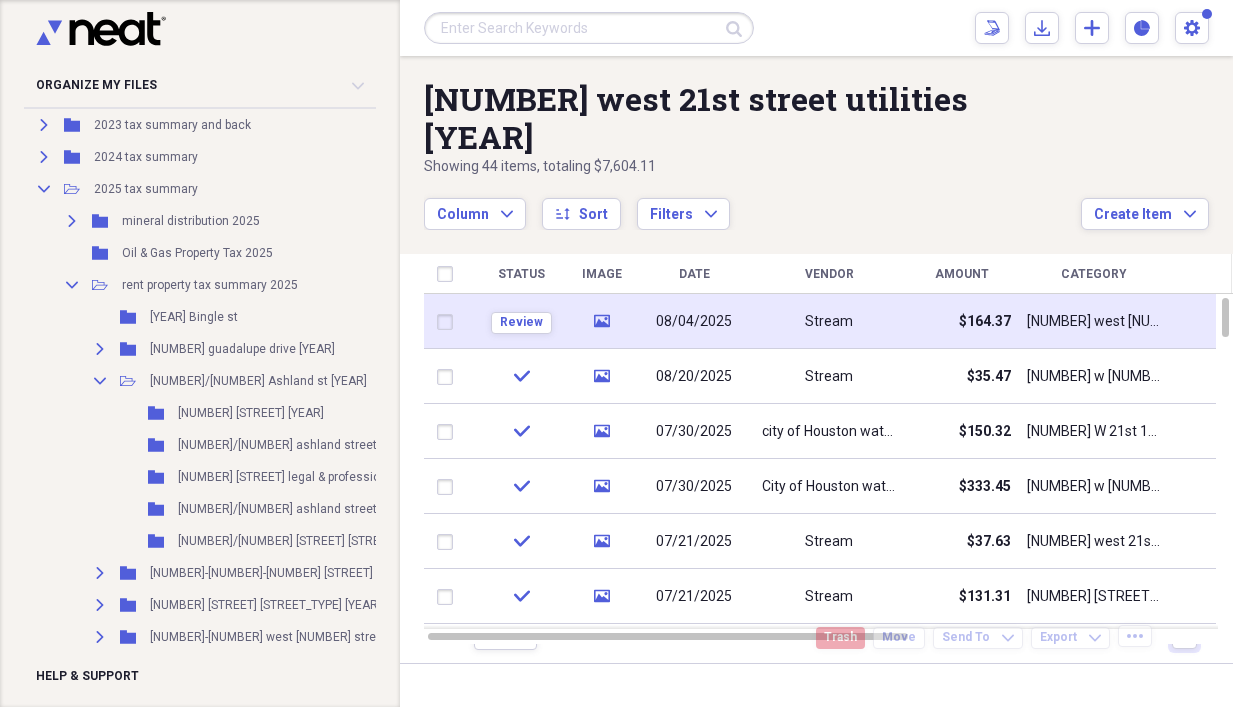 click on "Stream" at bounding box center [829, 321] 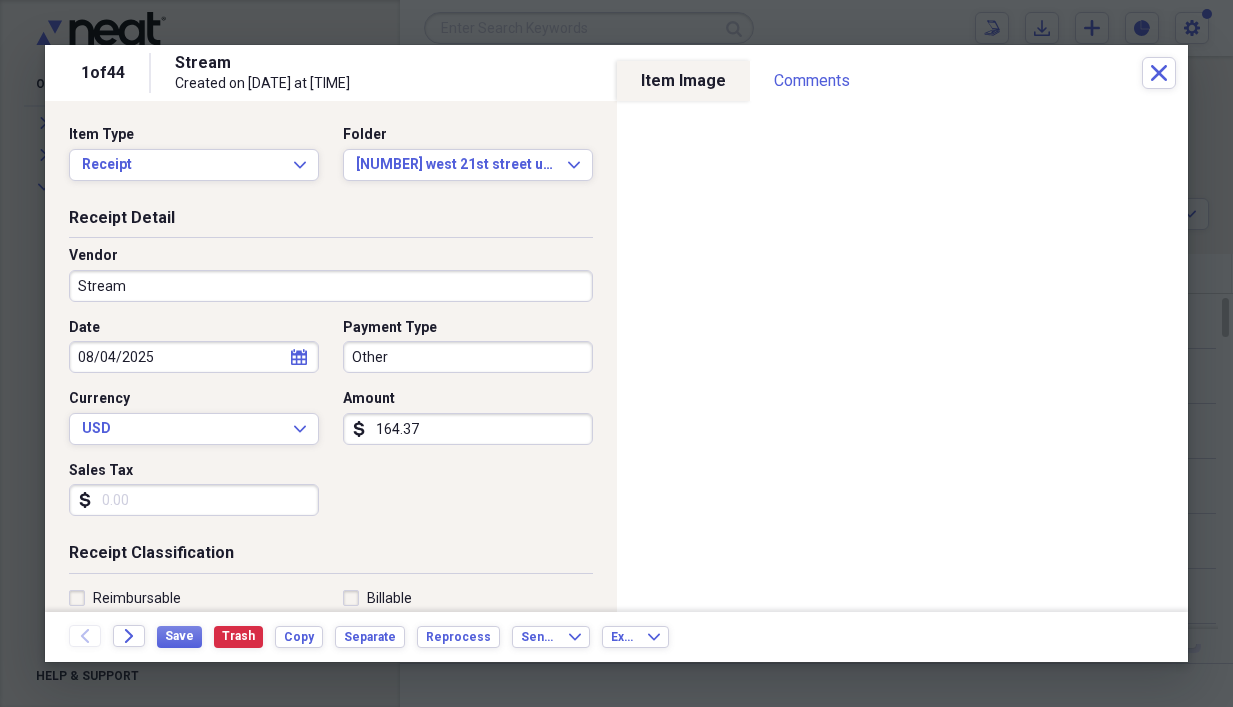 click on "calendar" 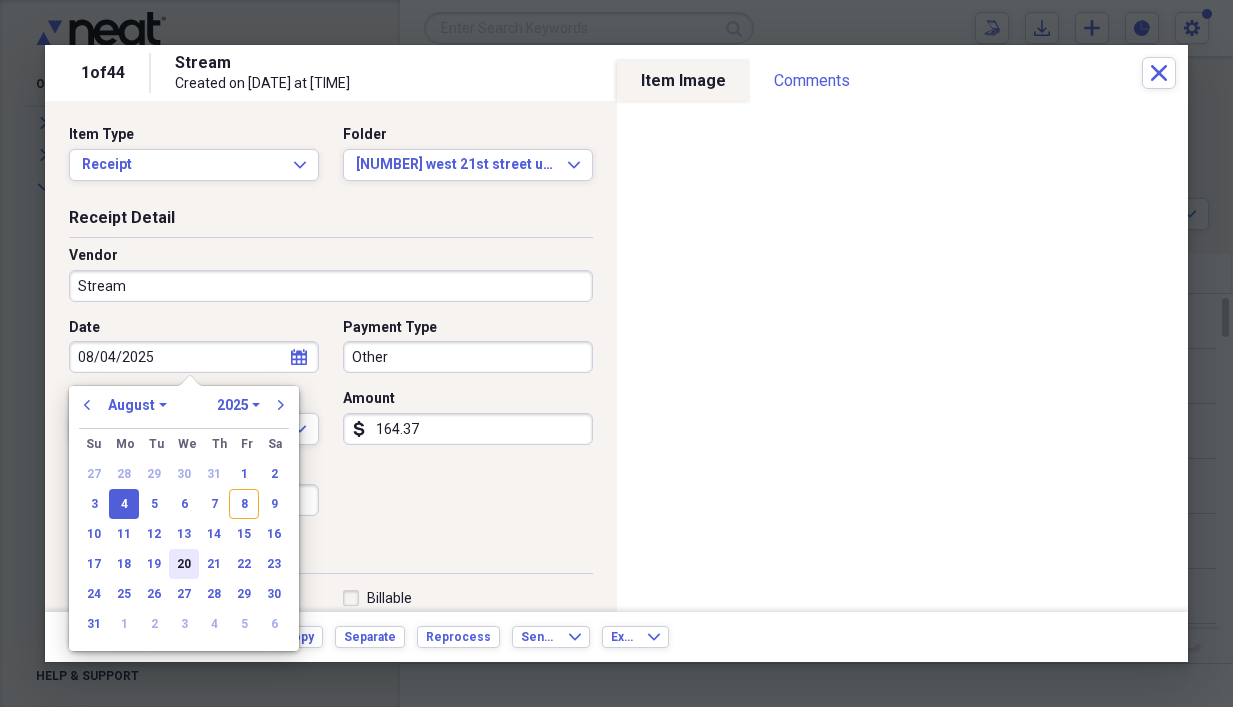 click on "20" at bounding box center [184, 564] 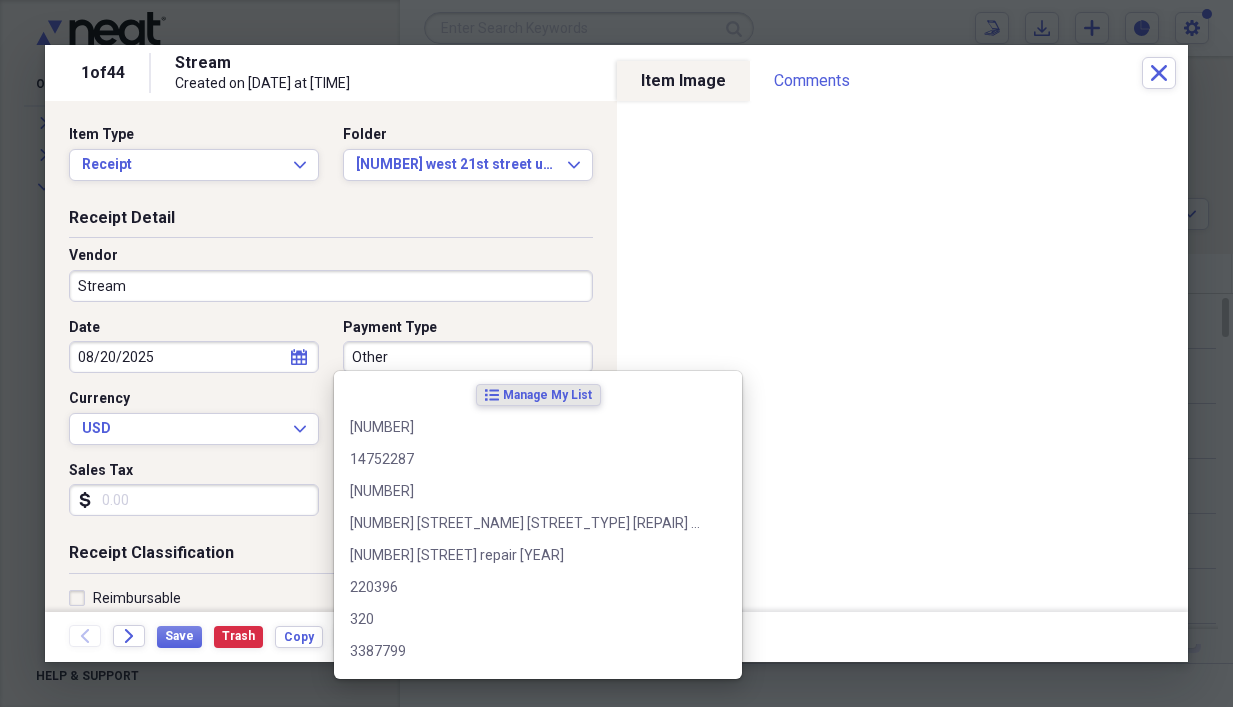 click on "Other" at bounding box center [468, 357] 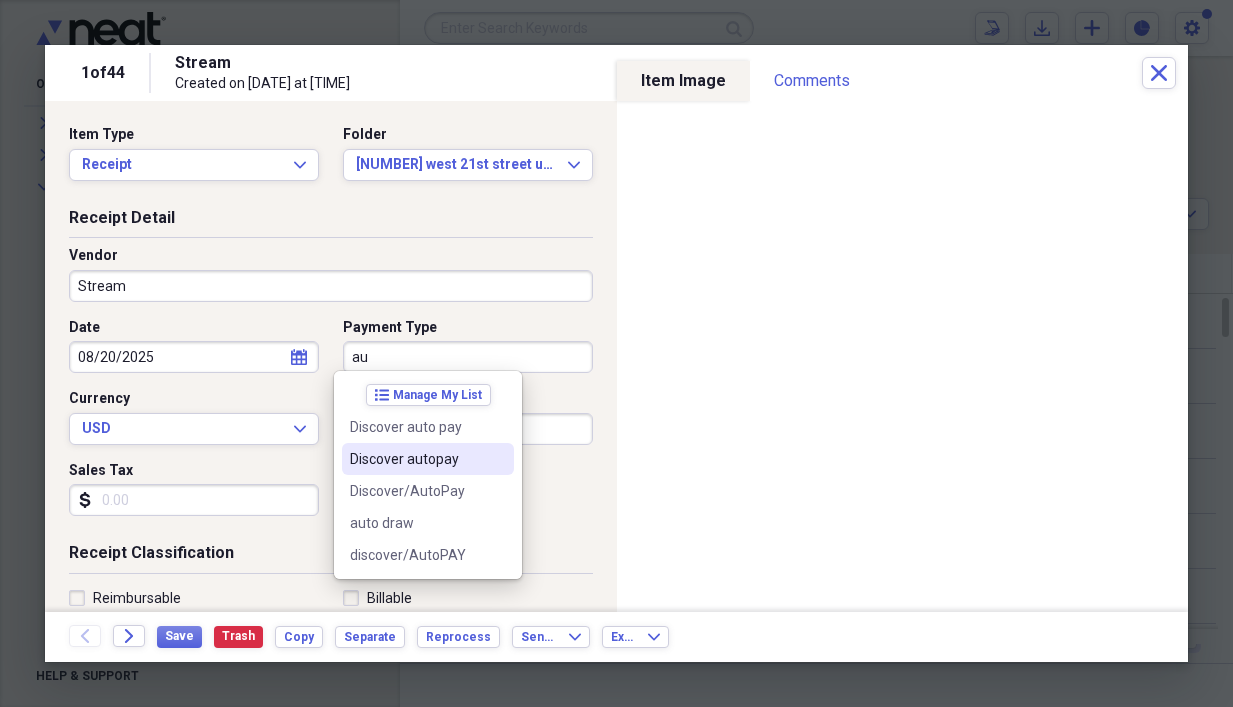 click on "Discover autopay" at bounding box center (416, 459) 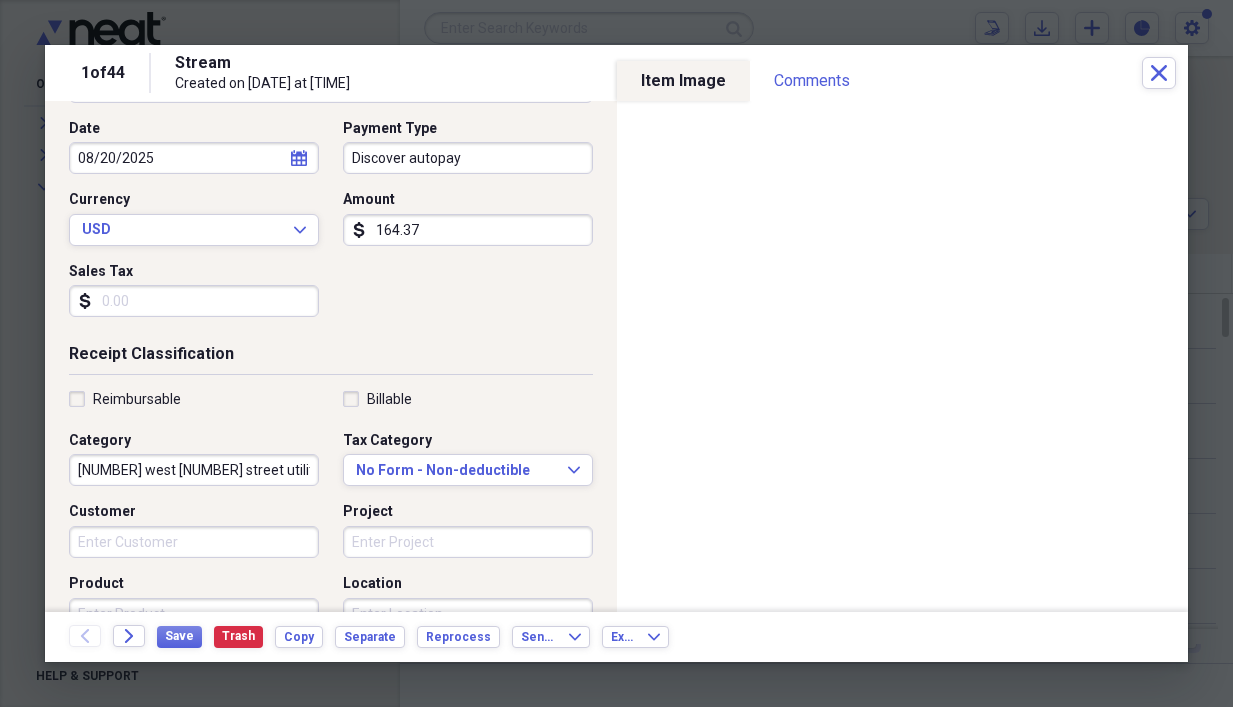scroll, scrollTop: 200, scrollLeft: 0, axis: vertical 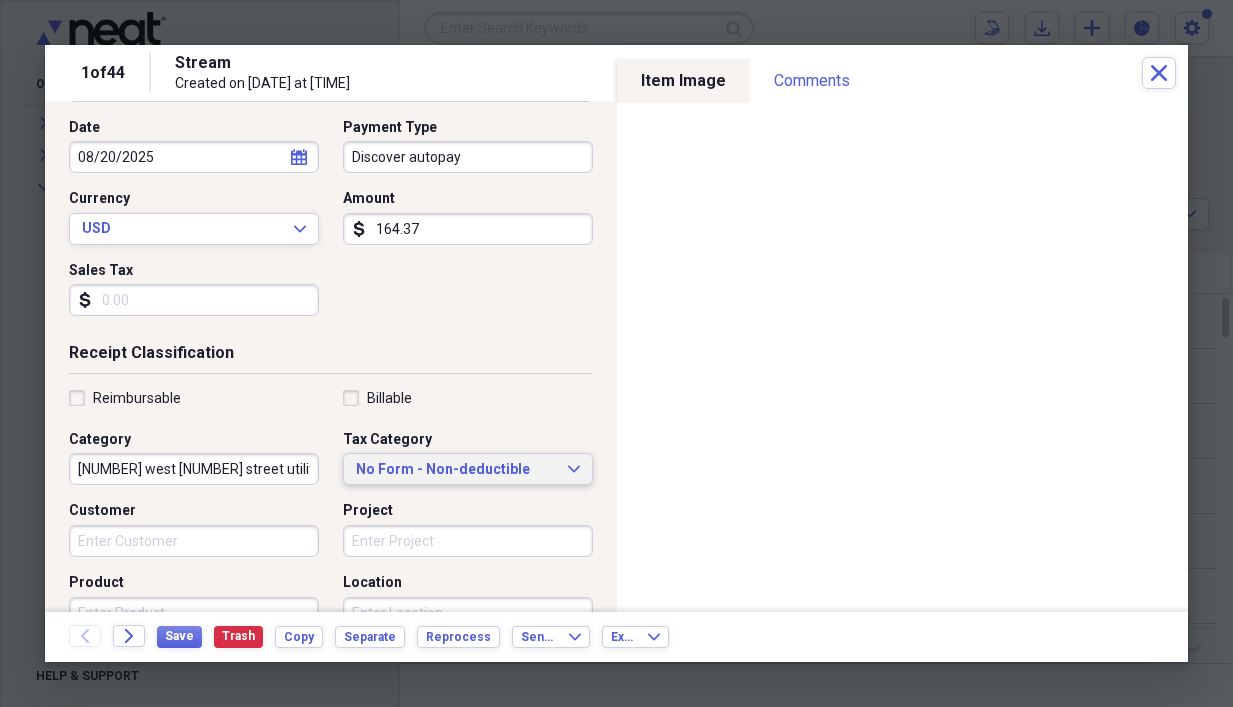 click on "No Form - Non-deductible Expand" at bounding box center (468, 470) 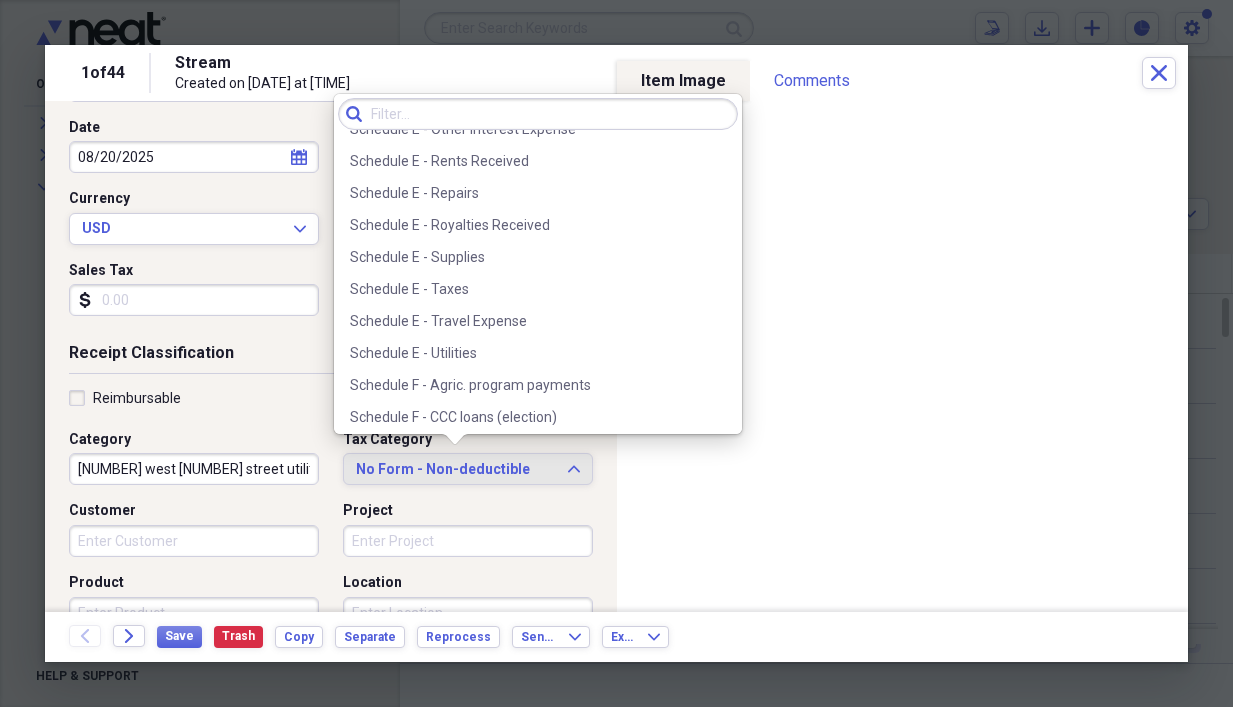 scroll, scrollTop: 5000, scrollLeft: 0, axis: vertical 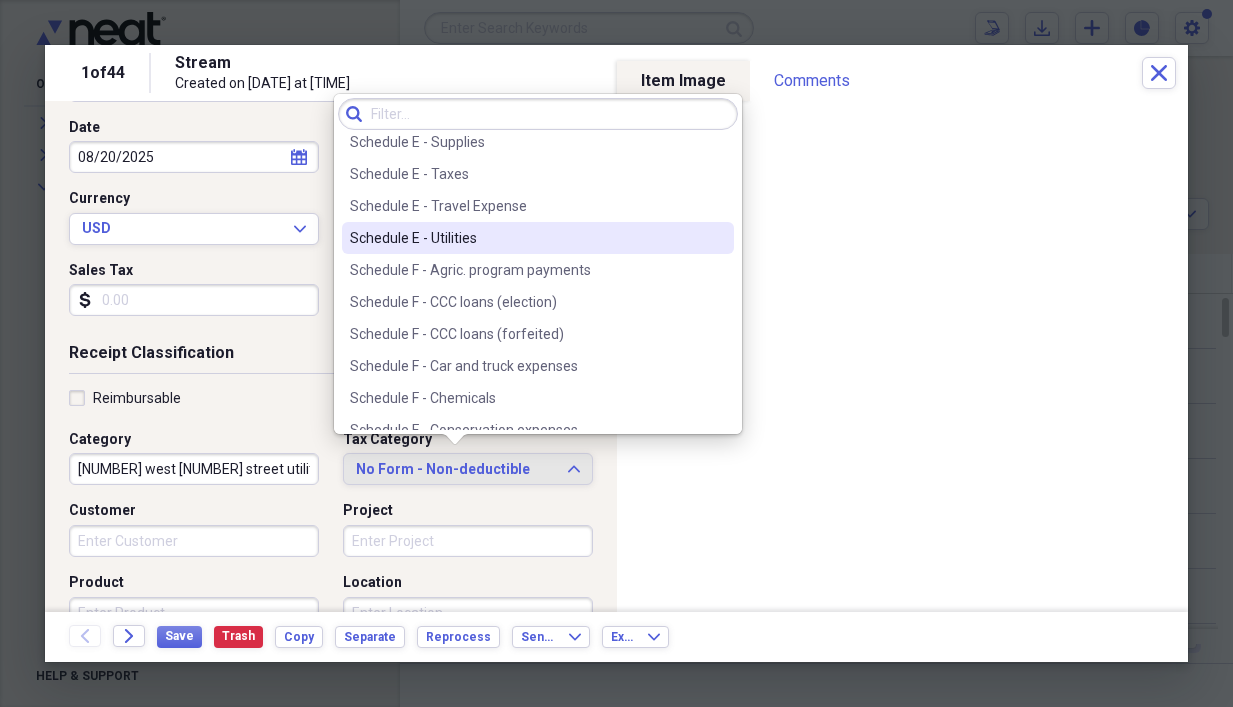click on "Schedule E - Utilities" at bounding box center [526, 238] 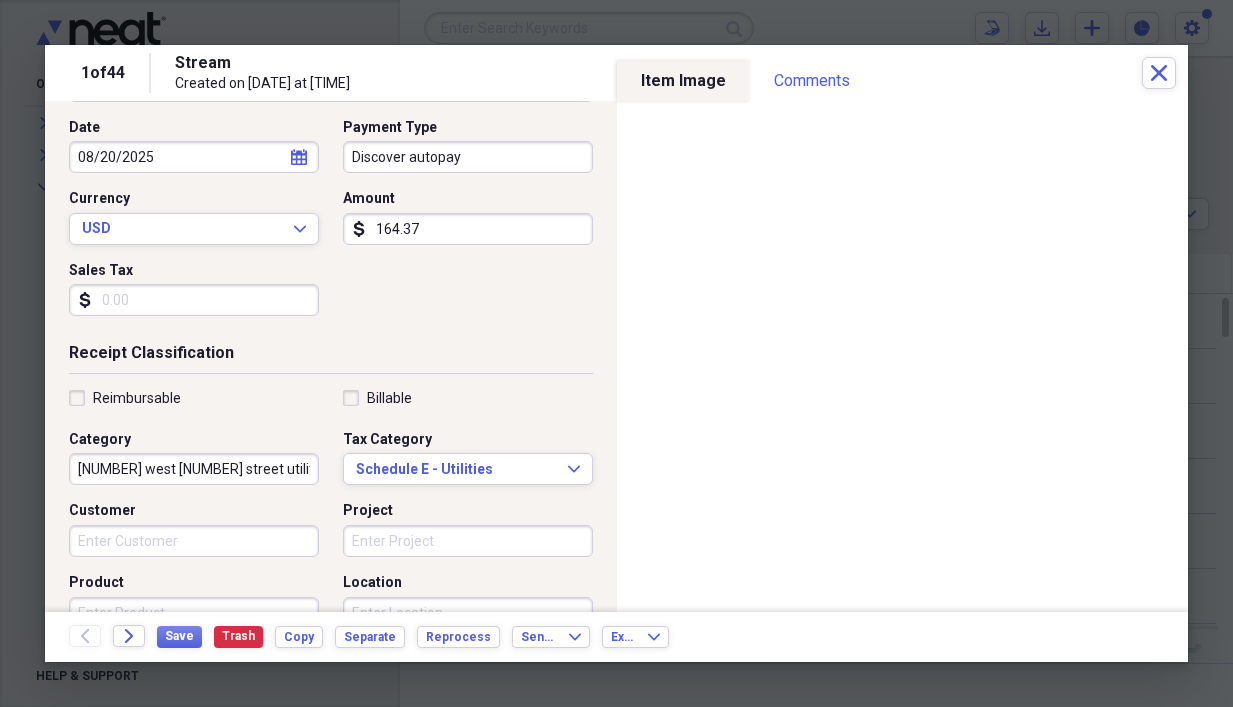 click on "[NUMBER] west [NUMBER] street utilities 2020" at bounding box center (194, 469) 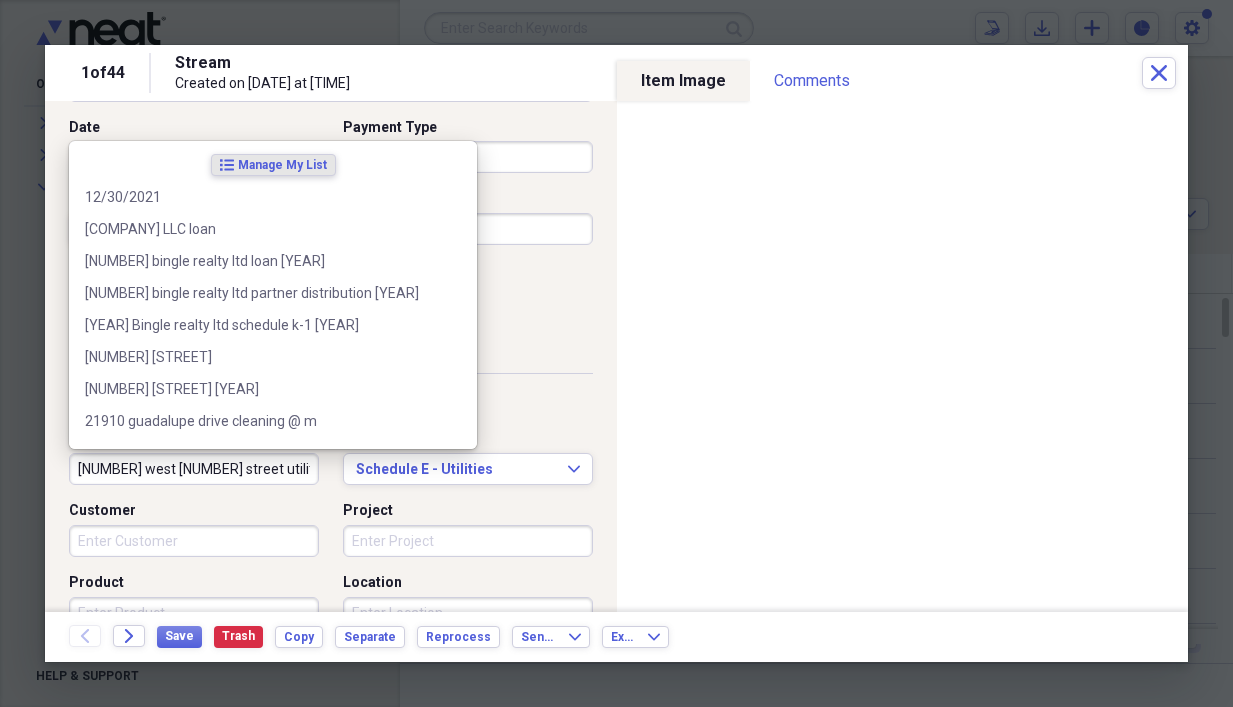 click on "[NUMBER] west [NUMBER] street utilities 2020" at bounding box center [194, 469] 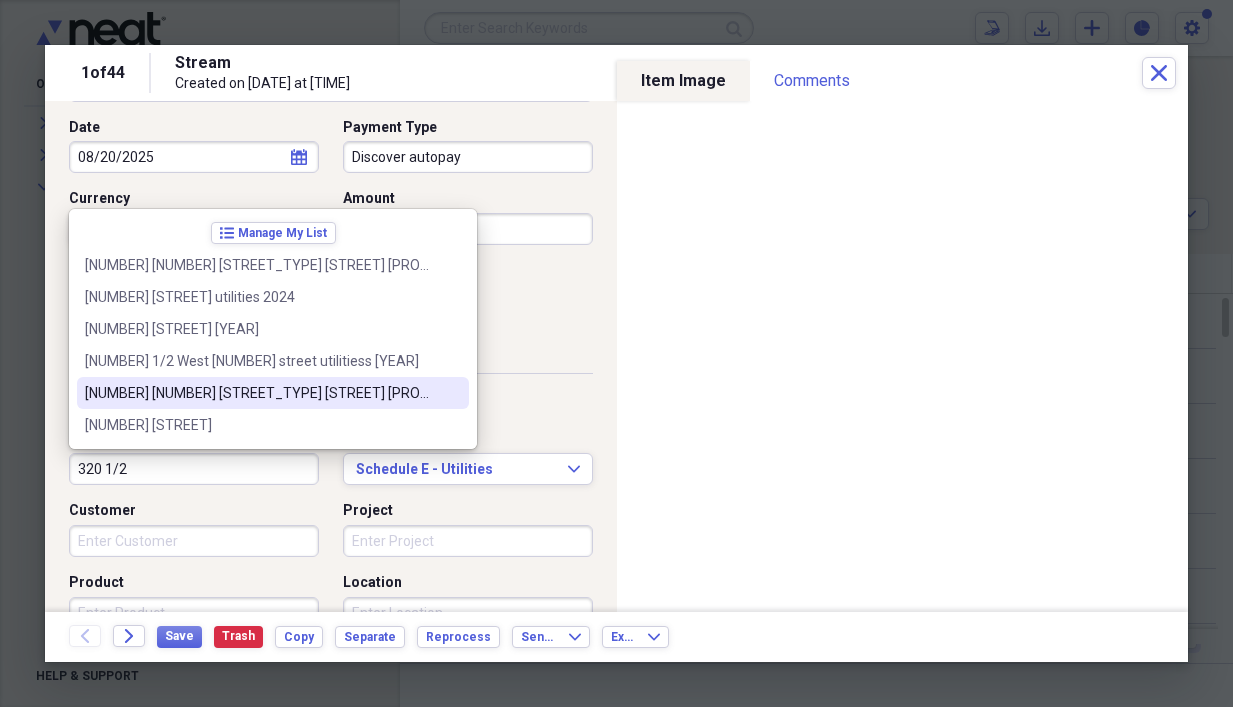 click on "[NUMBER] [NUMBER] [STREET_TYPE] [STREET] [PROPERTY_TYPE] [YEAR]" at bounding box center (261, 393) 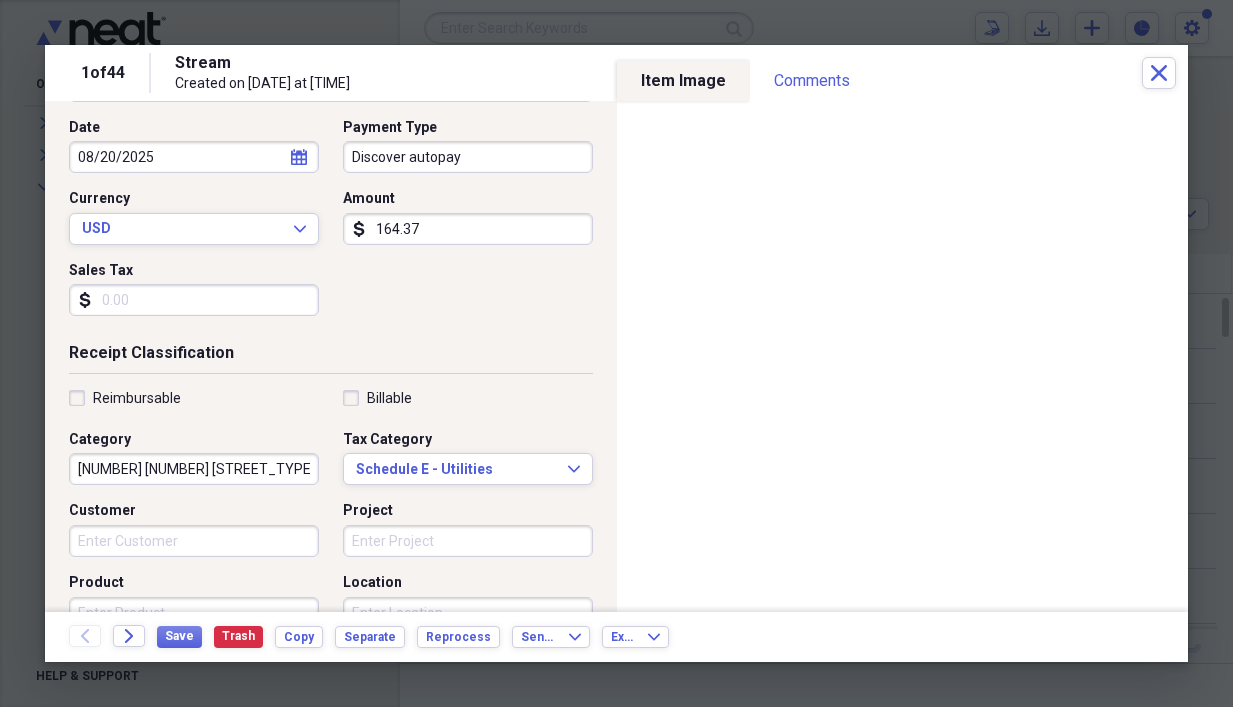 scroll, scrollTop: 0, scrollLeft: 22, axis: horizontal 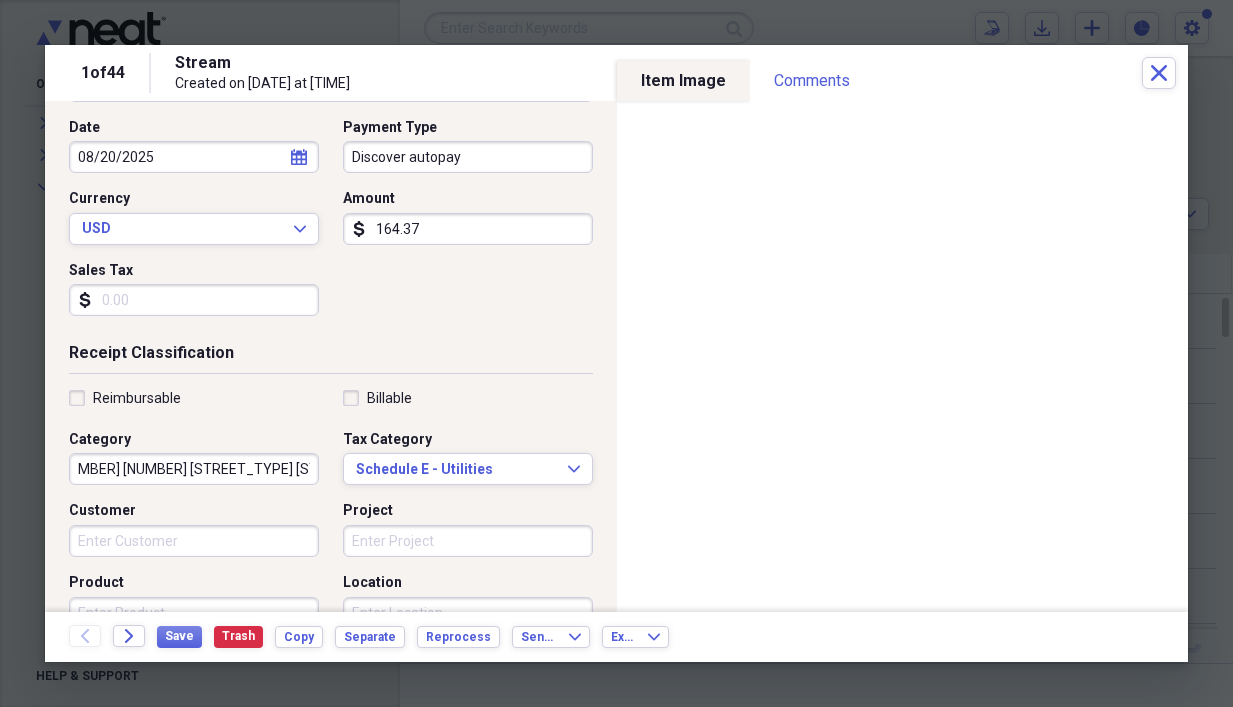 drag, startPoint x: 290, startPoint y: 467, endPoint x: 305, endPoint y: 467, distance: 15 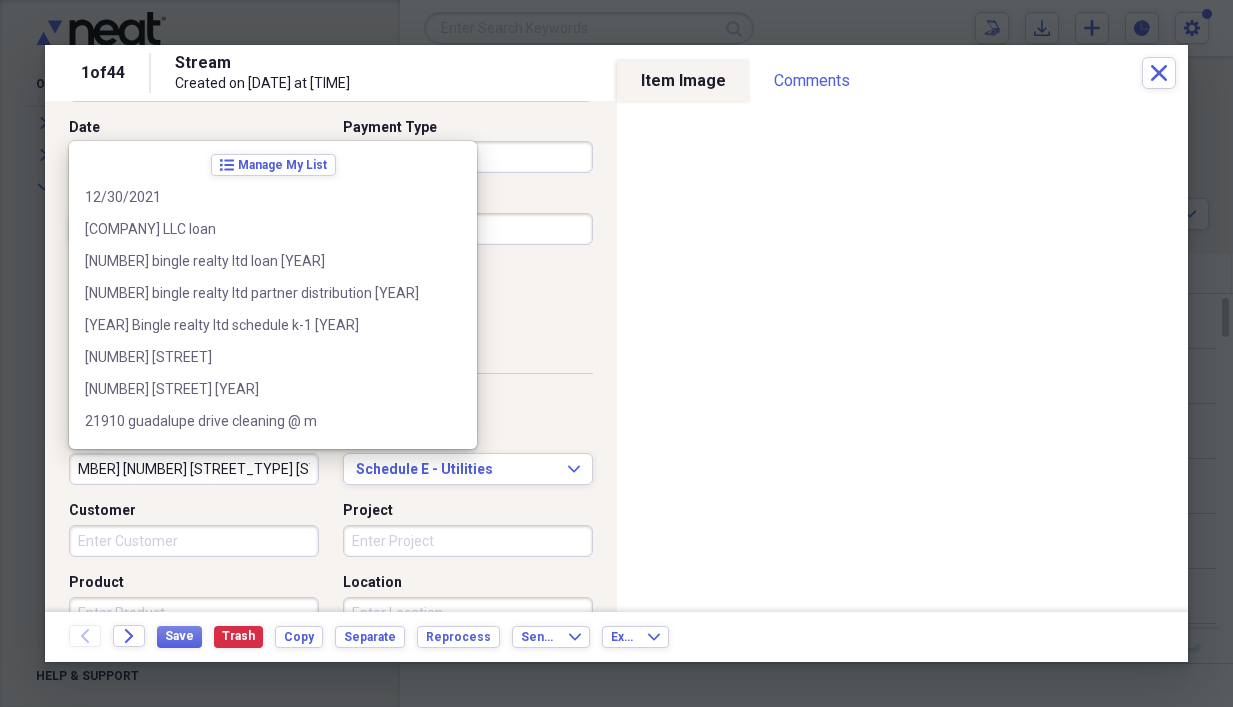 scroll, scrollTop: 8444, scrollLeft: 0, axis: vertical 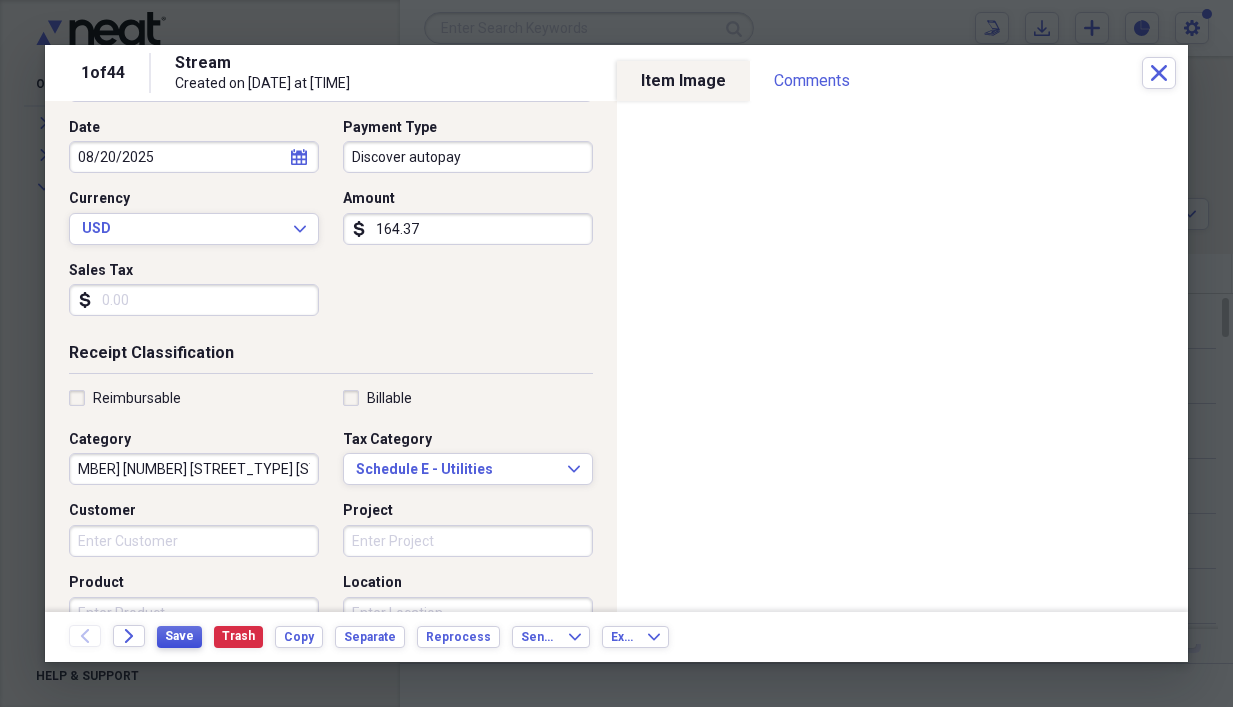 click on "Save" at bounding box center [179, 636] 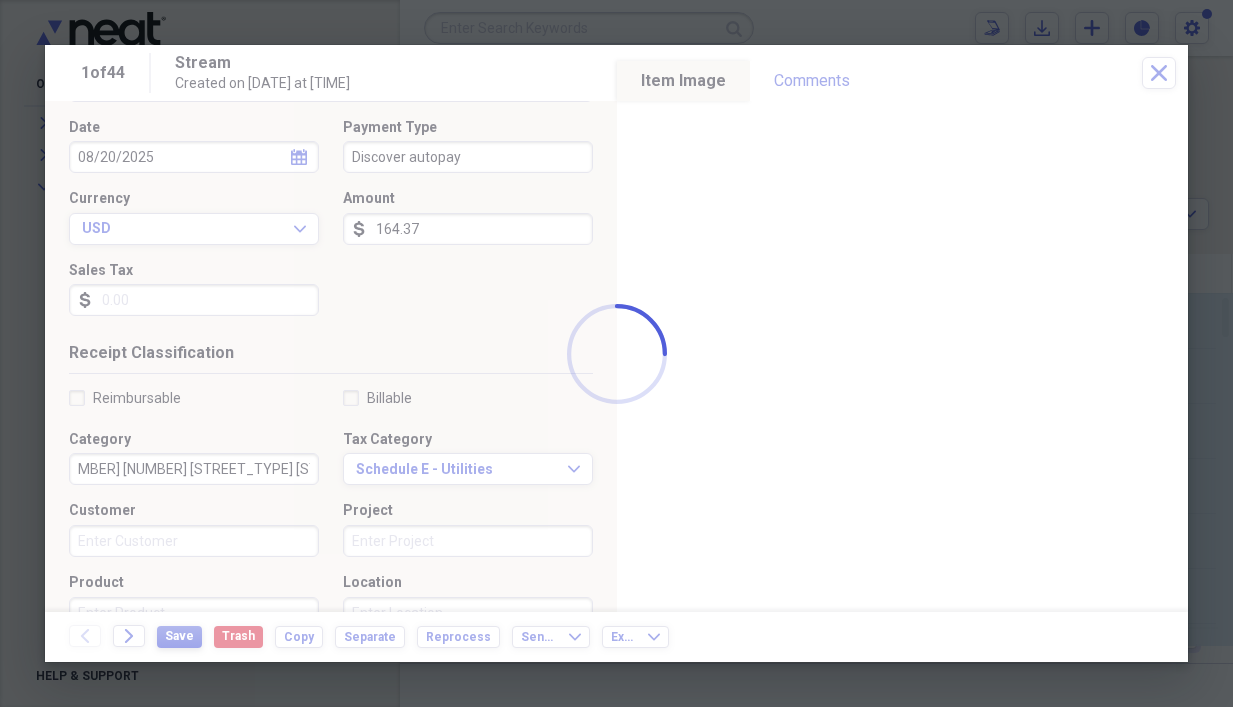 scroll, scrollTop: 0, scrollLeft: 0, axis: both 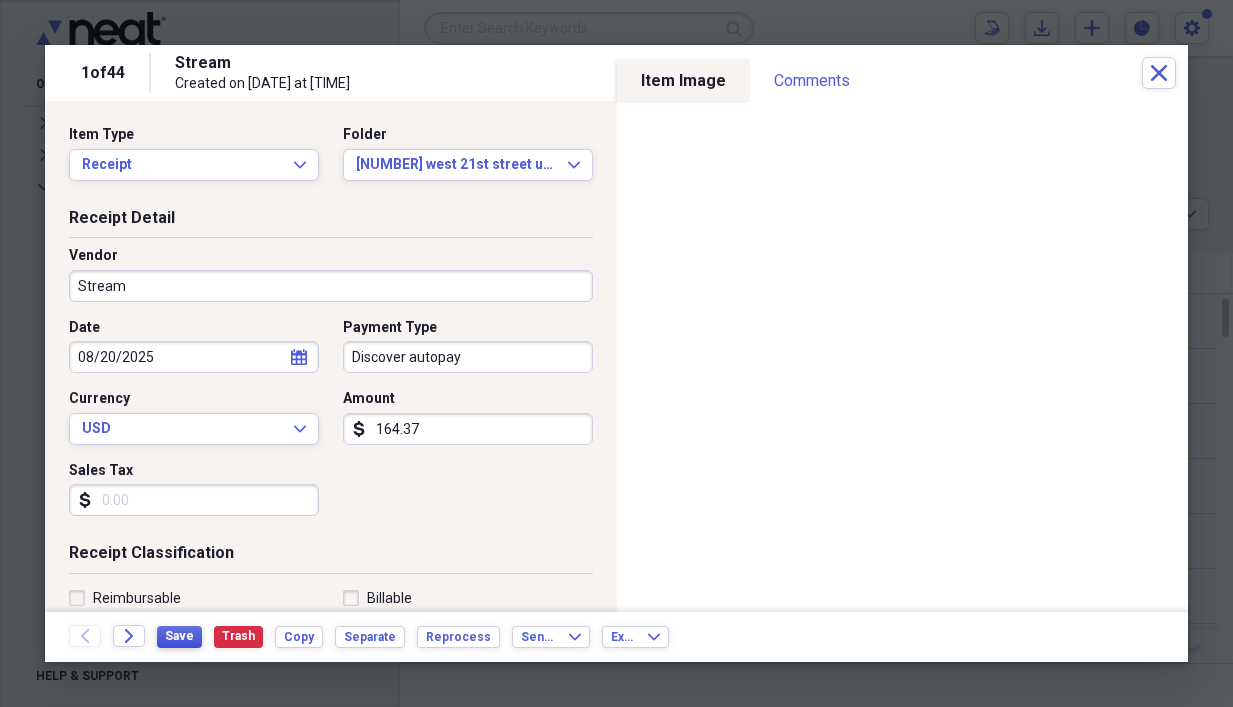 click on "Save" at bounding box center (179, 636) 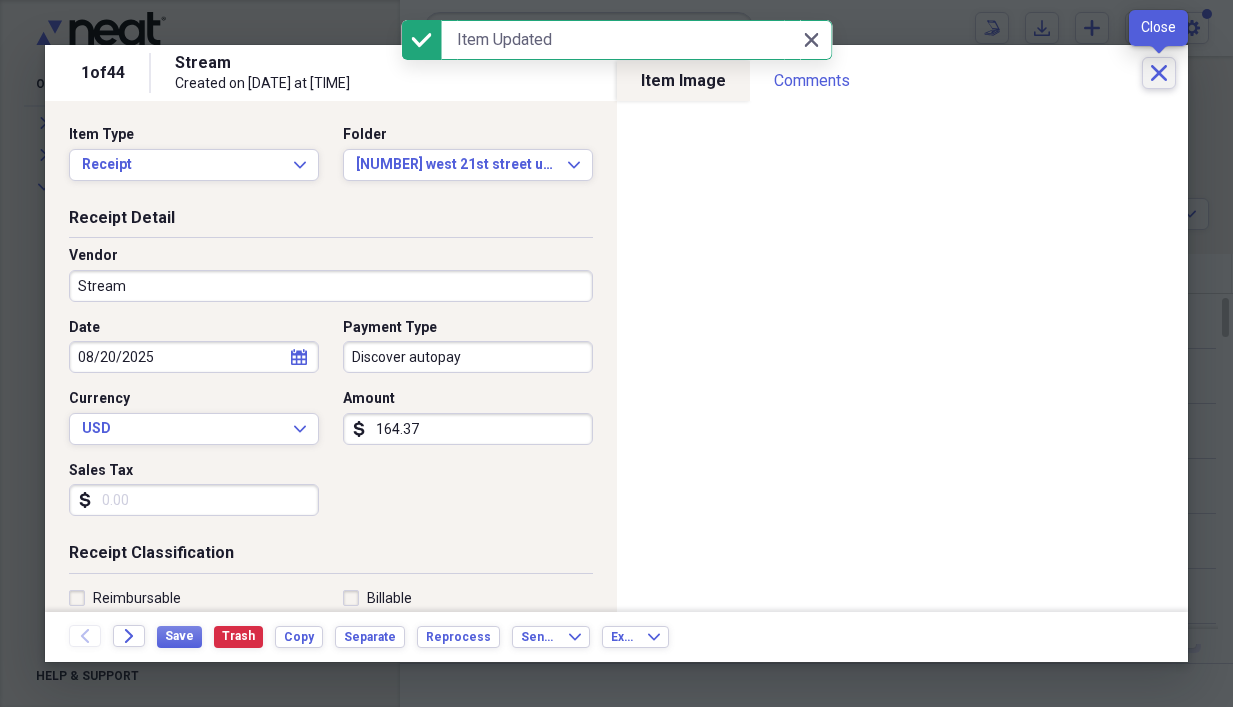 click 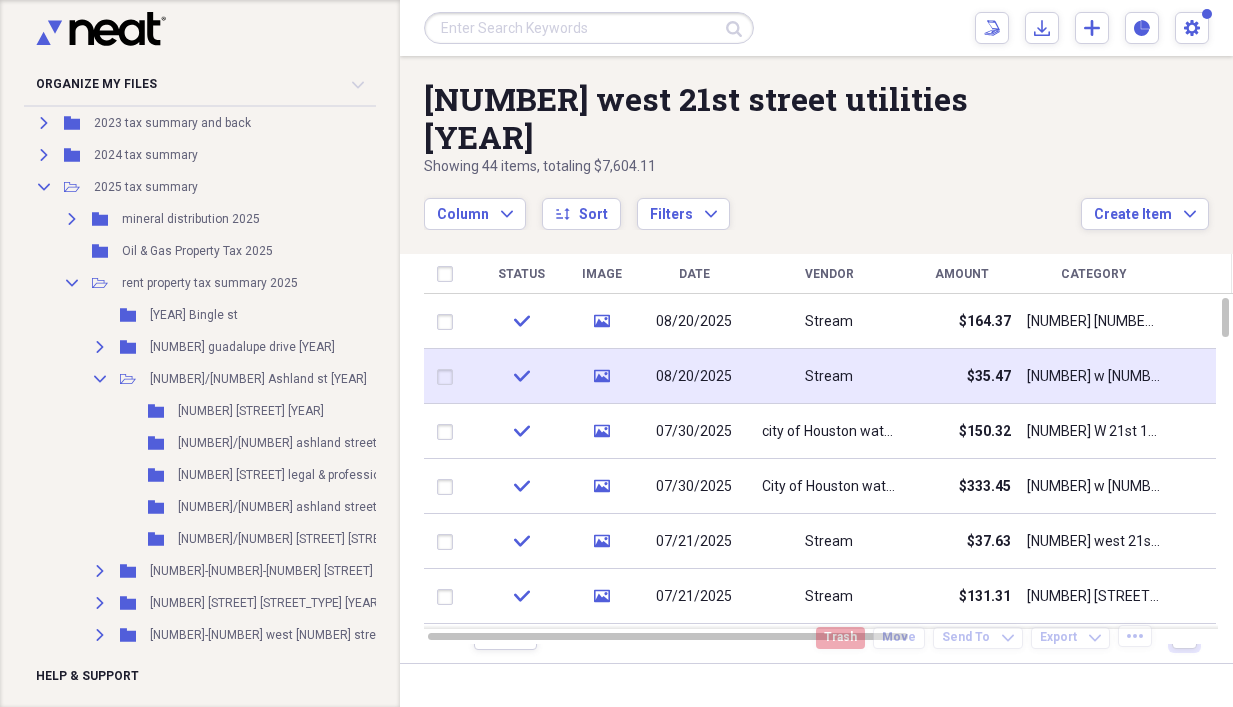 click on "Stream" at bounding box center (829, 376) 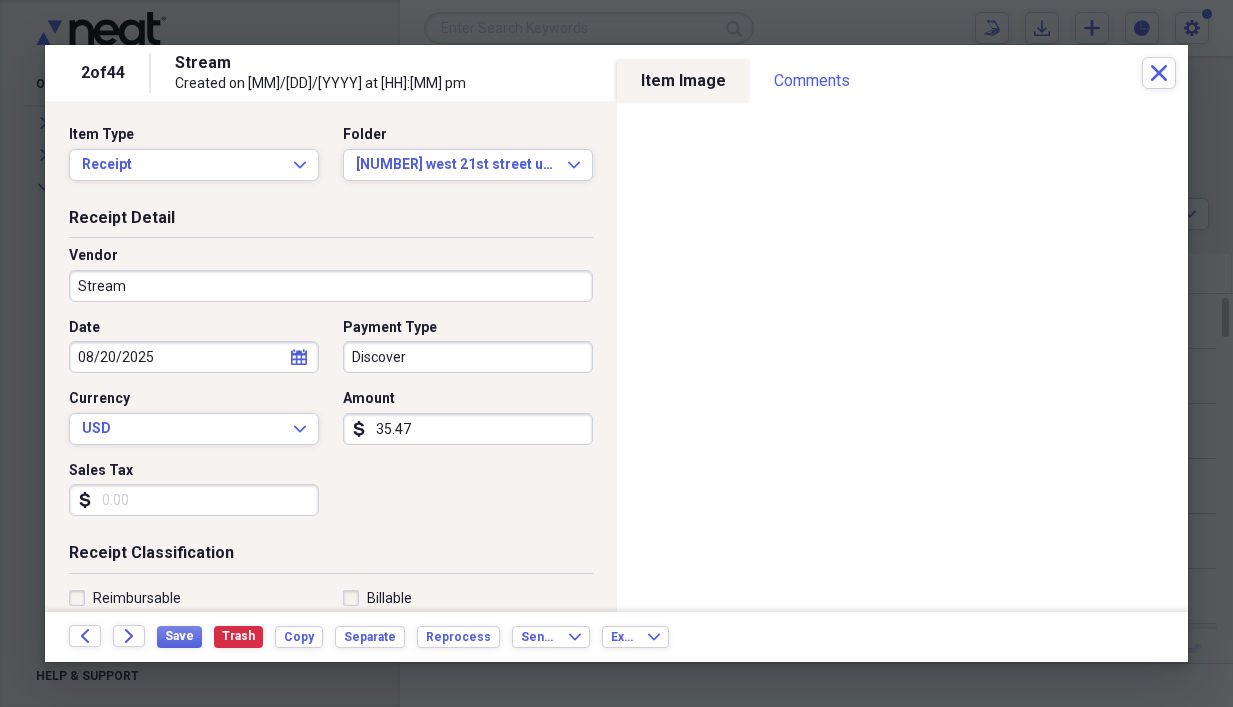 click on "Discover" at bounding box center [468, 357] 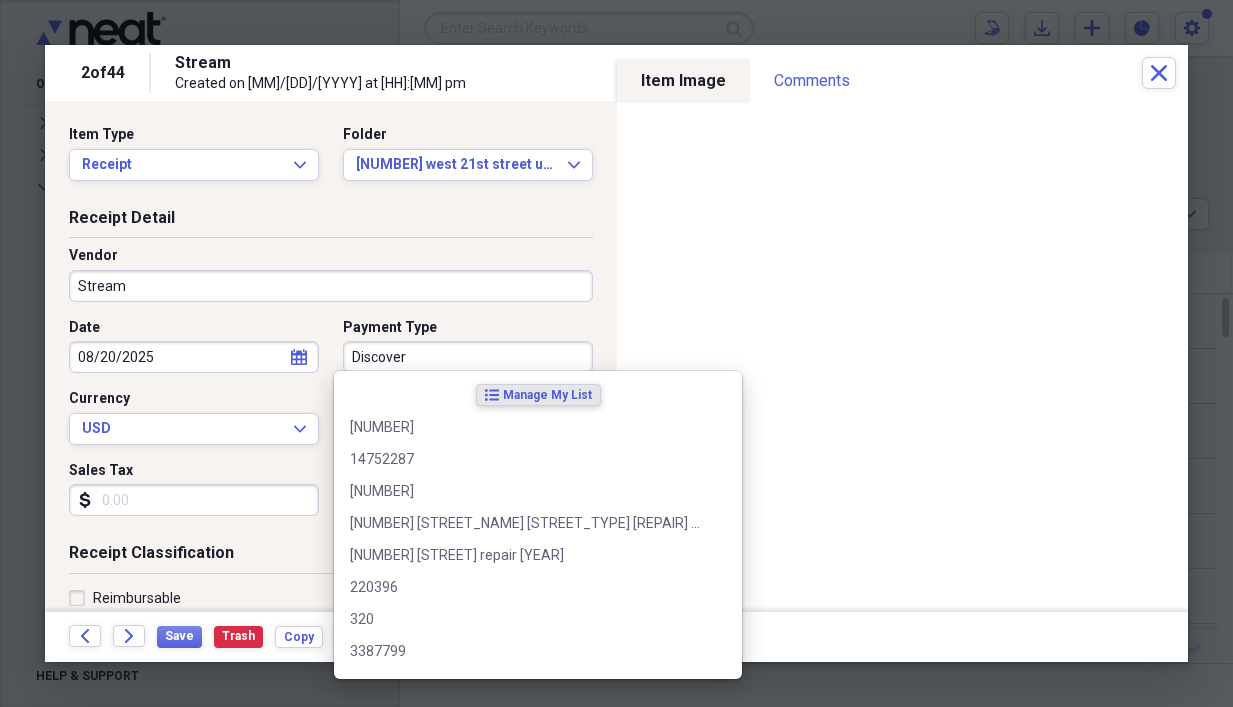 click on "Discover" at bounding box center [468, 357] 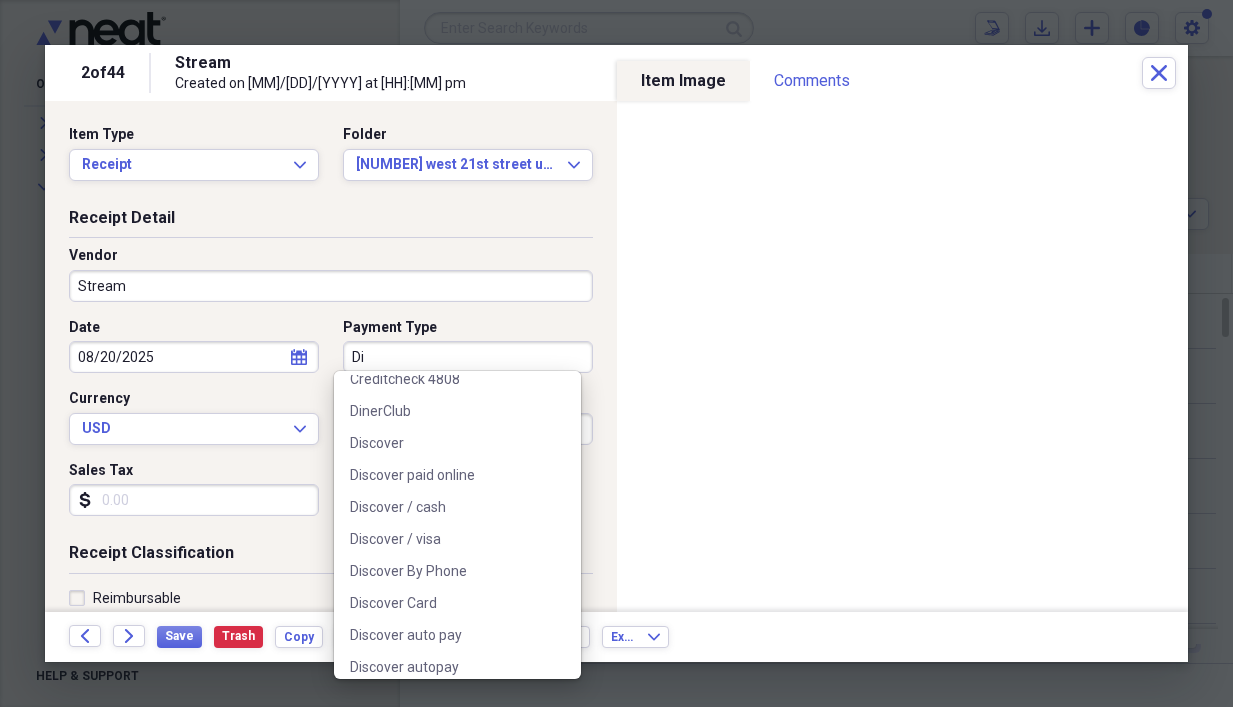 scroll, scrollTop: 300, scrollLeft: 0, axis: vertical 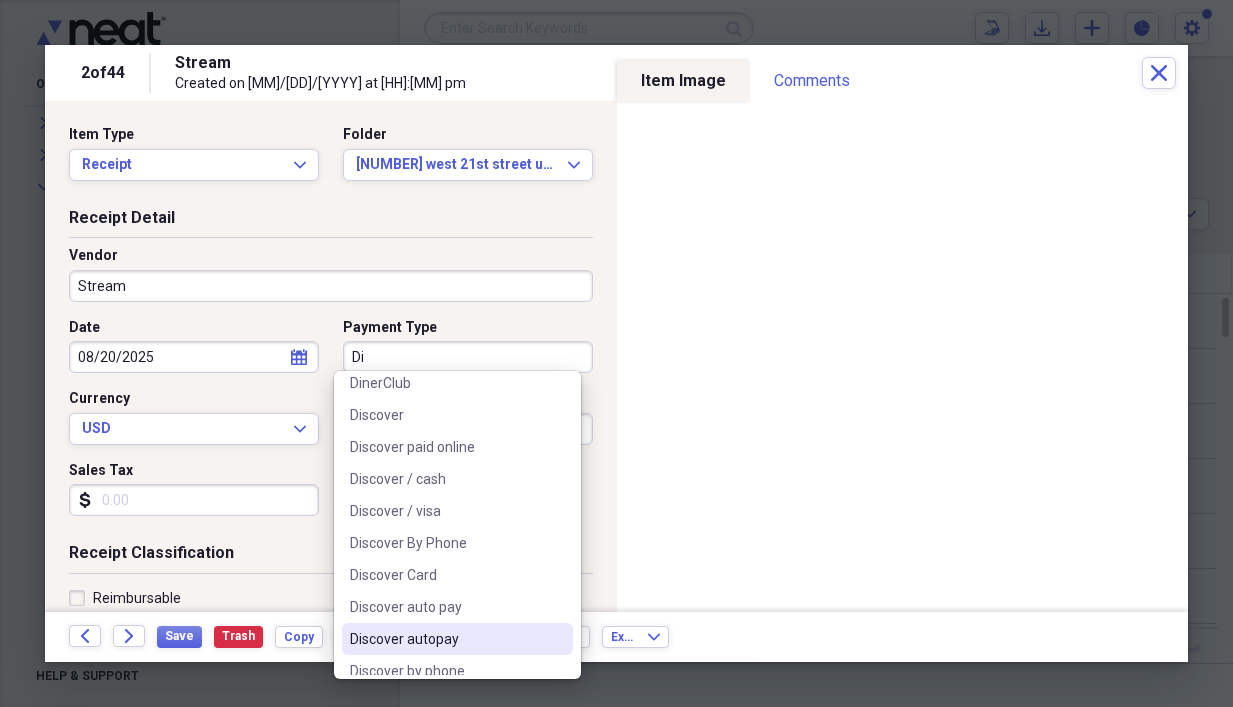 click on "Discover autopay" at bounding box center (445, 639) 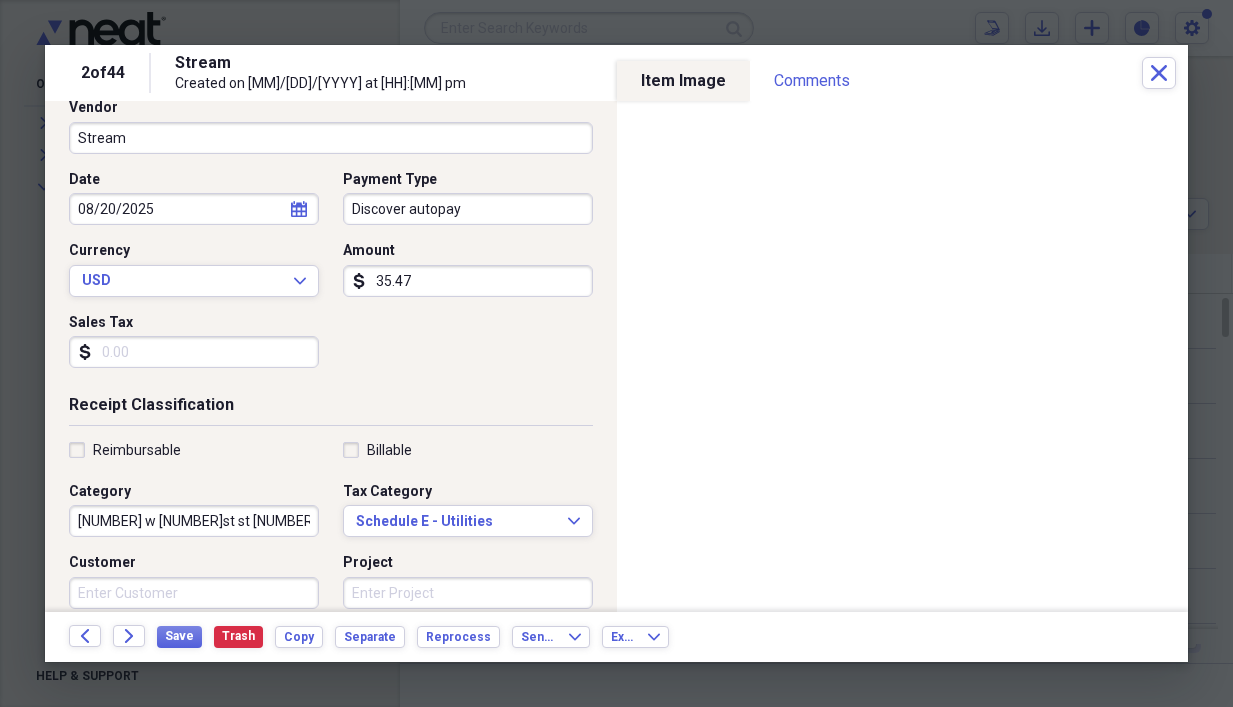 scroll, scrollTop: 100, scrollLeft: 0, axis: vertical 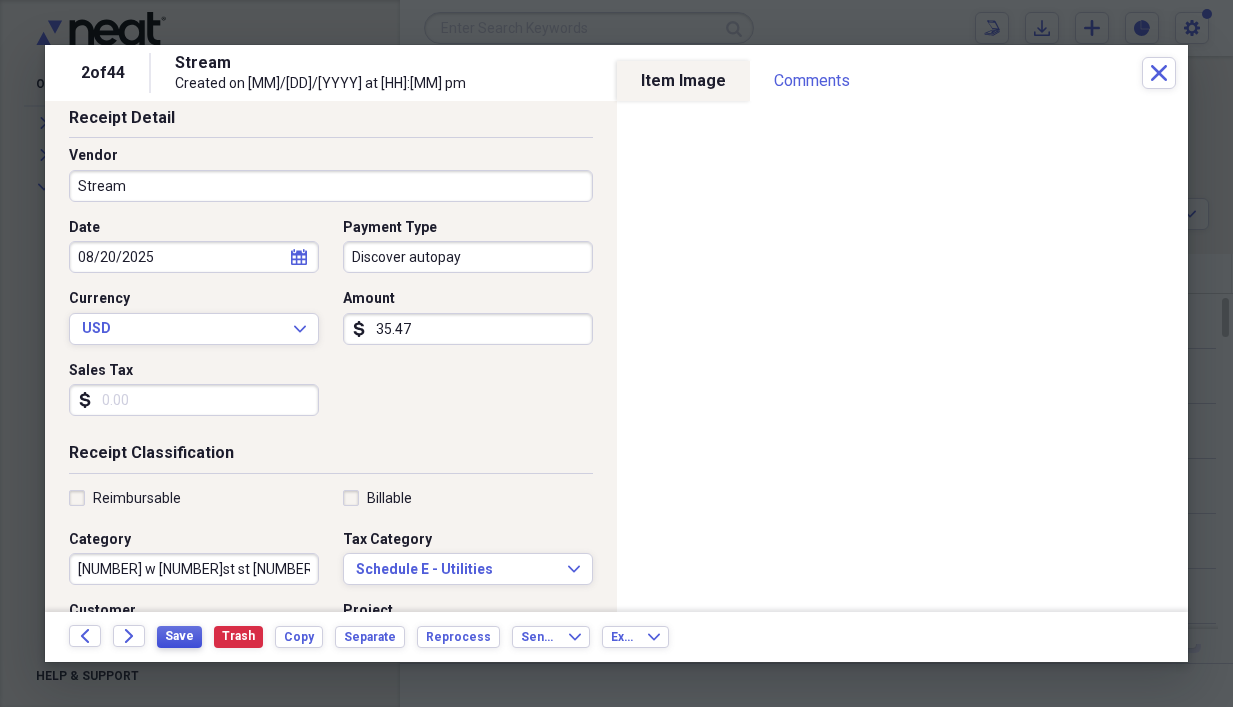 click on "Save" at bounding box center (179, 636) 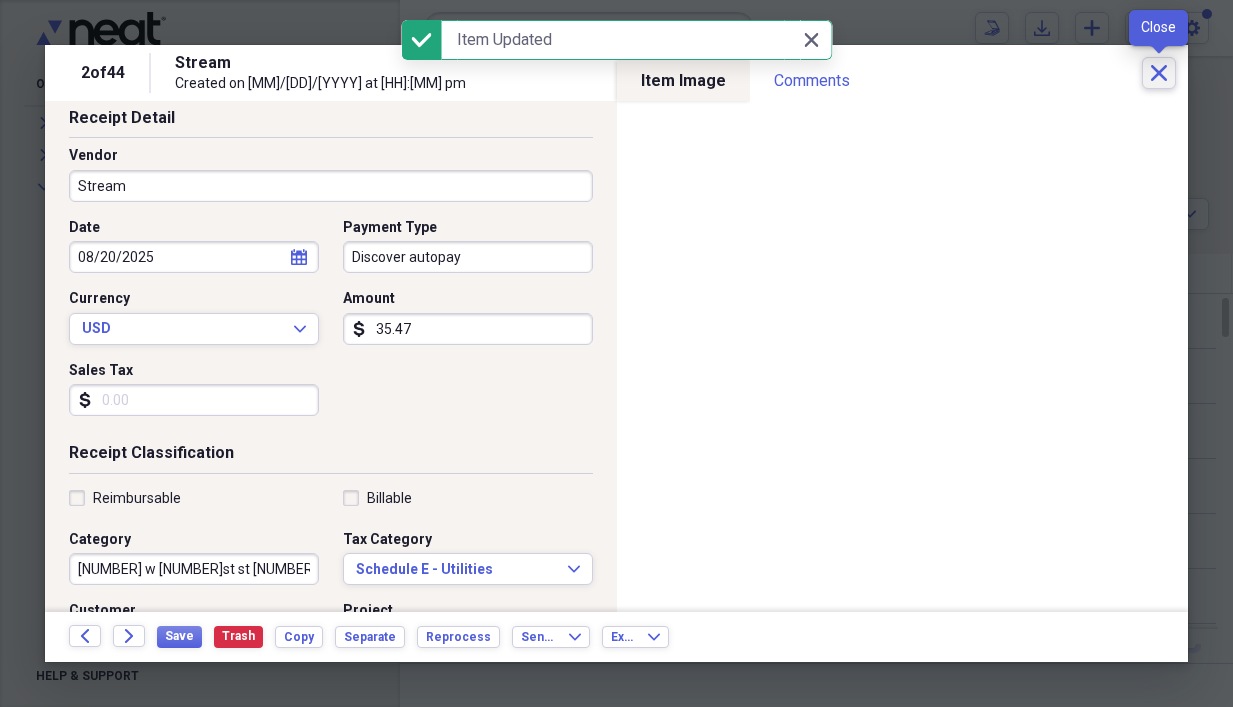 click on "Close" 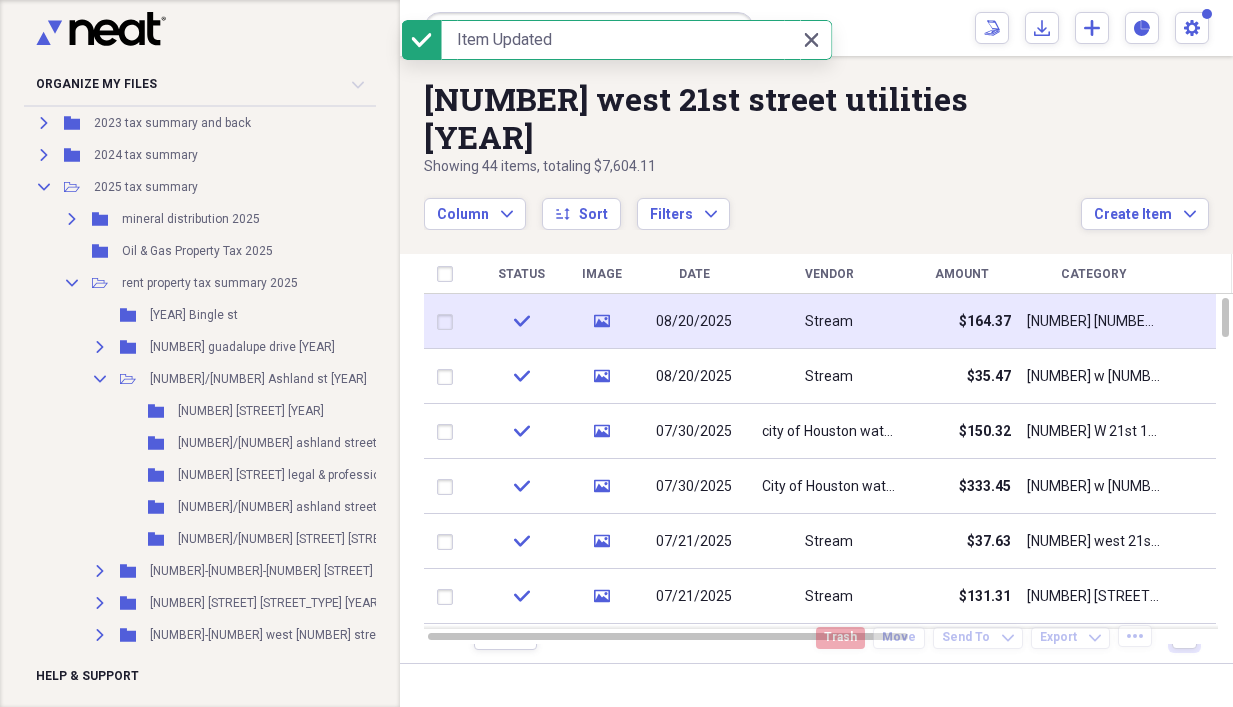 click on "Stream" at bounding box center [829, 321] 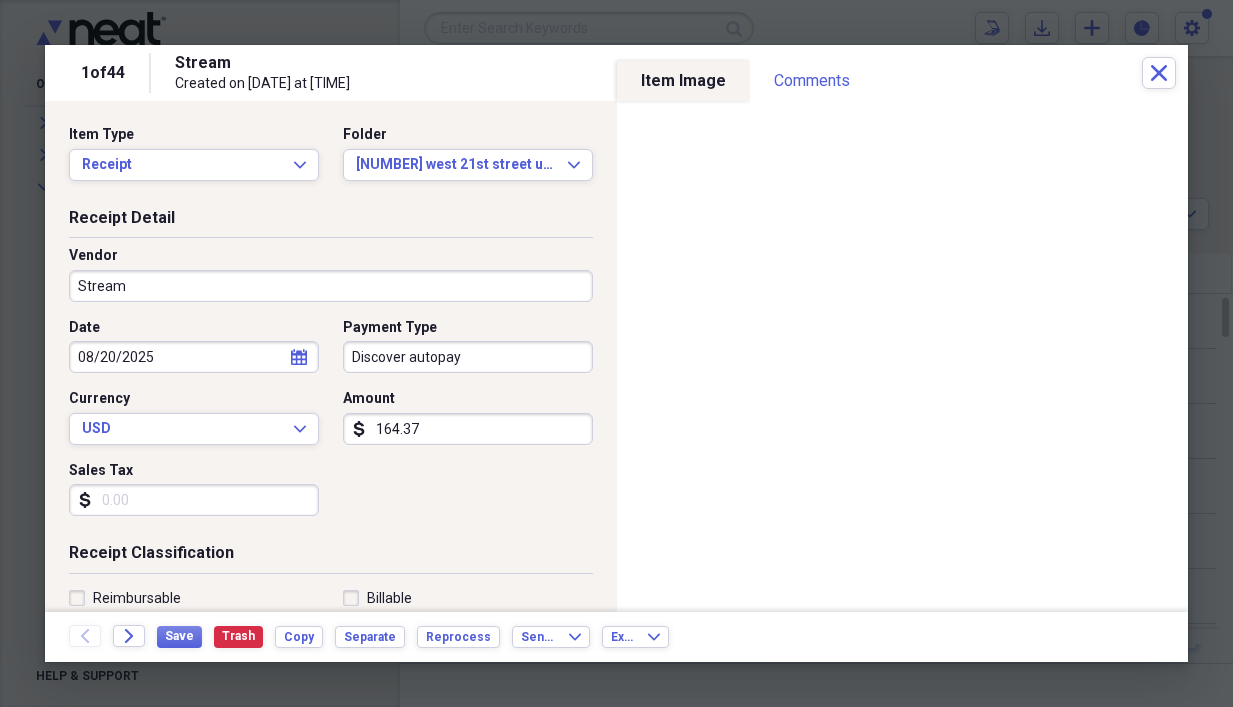 scroll, scrollTop: 300, scrollLeft: 0, axis: vertical 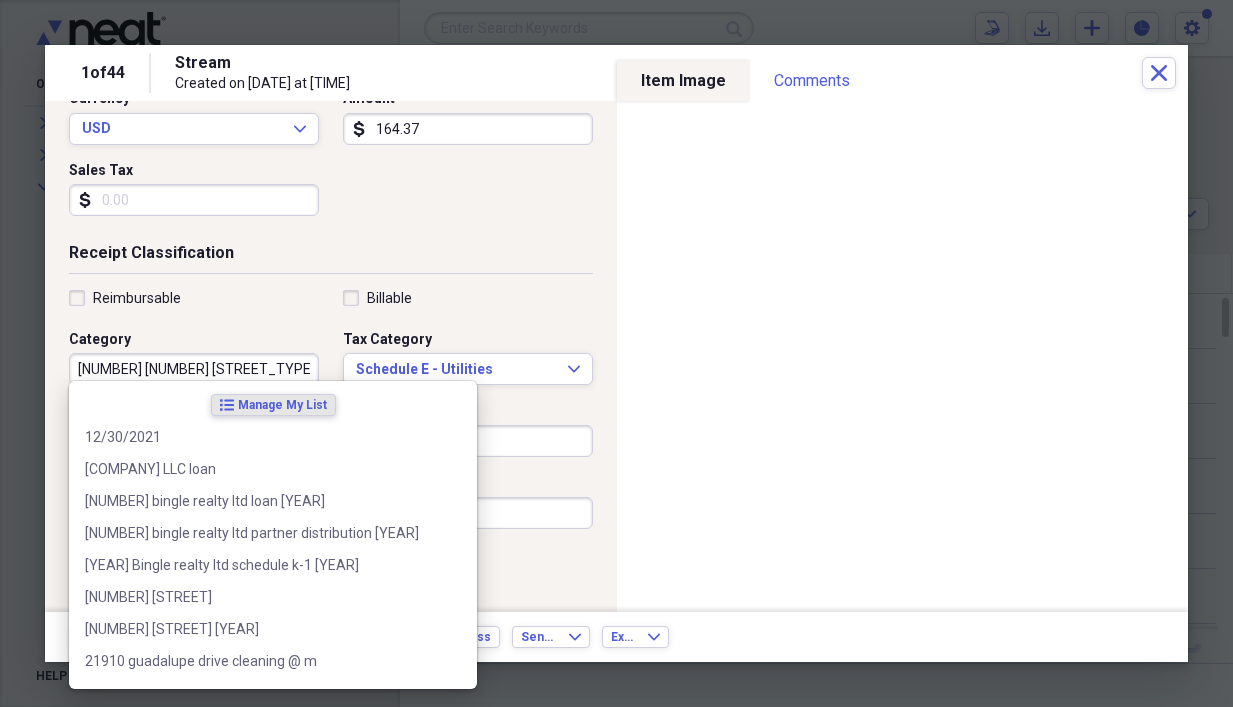 click on "[NUMBER] [NUMBER] [STREET_TYPE] [STREET] [PROPERTY_TYPE] [YEAR]" at bounding box center [194, 369] 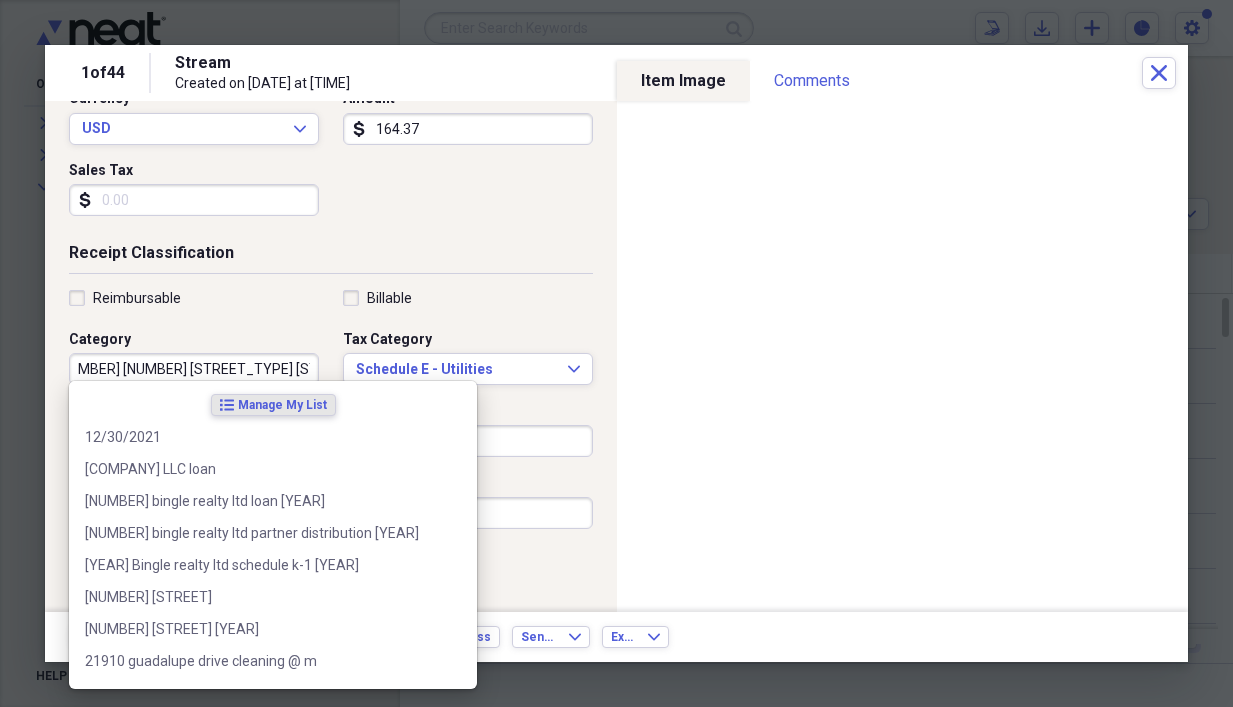 click on "[NUMBER] [NUMBER] [STREET_TYPE] [STREET] [PROPERTY_TYPE] [YEAR]" at bounding box center (194, 369) 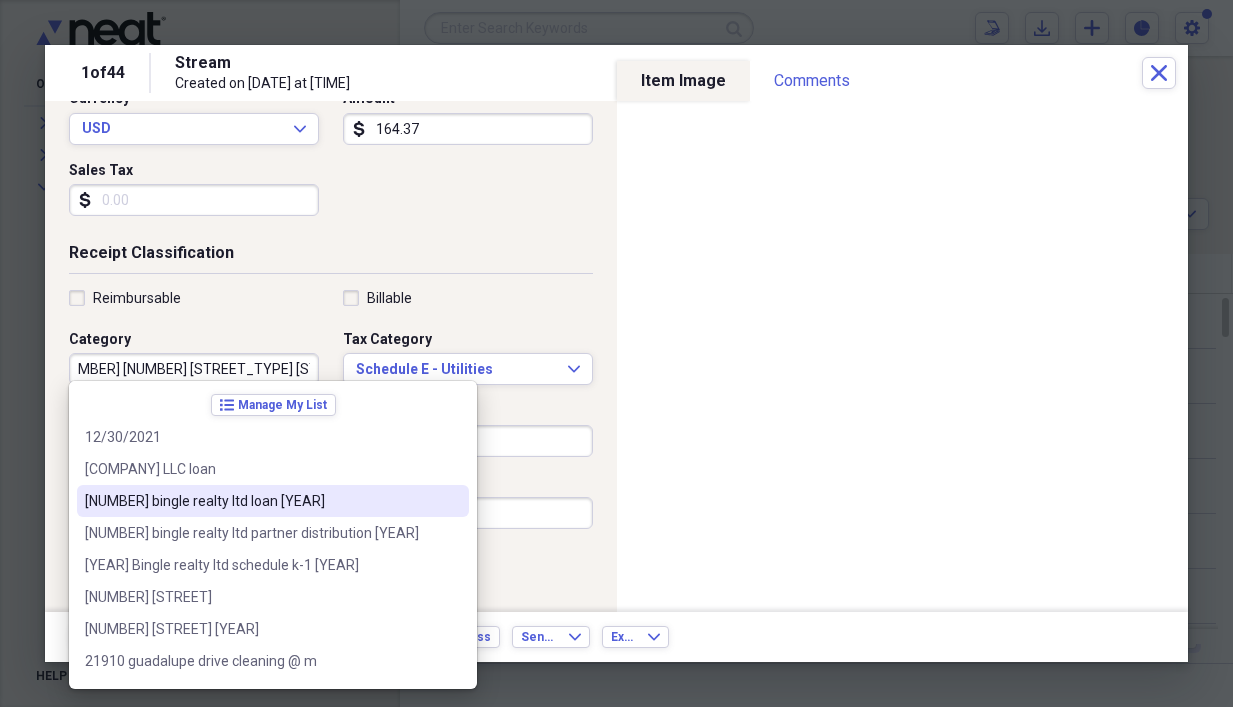 drag, startPoint x: 565, startPoint y: 563, endPoint x: 465, endPoint y: 570, distance: 100.2447 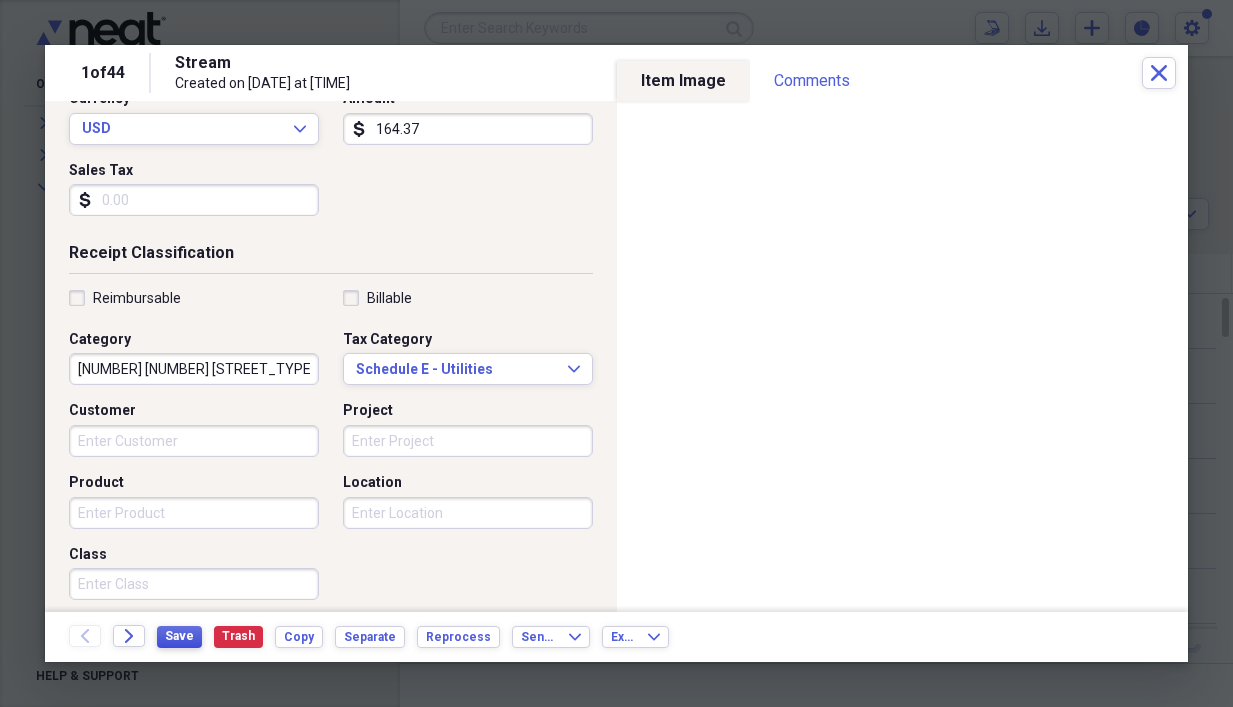 click on "Save" at bounding box center [179, 637] 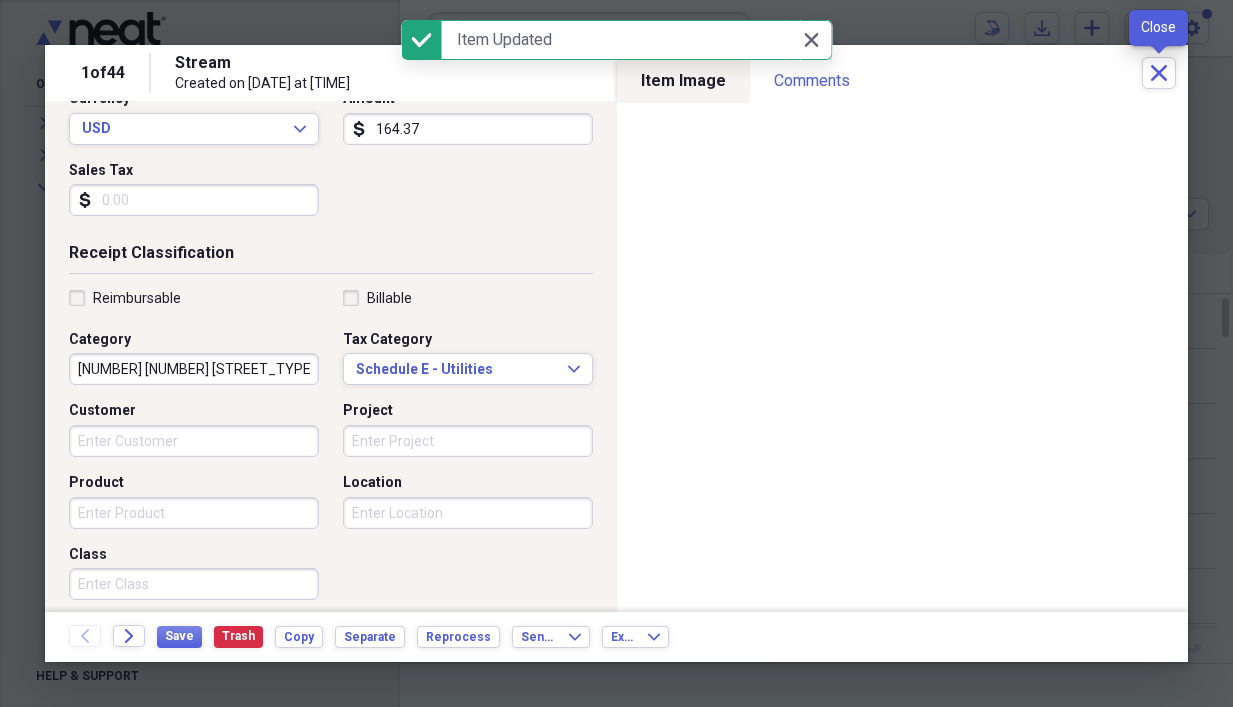 click on "1 of 44 Stream Created on [DATE] at [TIME] Close" at bounding box center (616, 73) 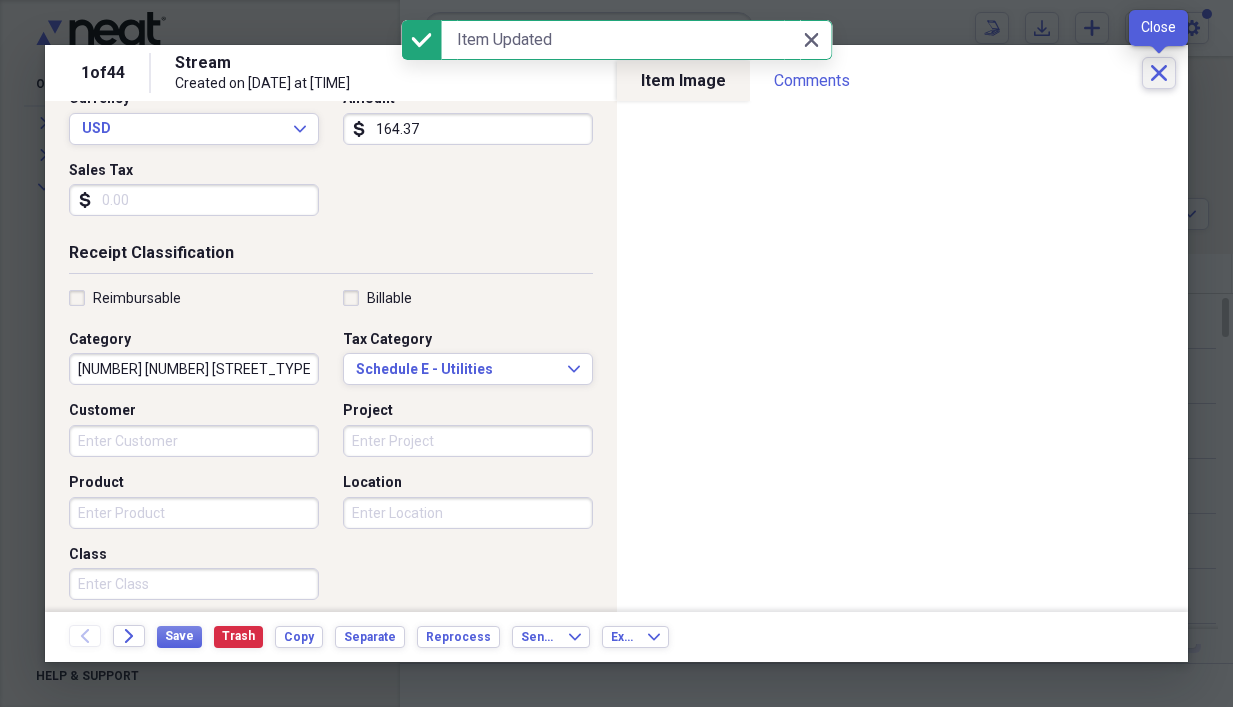 click 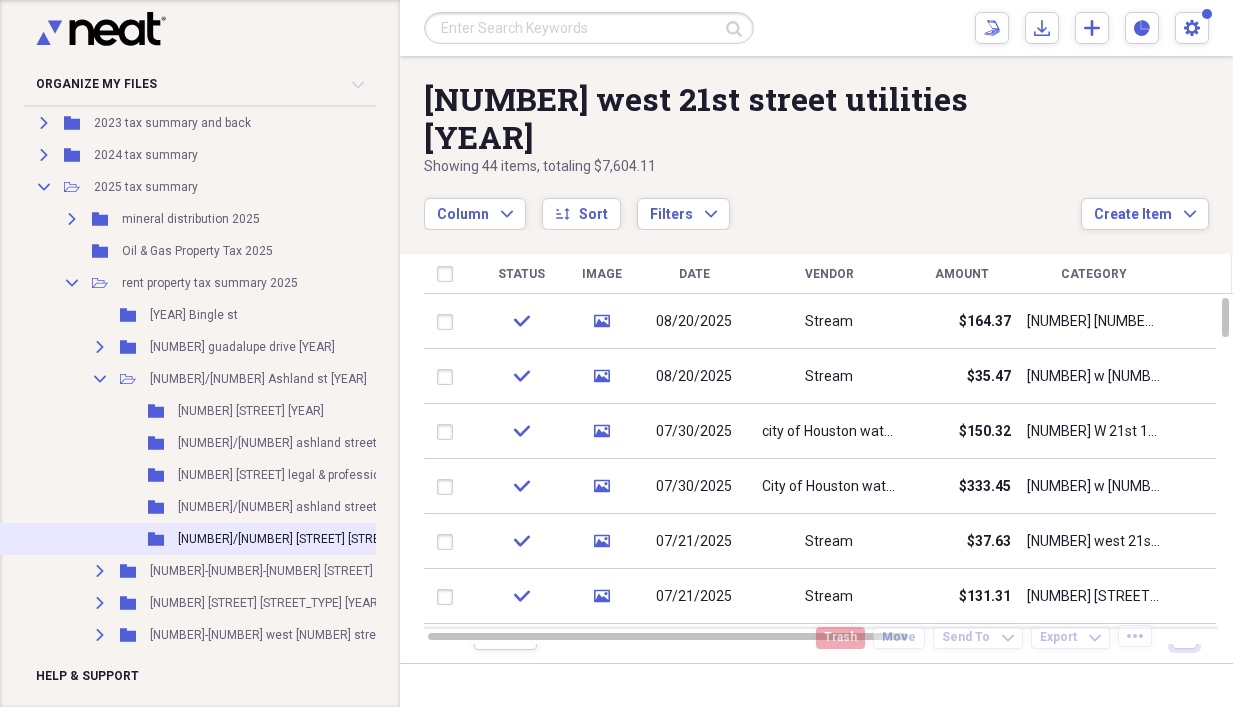 click on "[NUMBER]/[NUMBER] [STREET] [STREET_TYPE] [PROPERTY_TYPE] [YEAR]" at bounding box center [374, 539] 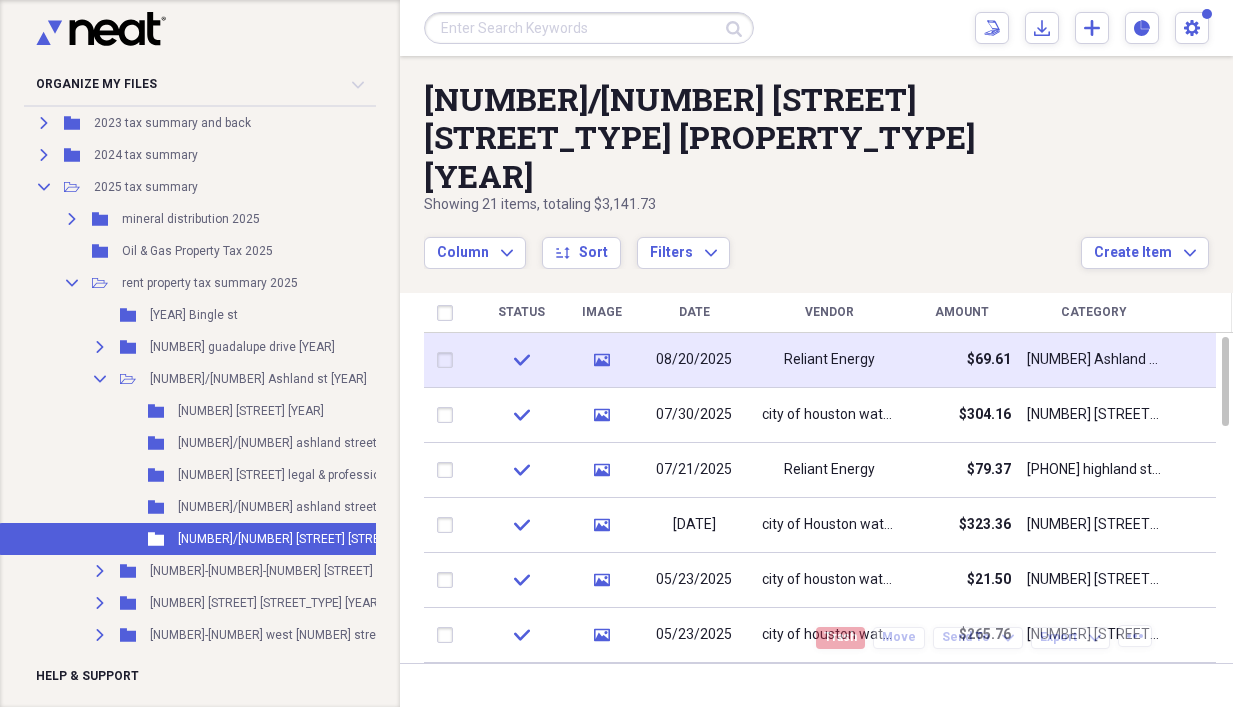 click on "Reliant Energy" at bounding box center (829, 360) 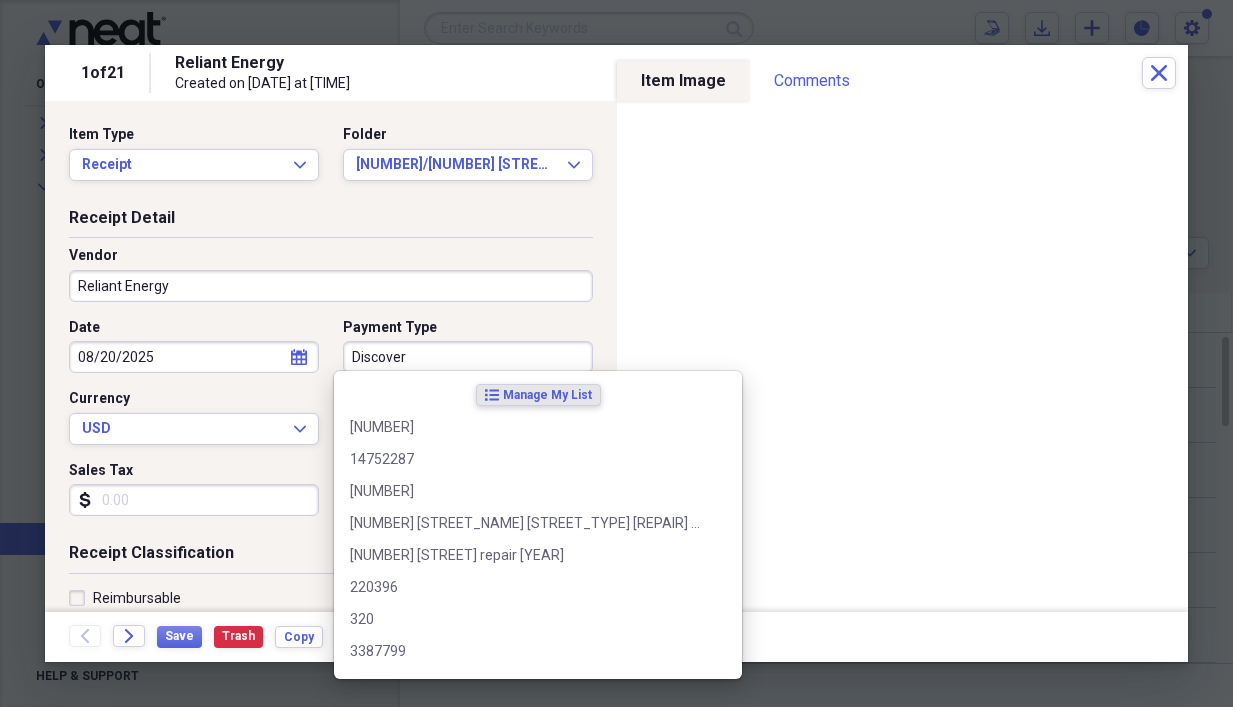 click on "Discover" at bounding box center [468, 357] 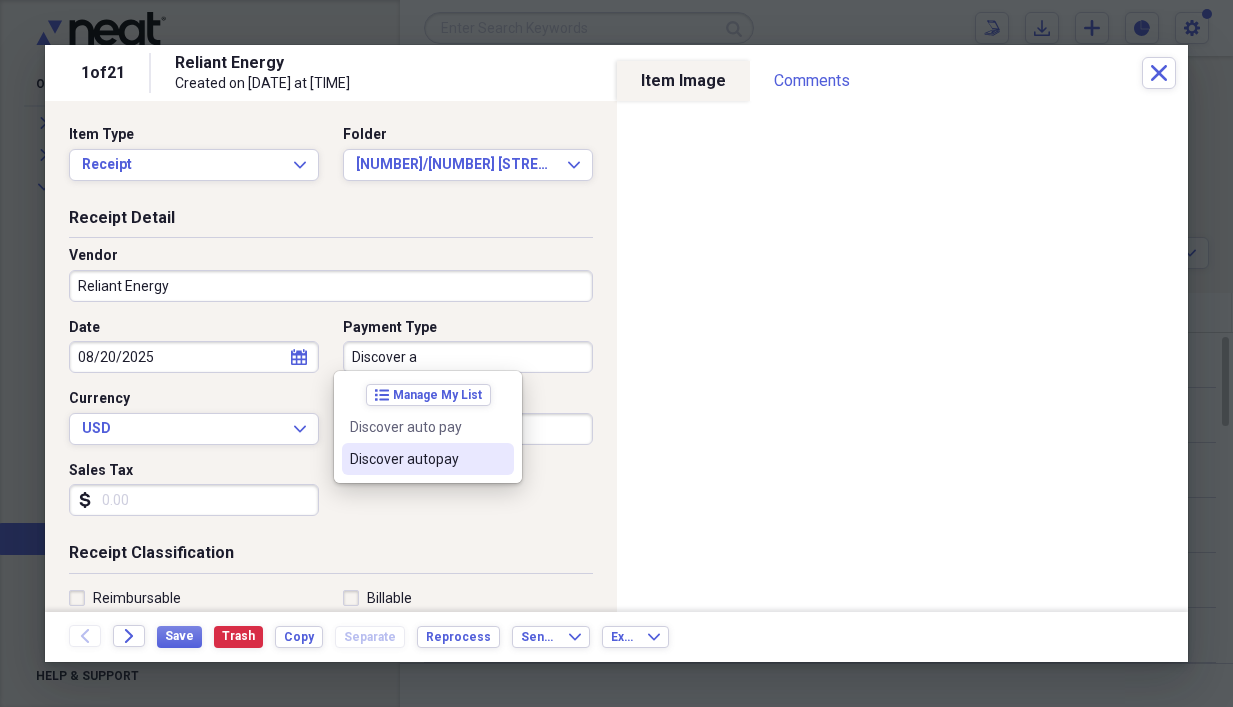 click on "Discover autopay" at bounding box center (428, 459) 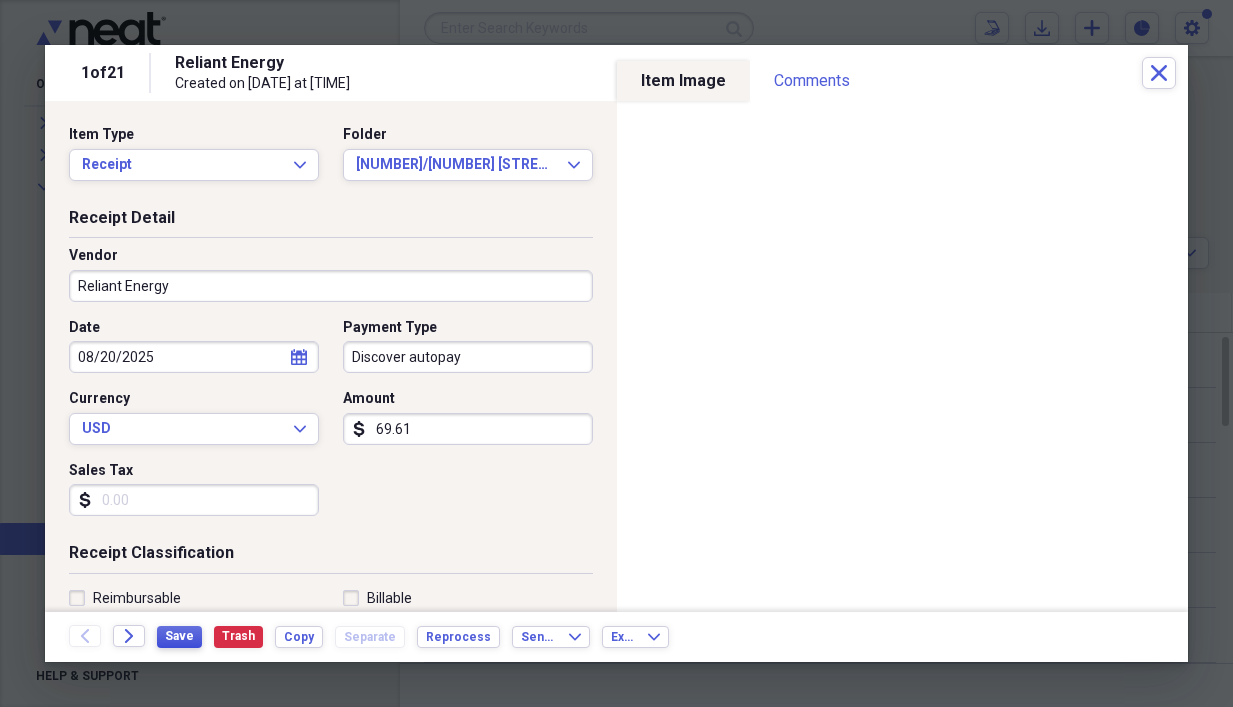 click on "Save" at bounding box center (179, 637) 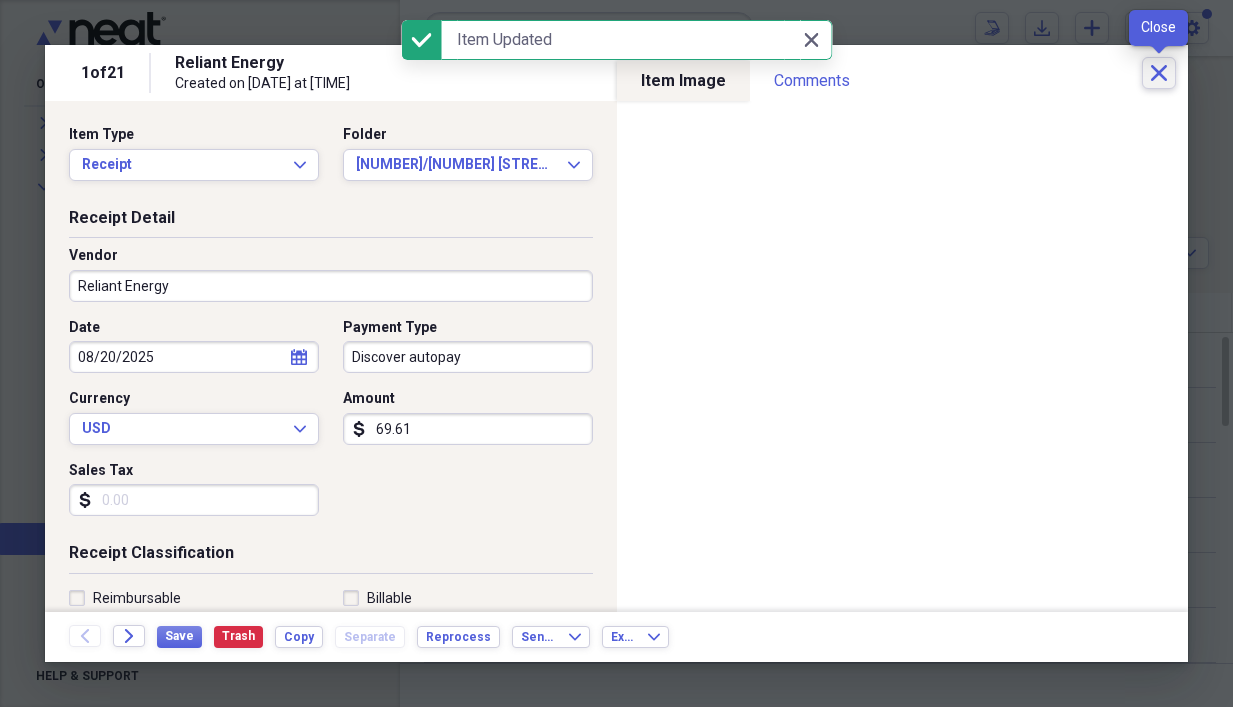 click on "Close" at bounding box center (1159, 73) 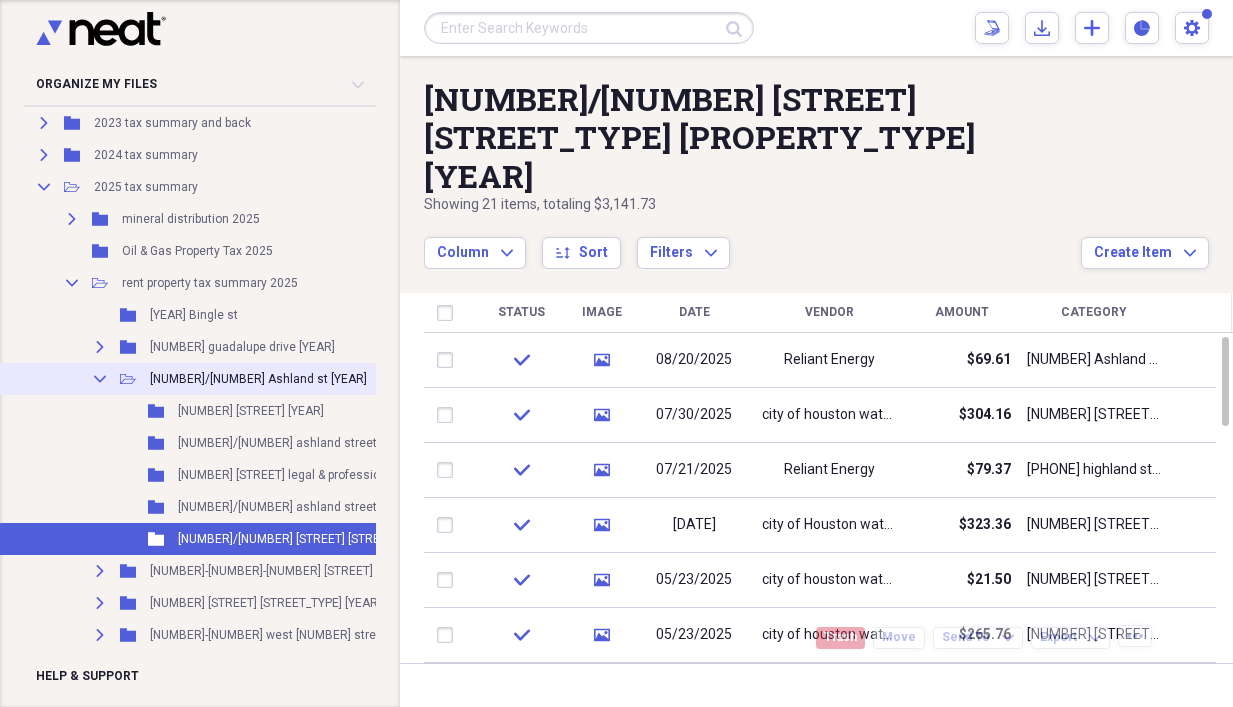 click on "Collapse" 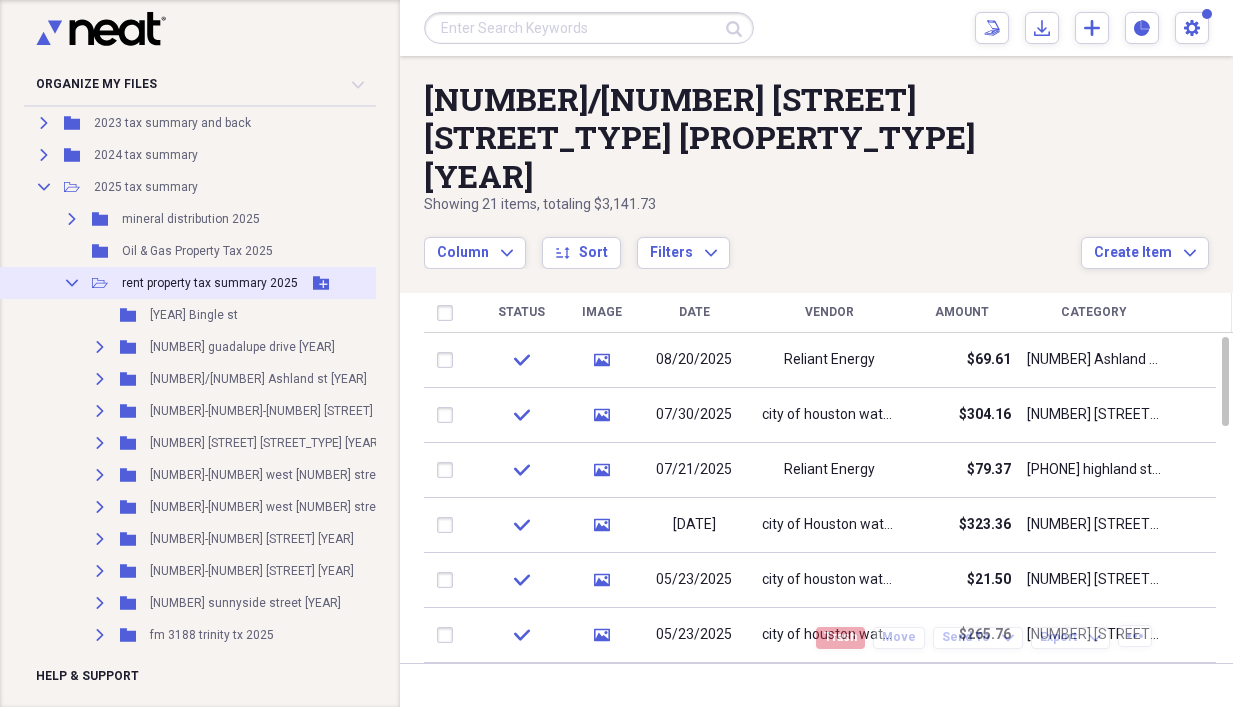 click on "Collapse" 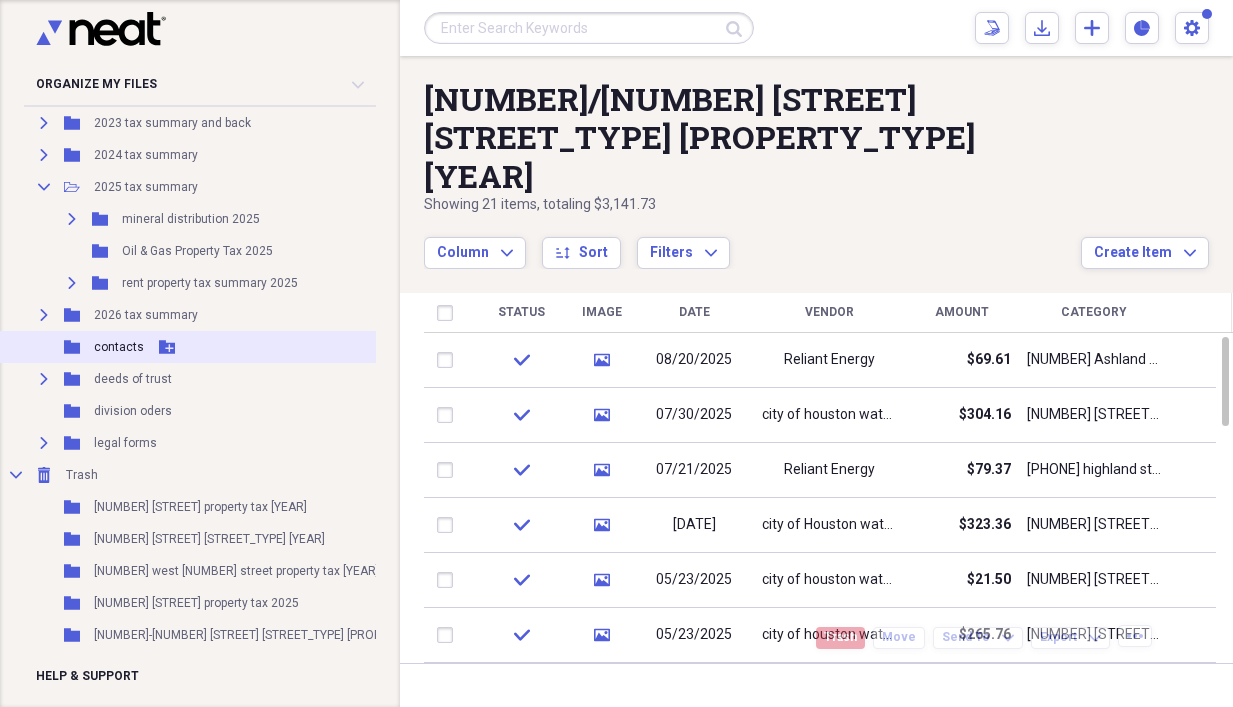 click on "Folder contacts Add Folder" at bounding box center (253, 347) 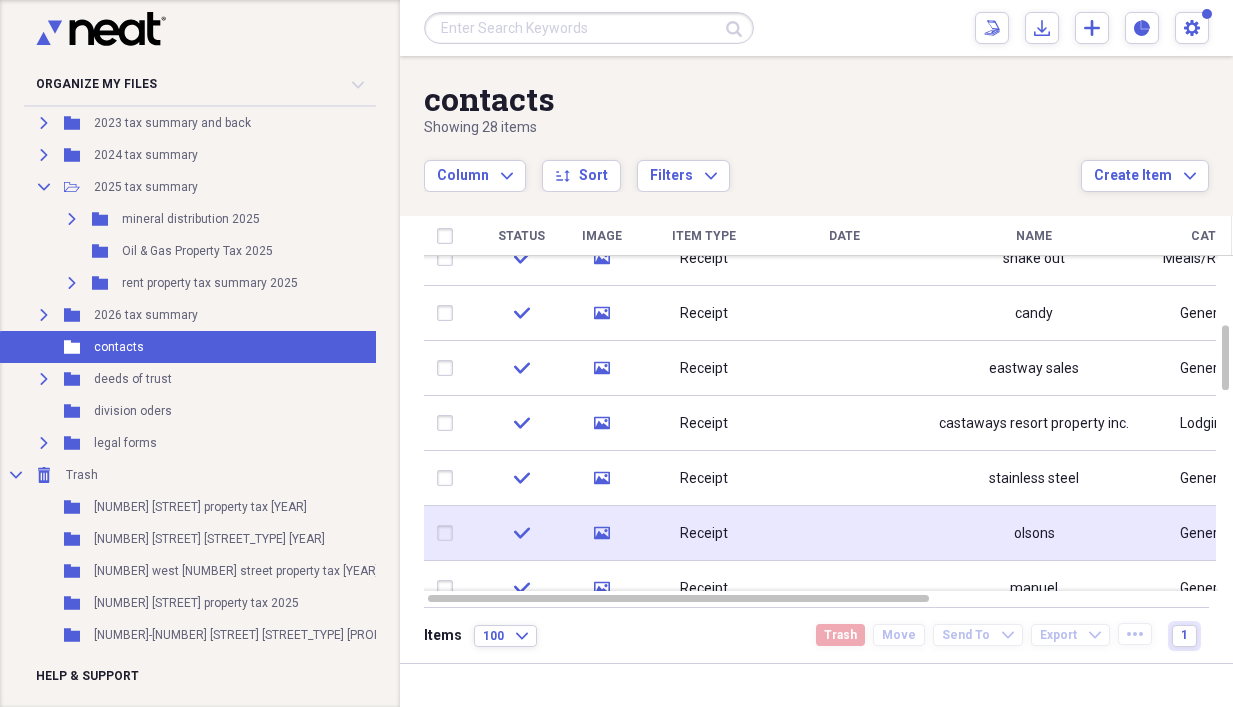 click on "olsons" at bounding box center [1034, 533] 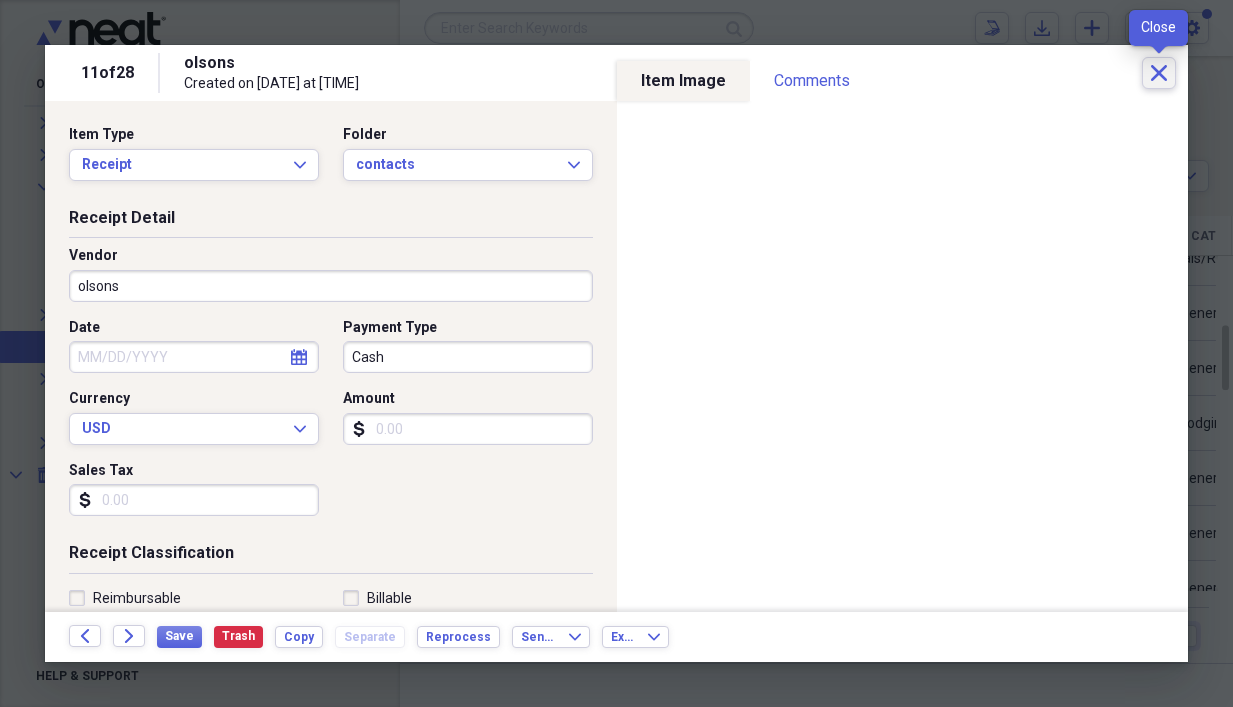 click on "Close" 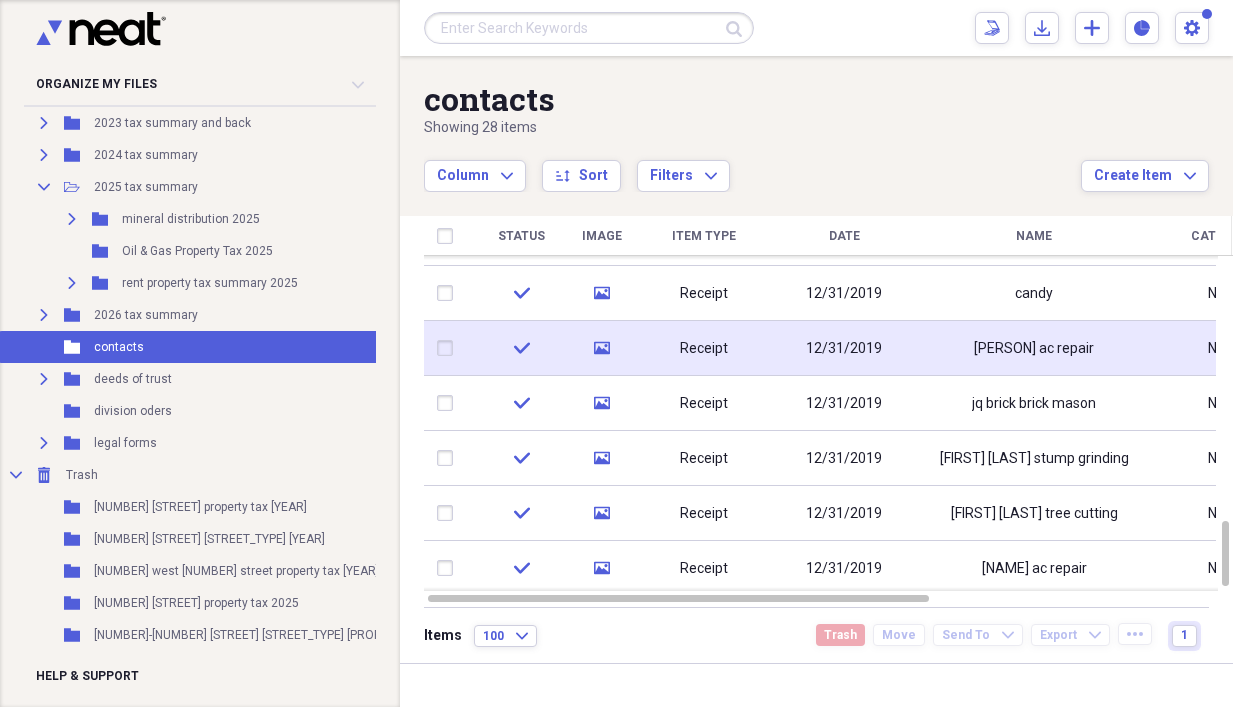 click on "[PERSON] ac repair" at bounding box center (1034, 348) 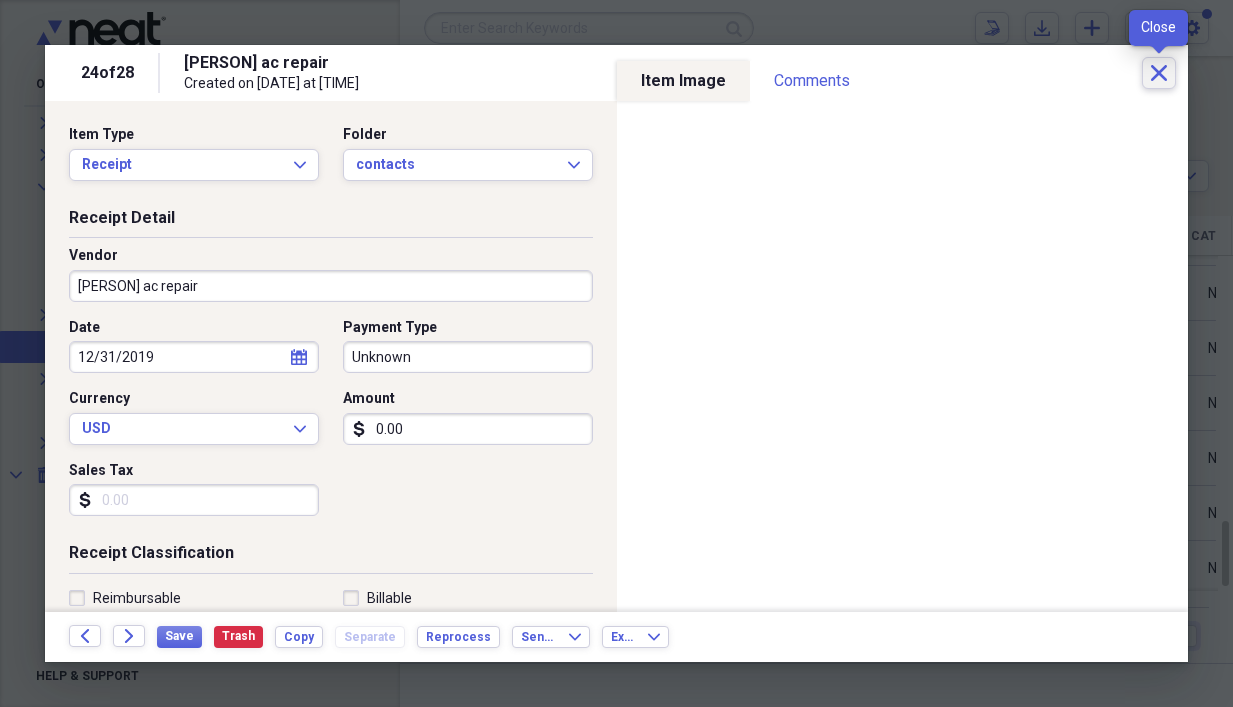 click on "Close" 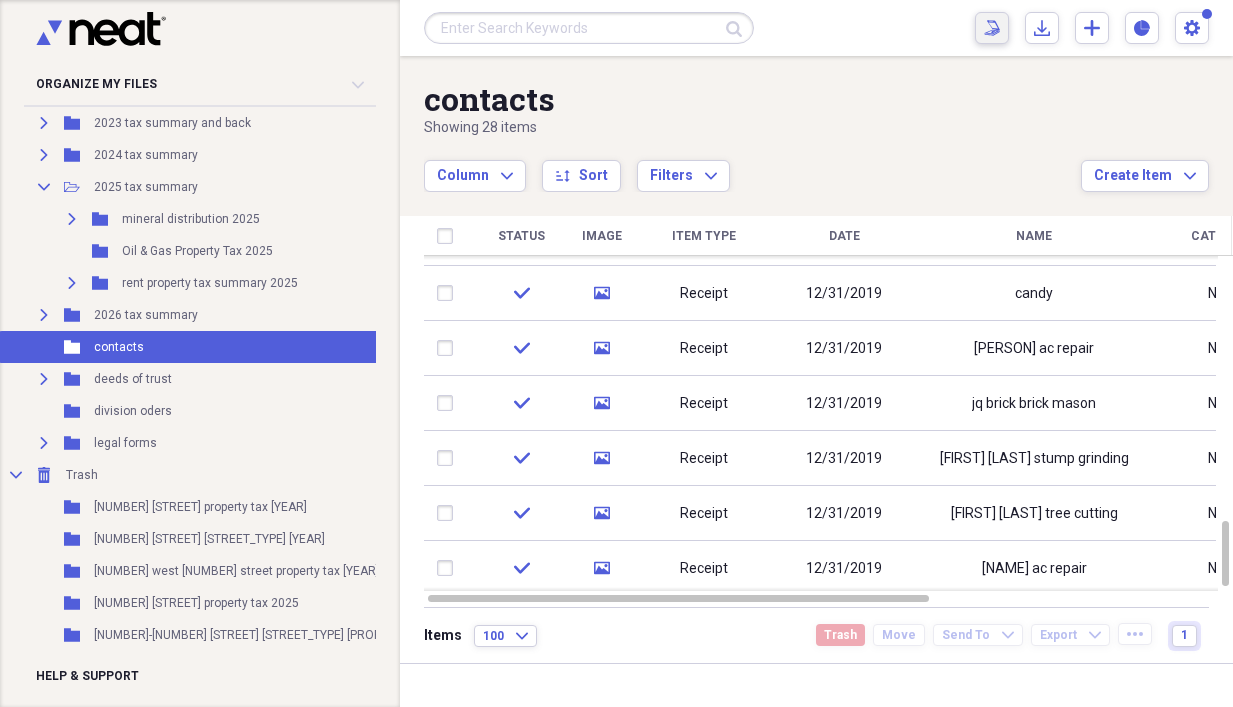 click on "Scan" 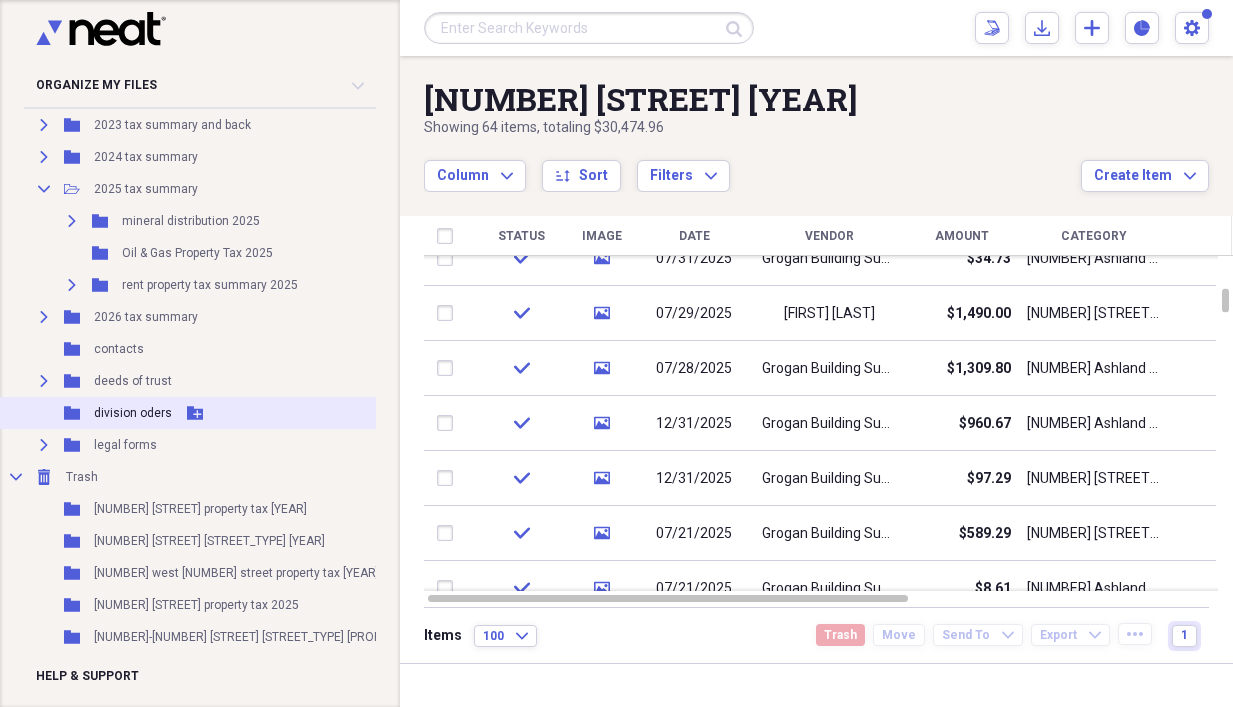 scroll, scrollTop: 0, scrollLeft: 0, axis: both 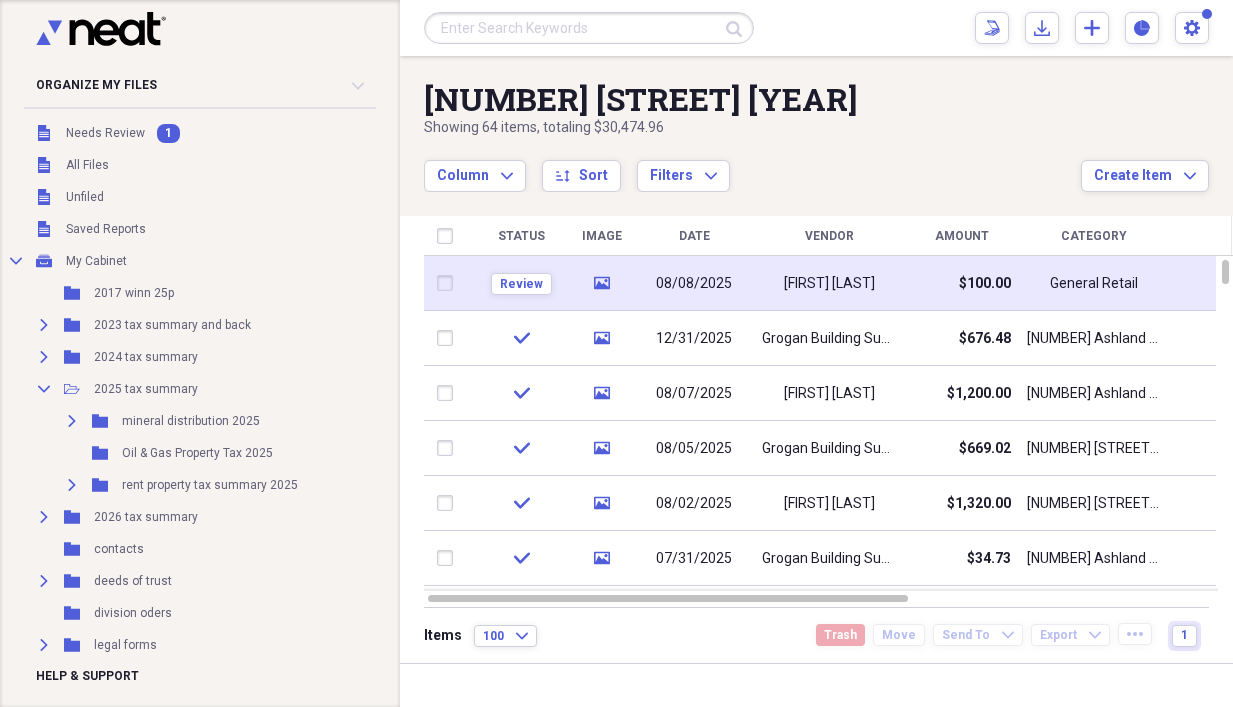 click on "[FIRST] [LAST]" at bounding box center (829, 284) 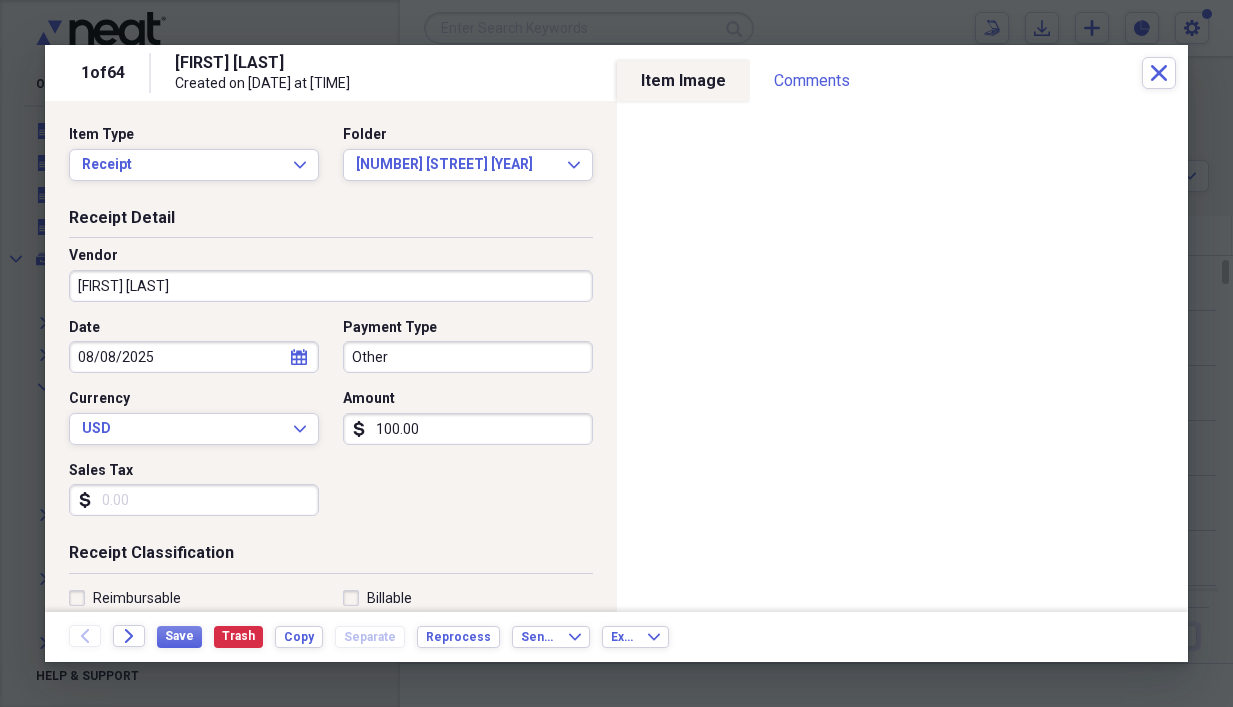 click on "Other" at bounding box center (468, 357) 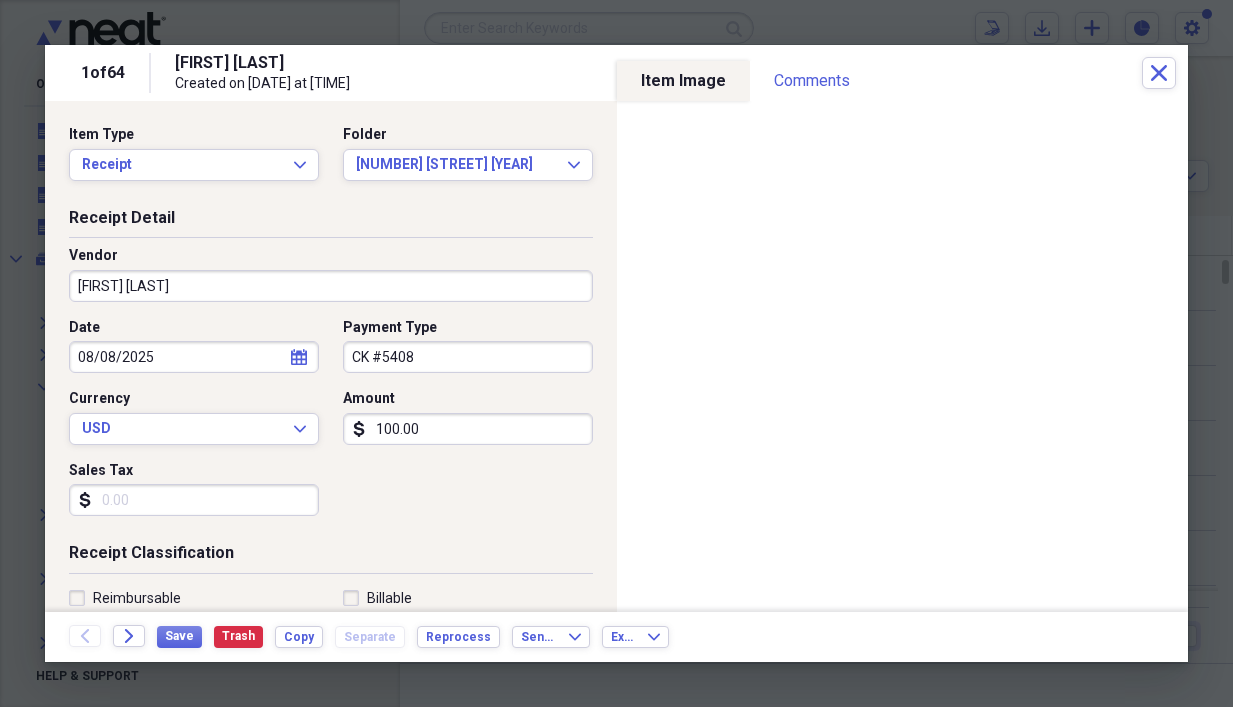 type on "CK #5408" 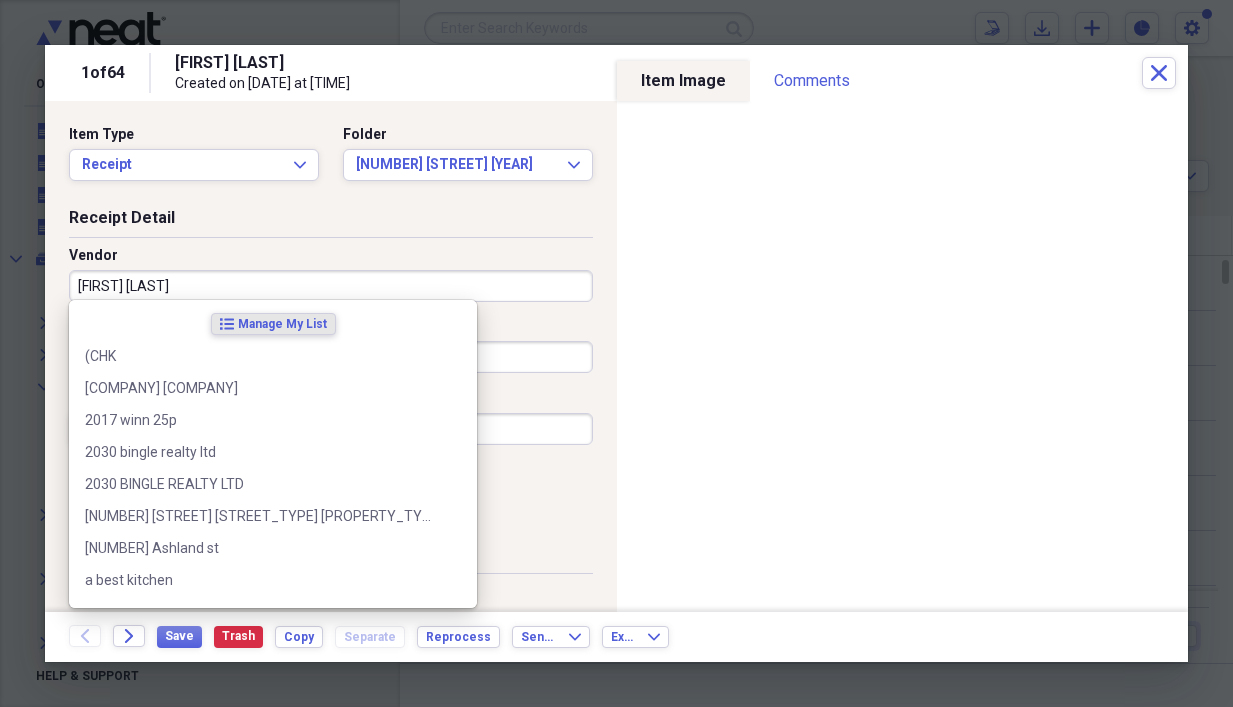 click on "[FIRST] [LAST]" at bounding box center [331, 286] 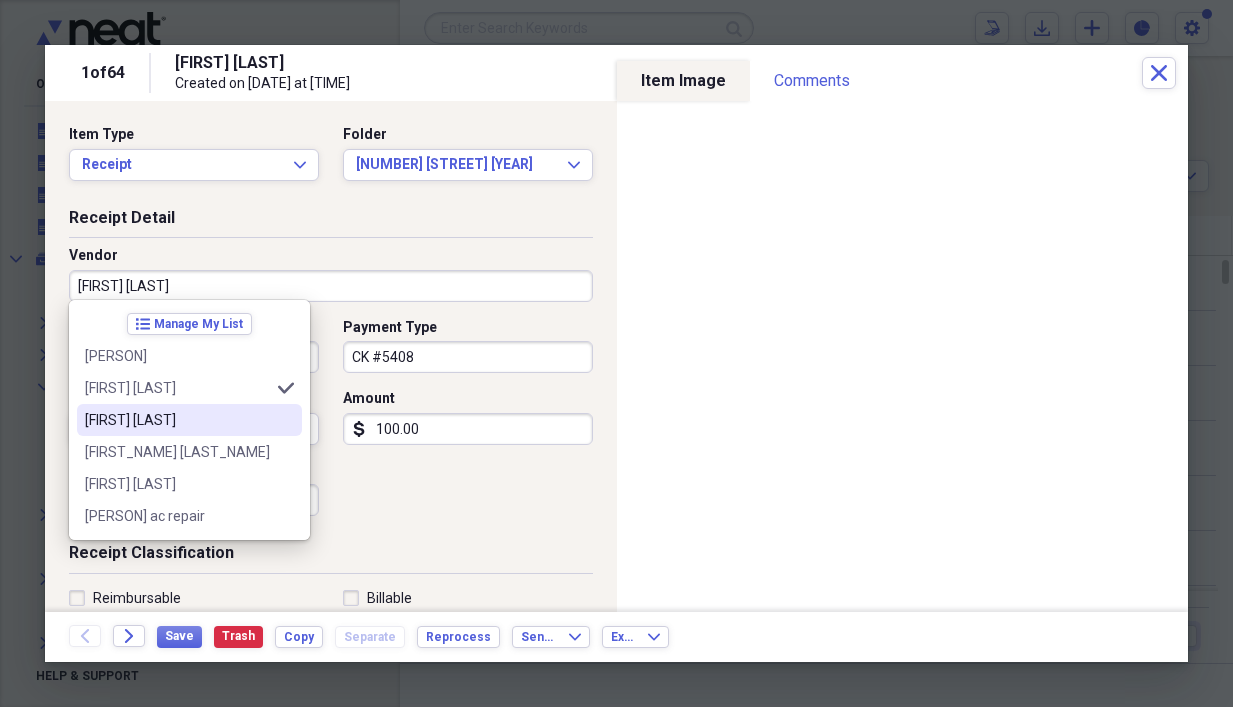 click on "[FIRST] [LAST]" at bounding box center (177, 420) 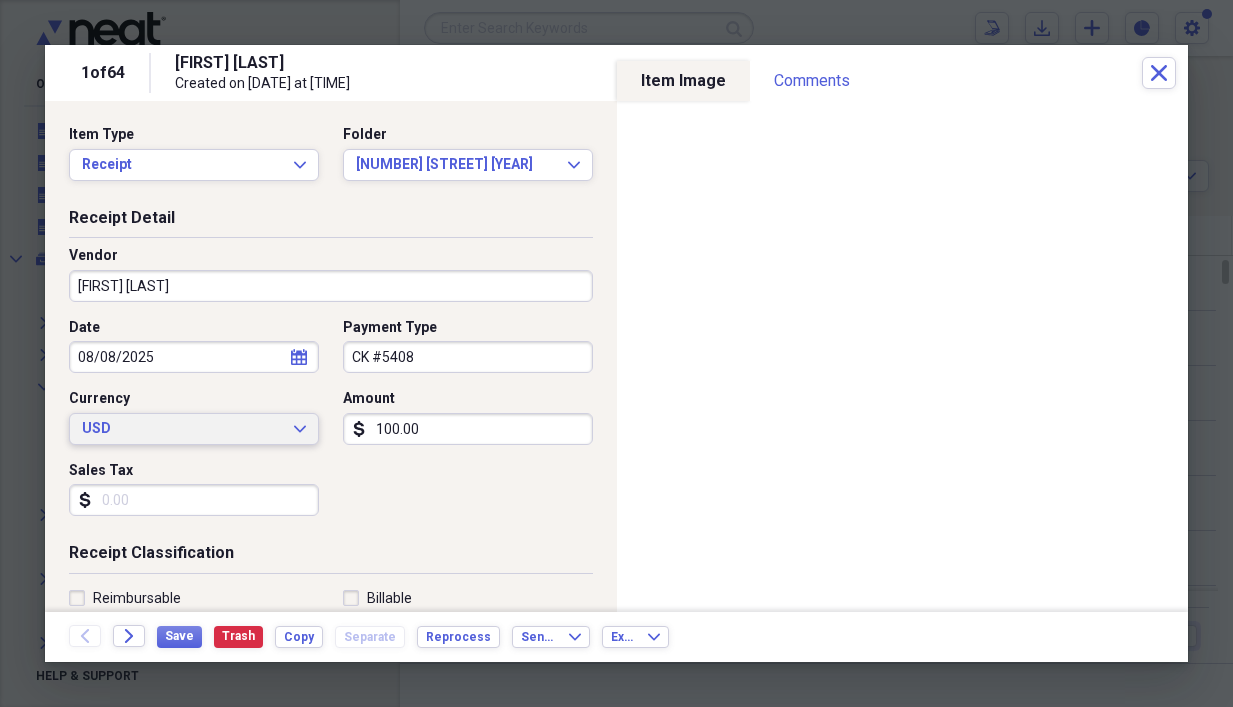 type on "fm [NUMBER] trinity [STATE] repairs [YEAR]" 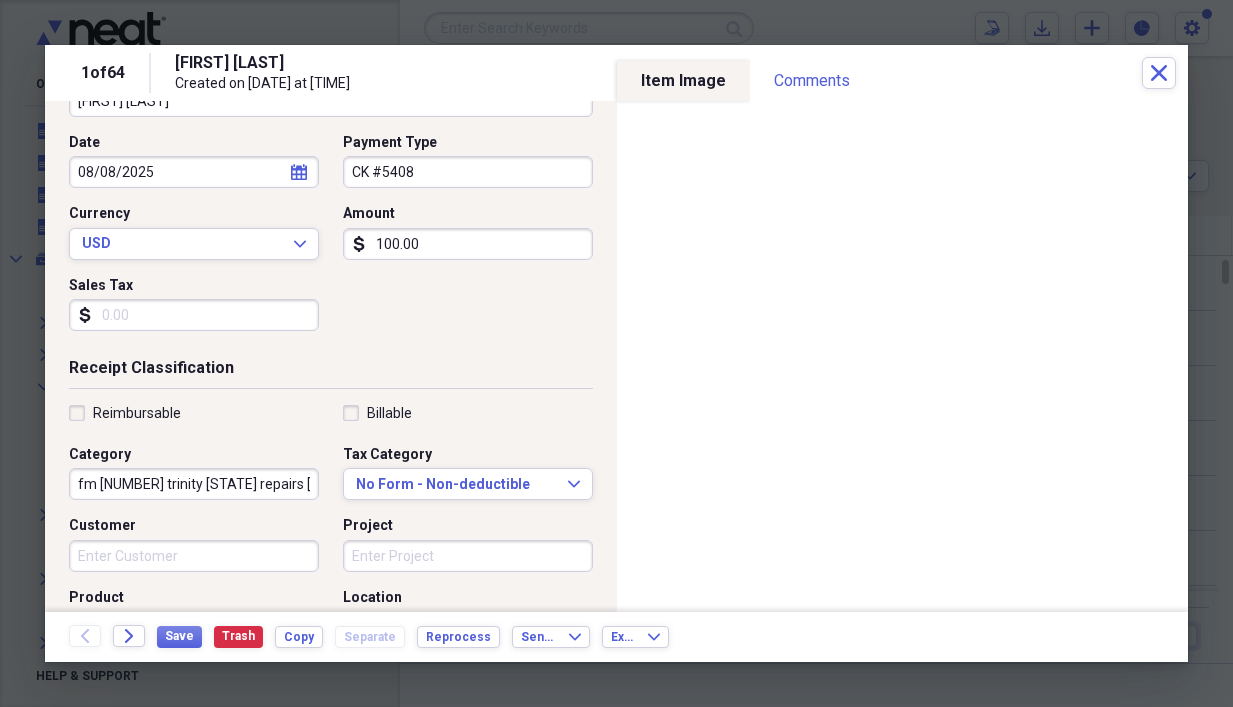 scroll, scrollTop: 200, scrollLeft: 0, axis: vertical 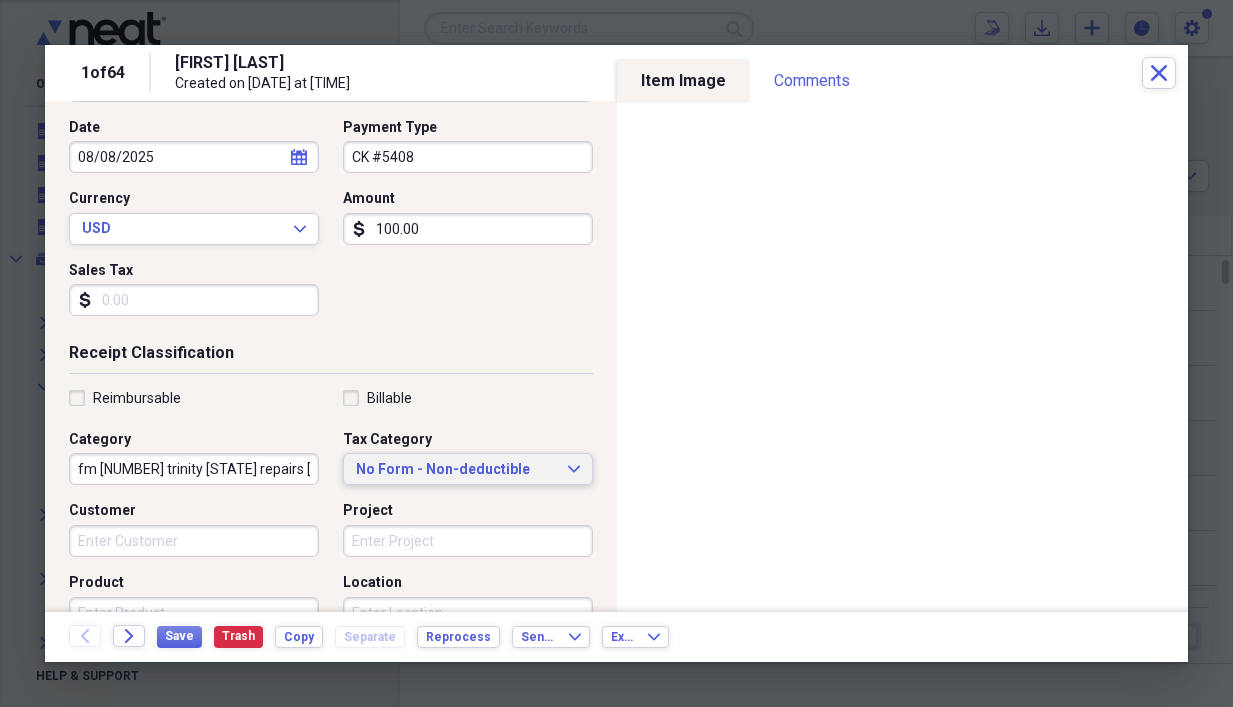 click 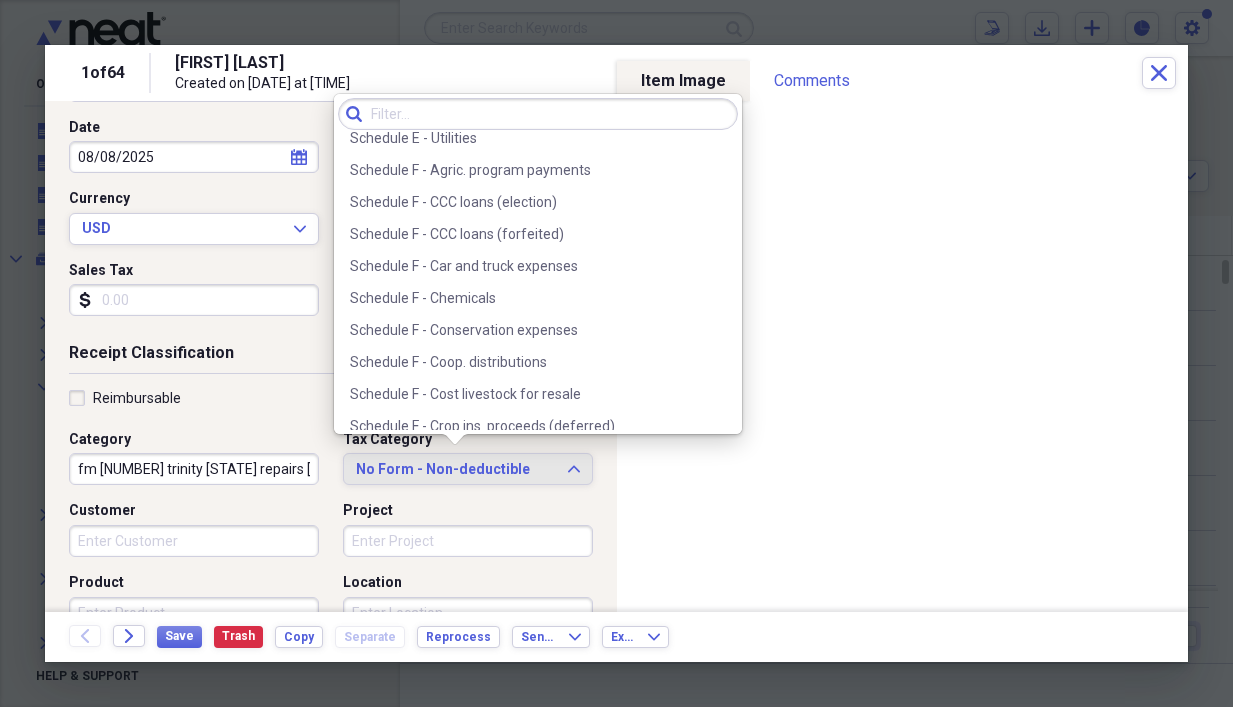 scroll, scrollTop: 4800, scrollLeft: 0, axis: vertical 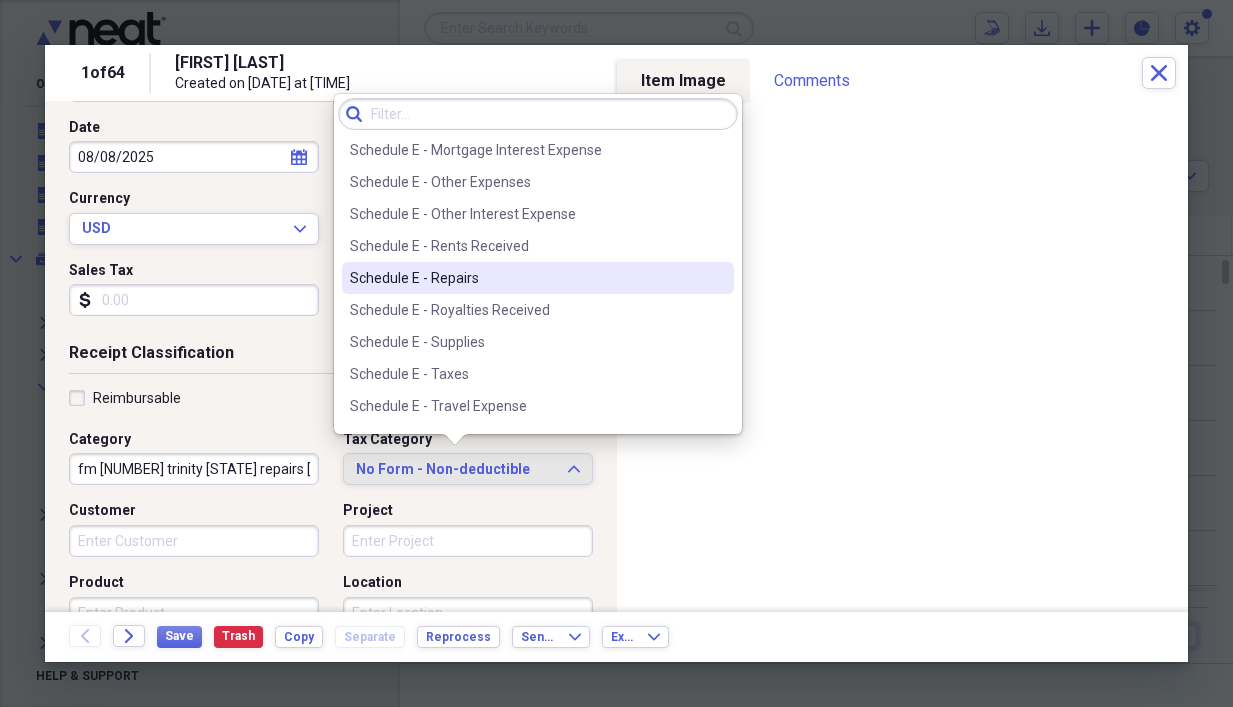 click on "Schedule E - Repairs" at bounding box center [526, 278] 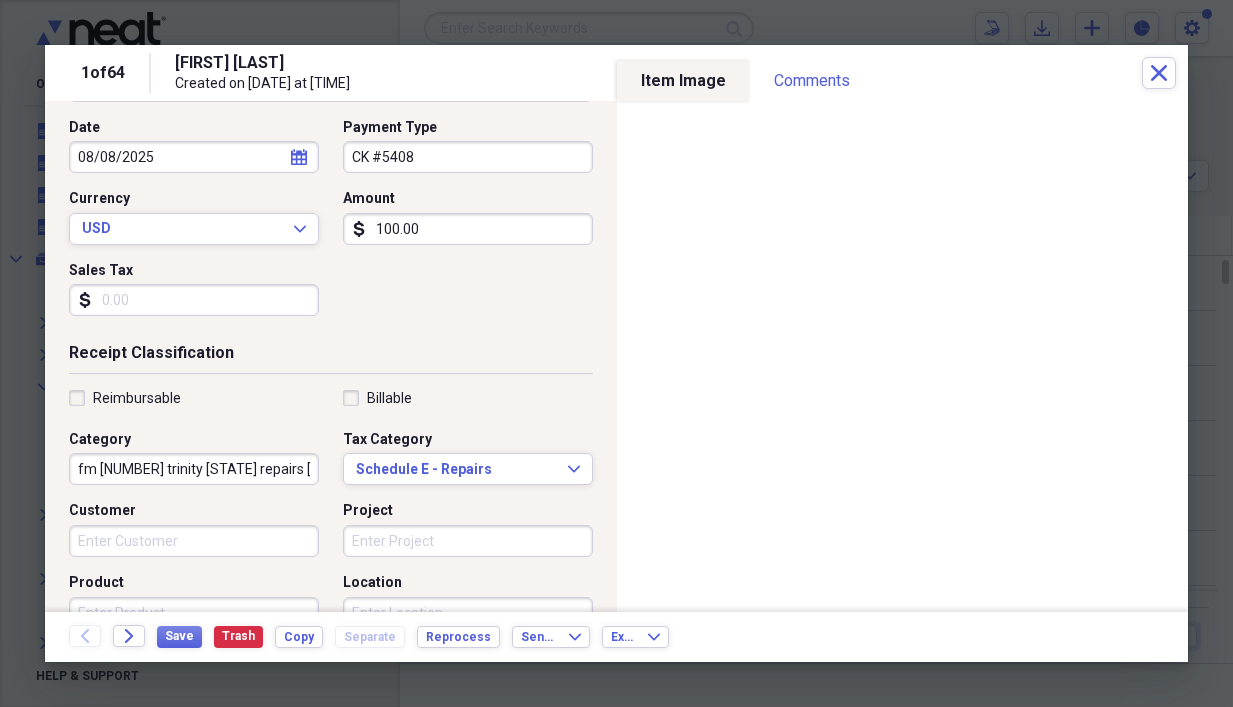 click on "fm [NUMBER] trinity [STATE] repairs [YEAR]" at bounding box center (194, 469) 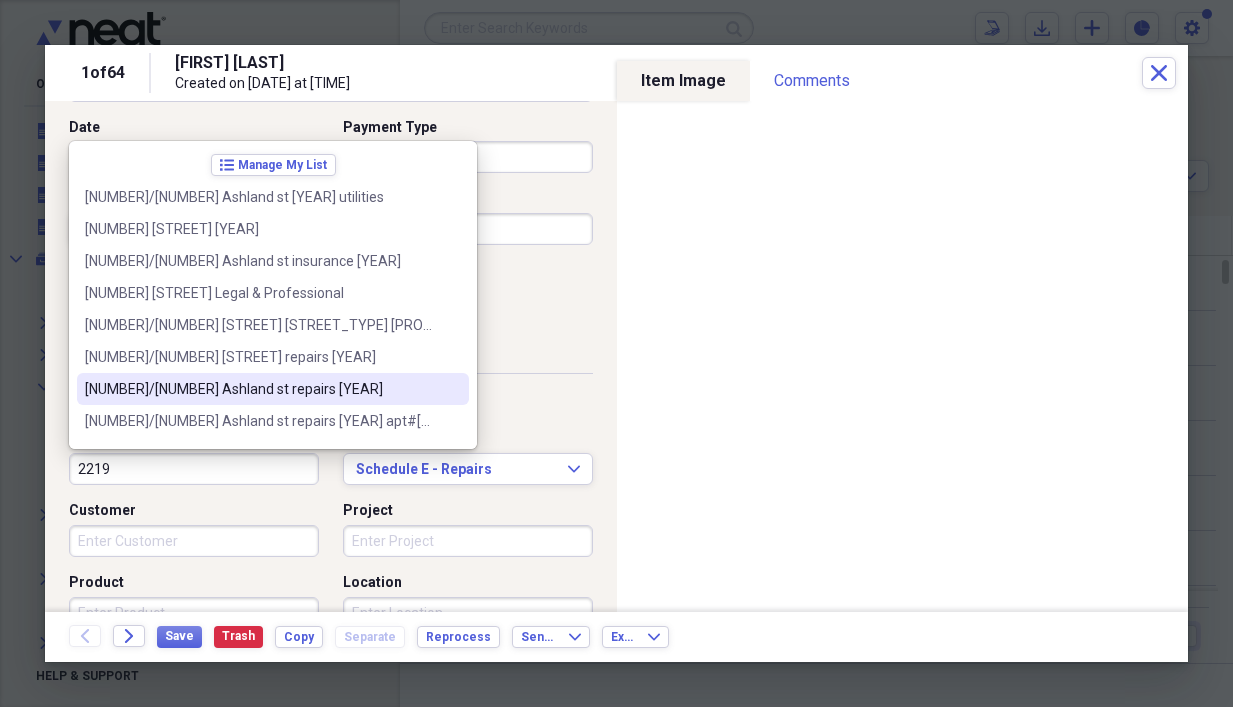 click on "[NUMBER]/[NUMBER] Ashland st repairs [YEAR]" at bounding box center [261, 389] 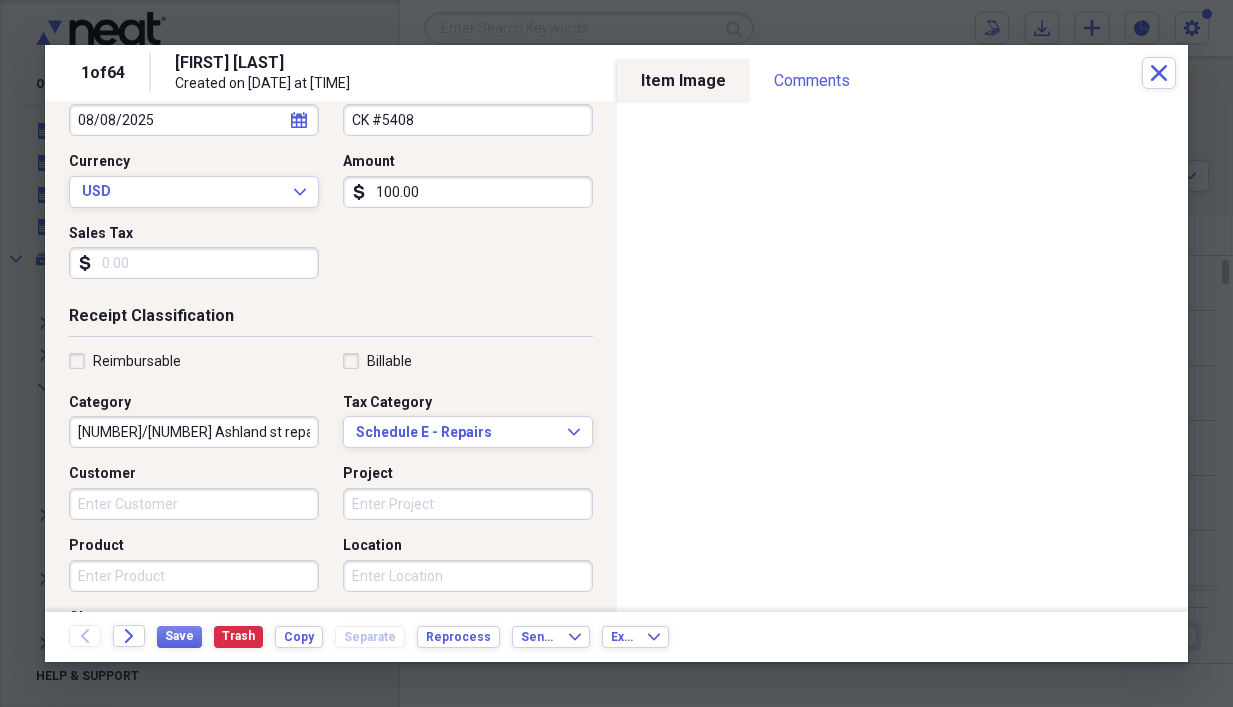 scroll, scrollTop: 300, scrollLeft: 0, axis: vertical 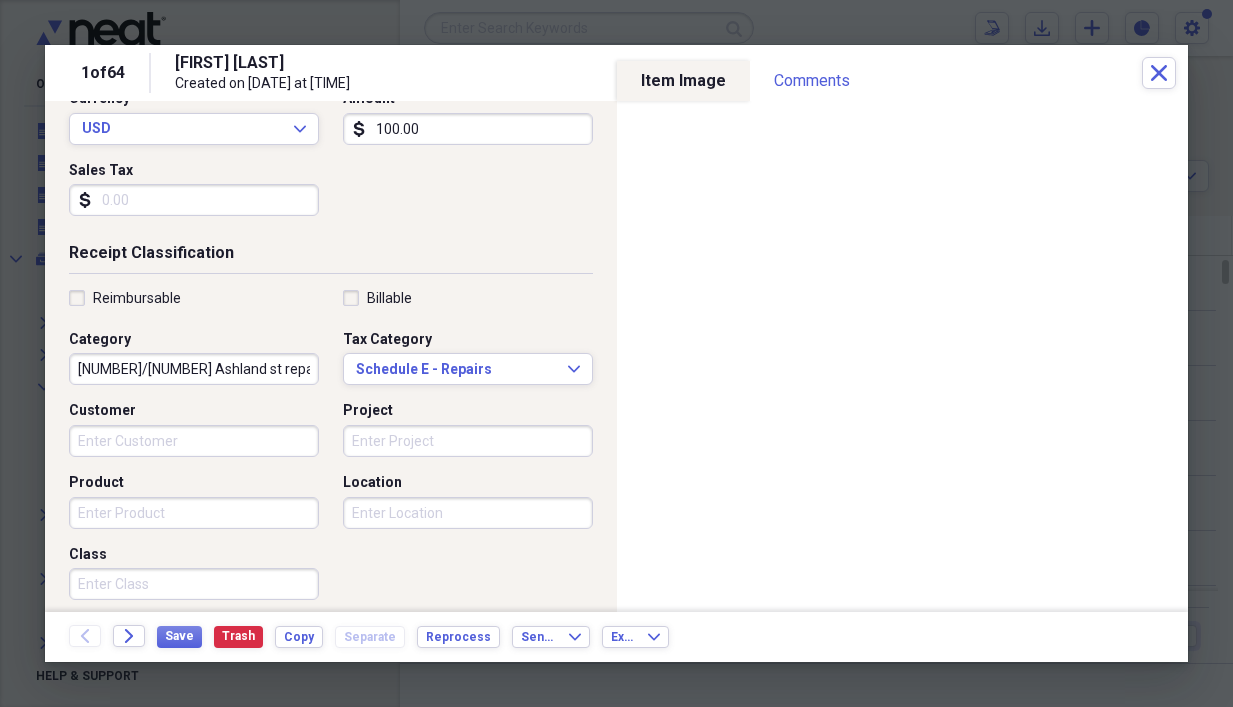 click on "[NUMBER]/[NUMBER] Ashland st repairs [YEAR]" at bounding box center (194, 369) 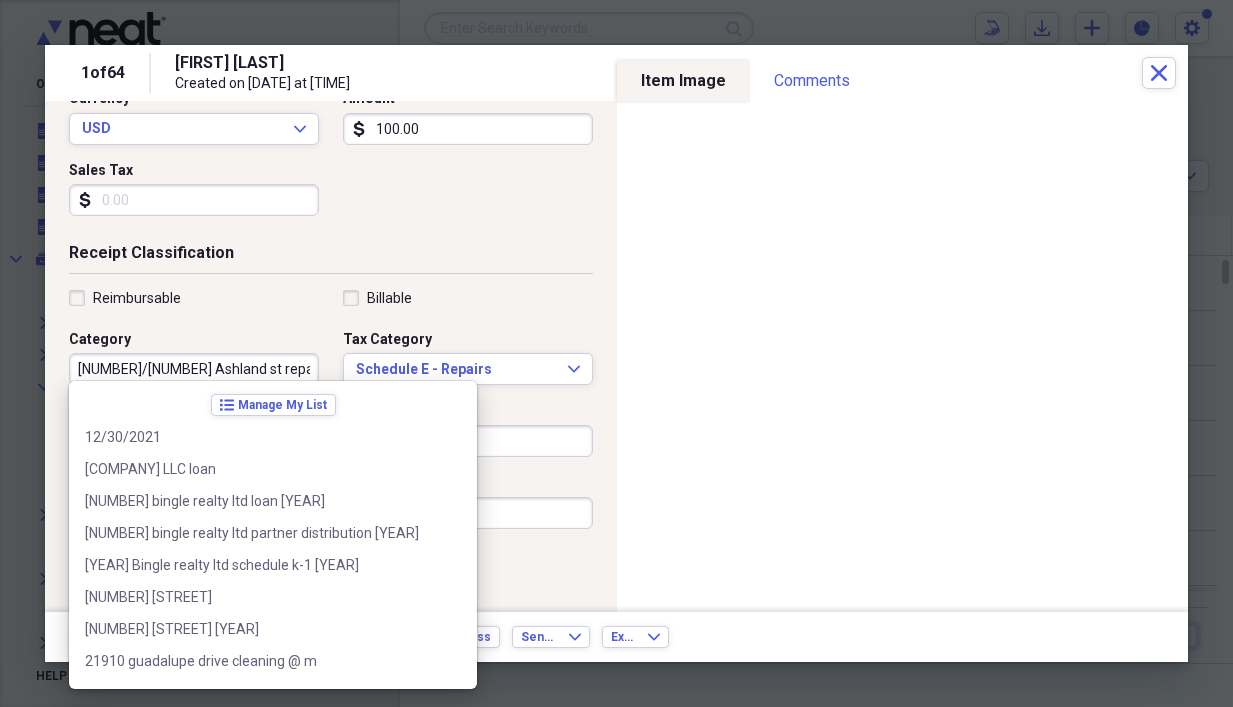 scroll, scrollTop: 3612, scrollLeft: 0, axis: vertical 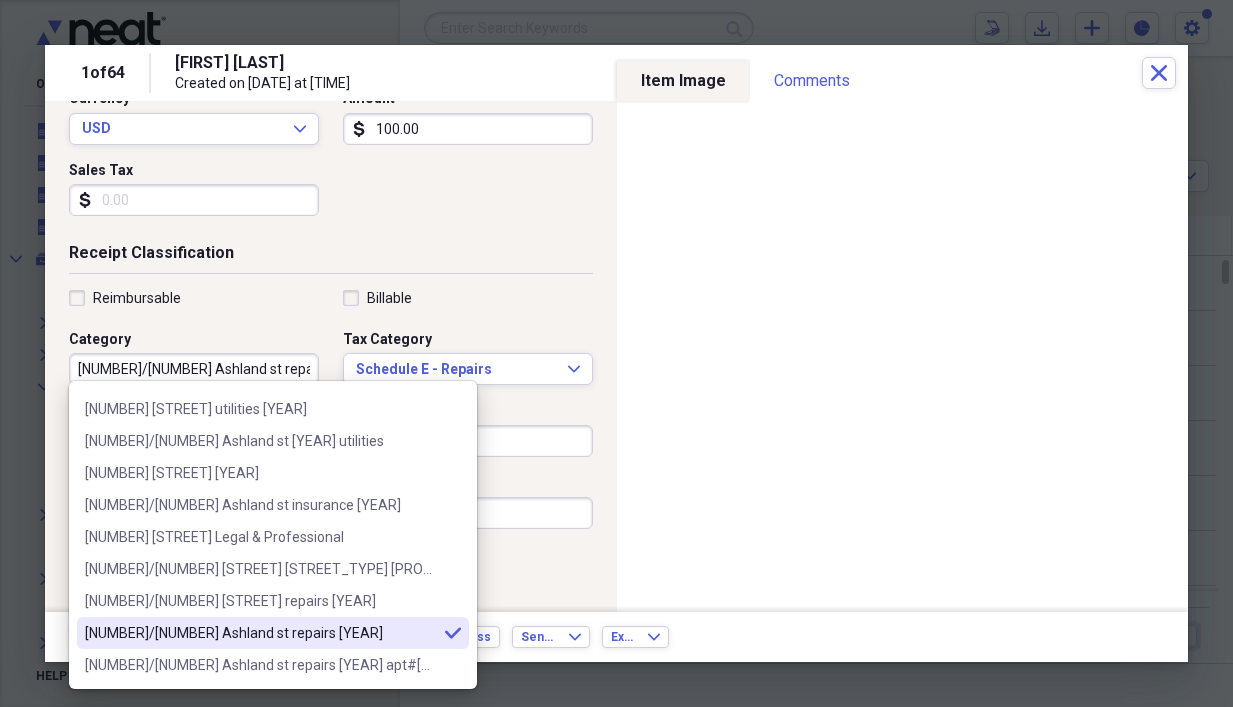 click on "[NUMBER]/[NUMBER] Ashland st repairs [YEAR]" at bounding box center [194, 369] 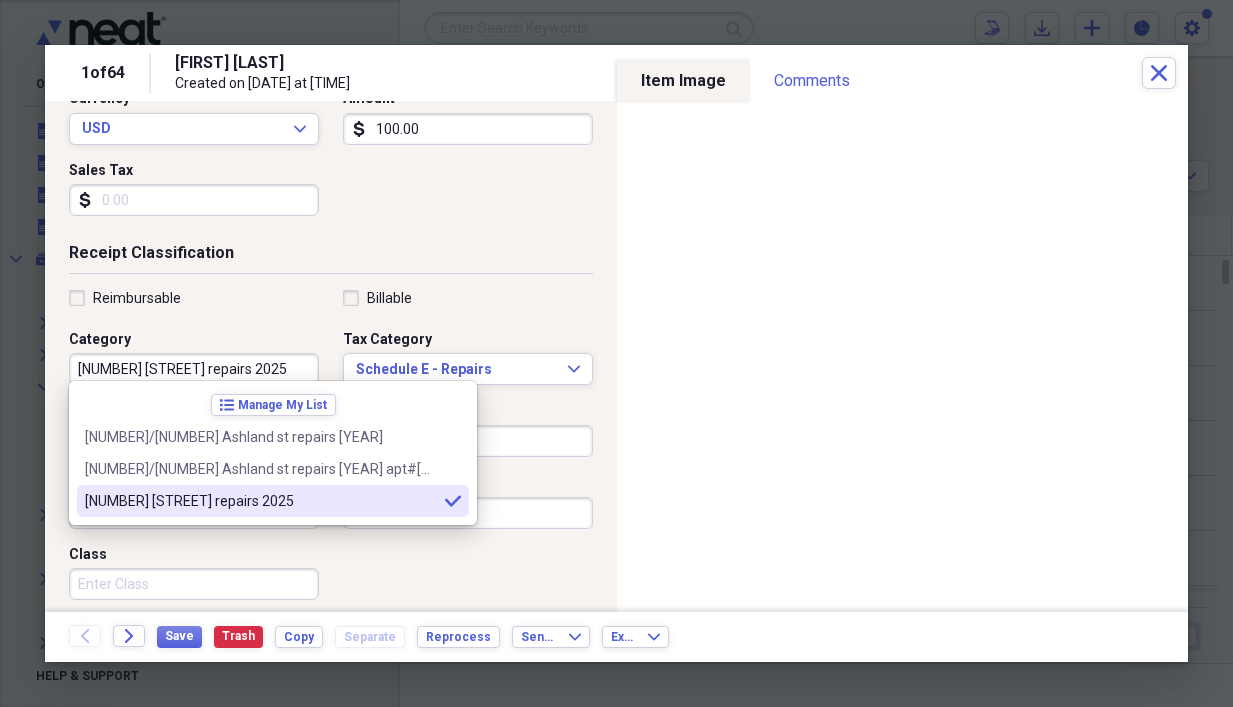 type on "[NUMBER] [STREET] repairs 2025" 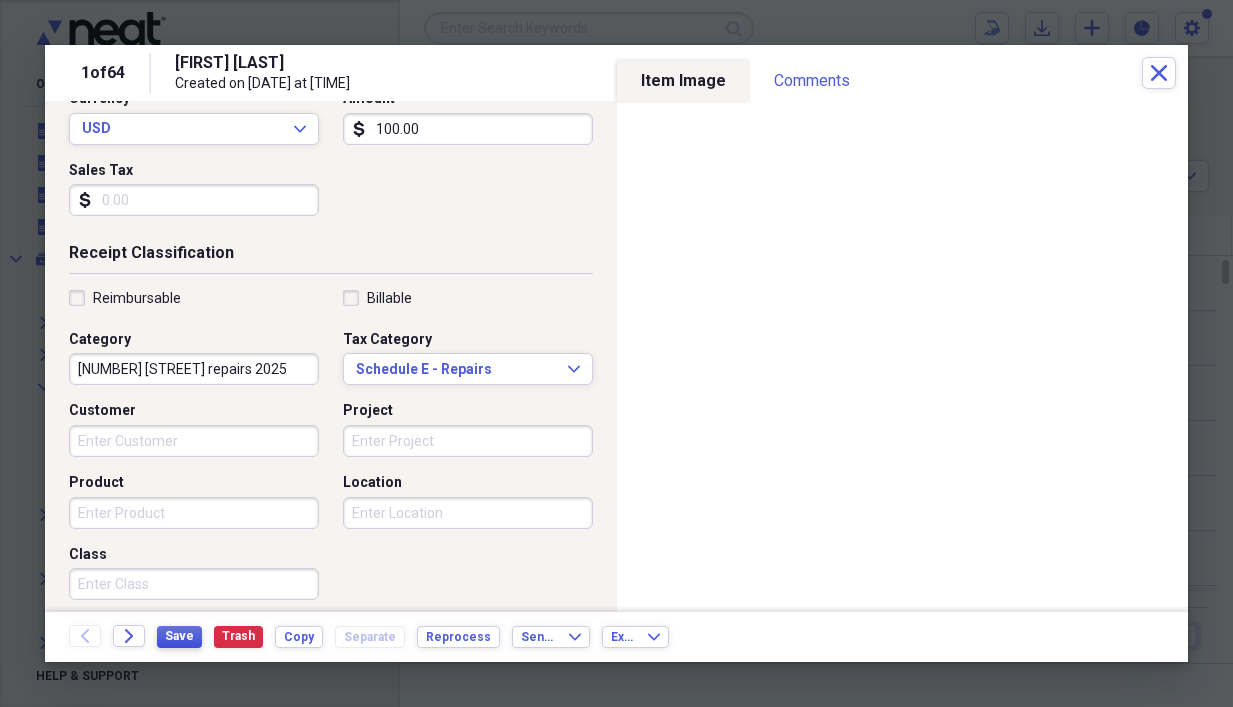 click on "Save" at bounding box center [179, 636] 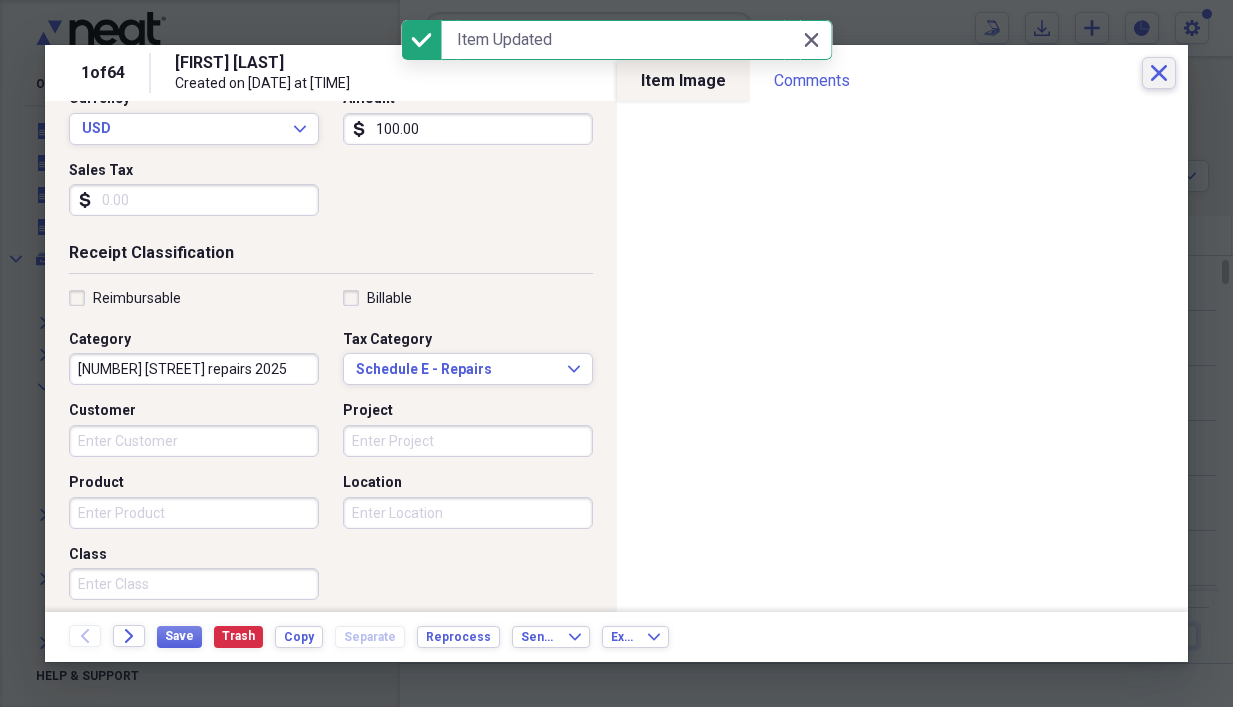 click on "Close" 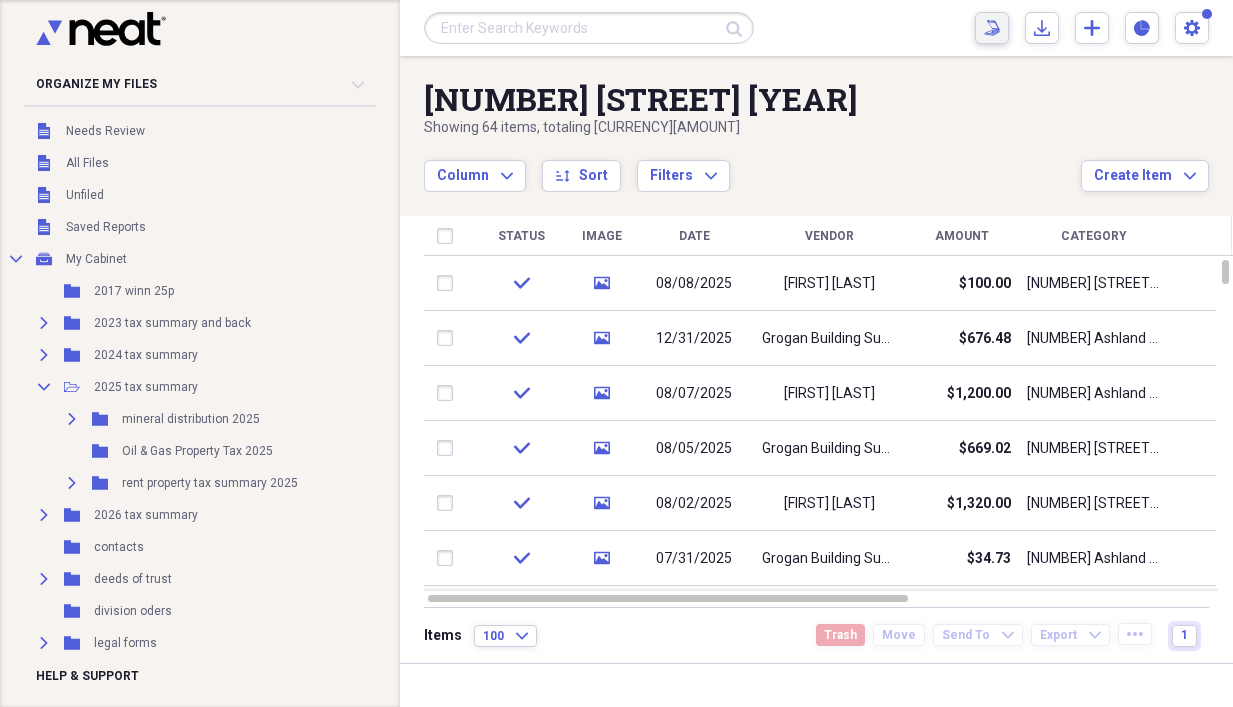 click on "Scan" 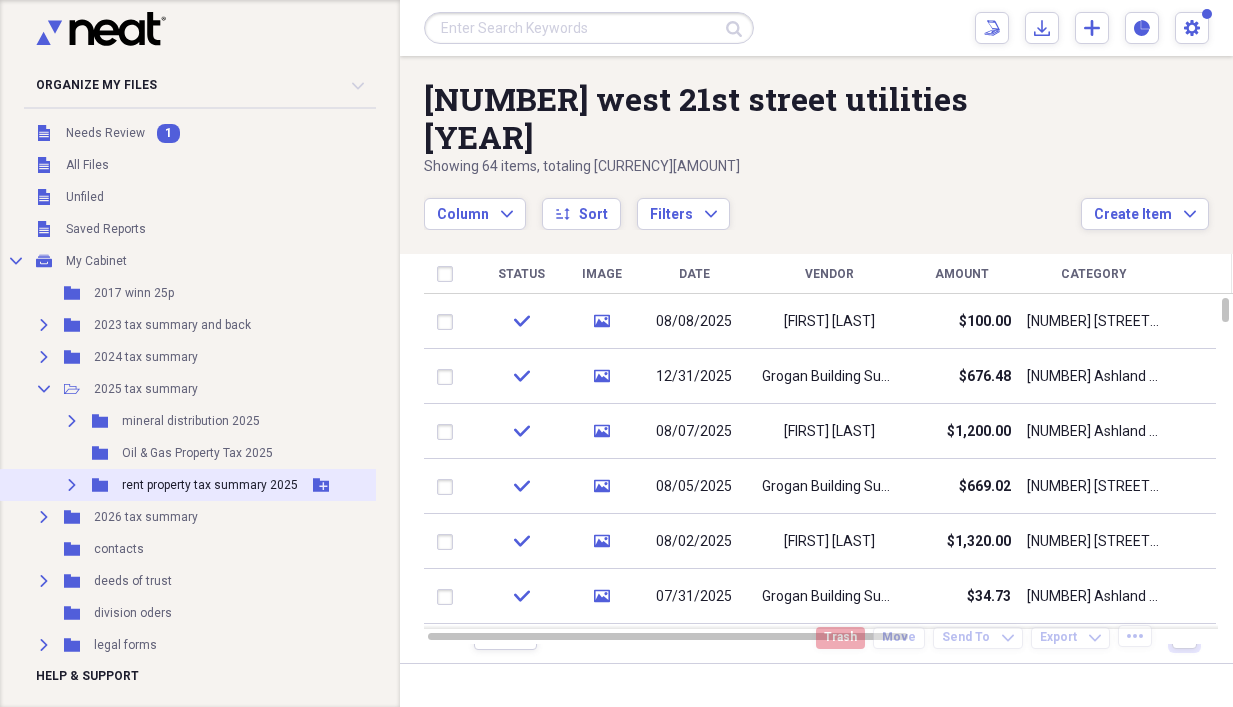 click on "Expand" 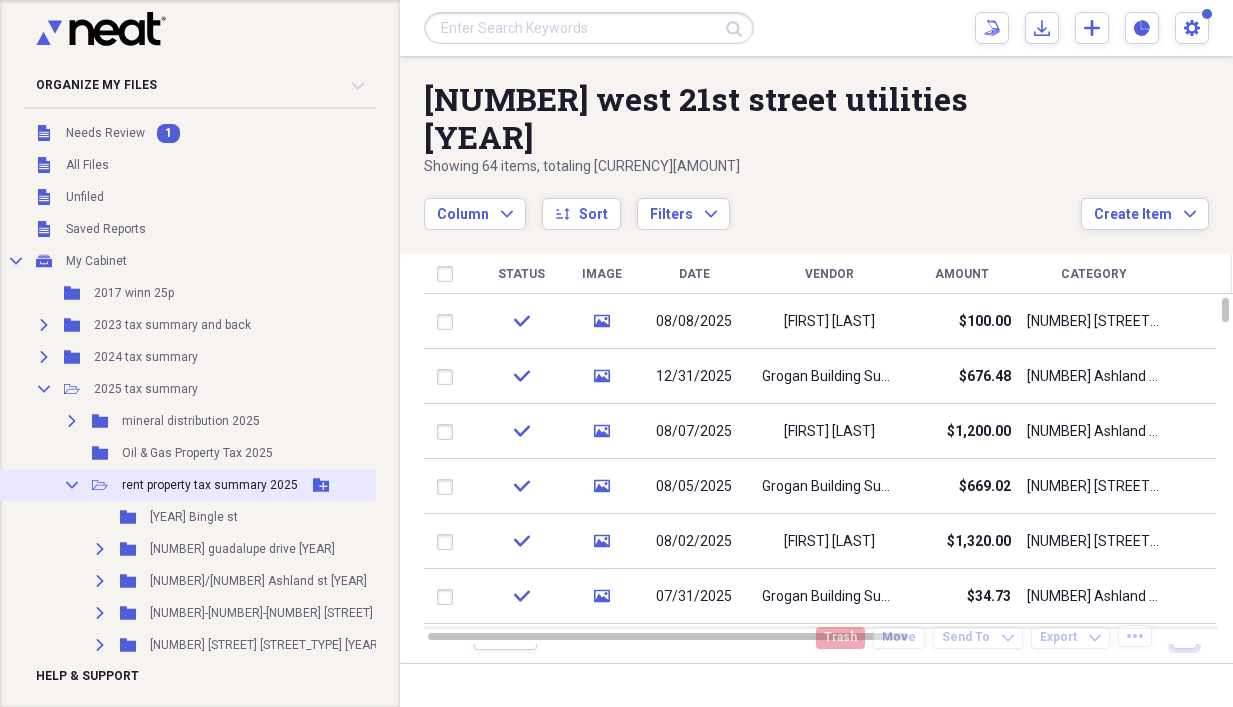 scroll, scrollTop: 200, scrollLeft: 0, axis: vertical 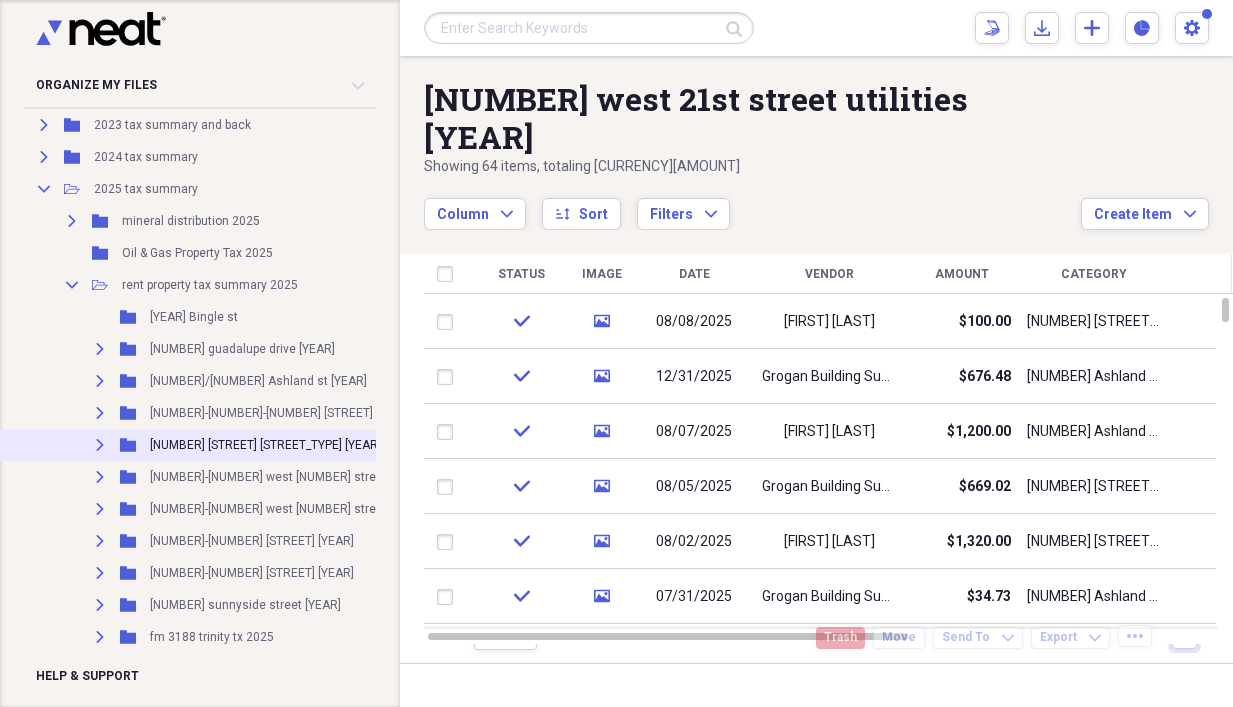 click on "Expand" 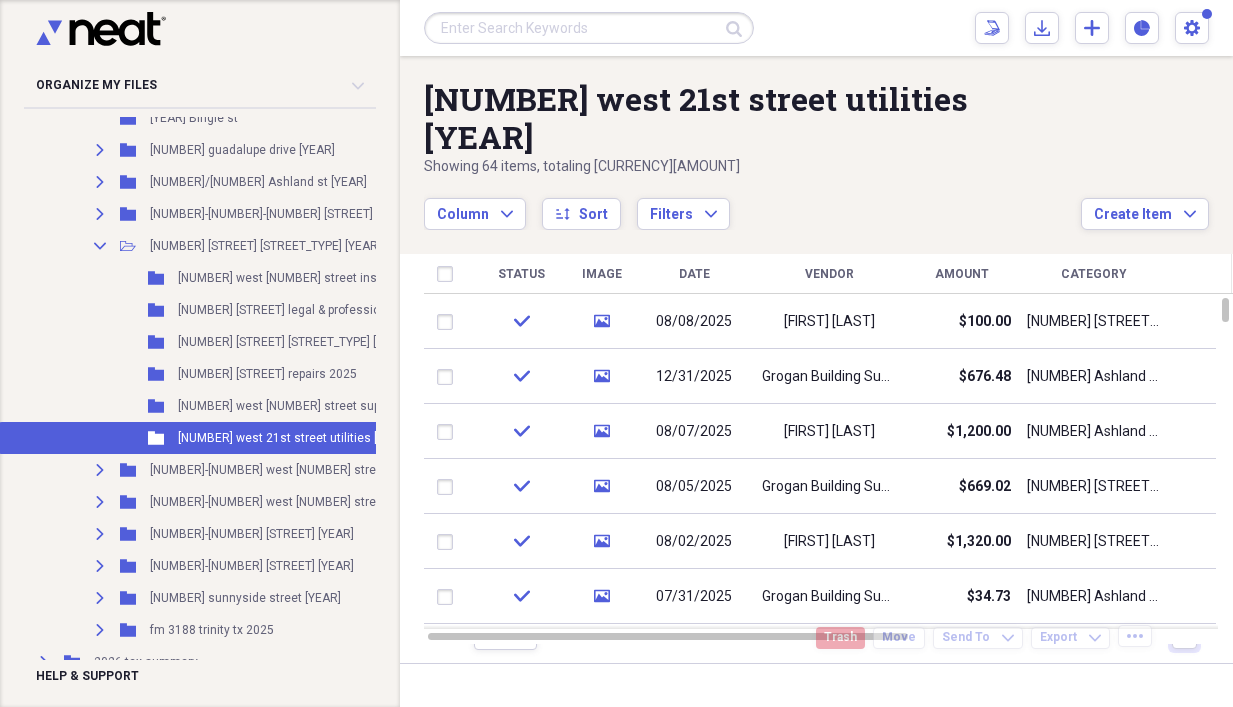 scroll, scrollTop: 400, scrollLeft: 0, axis: vertical 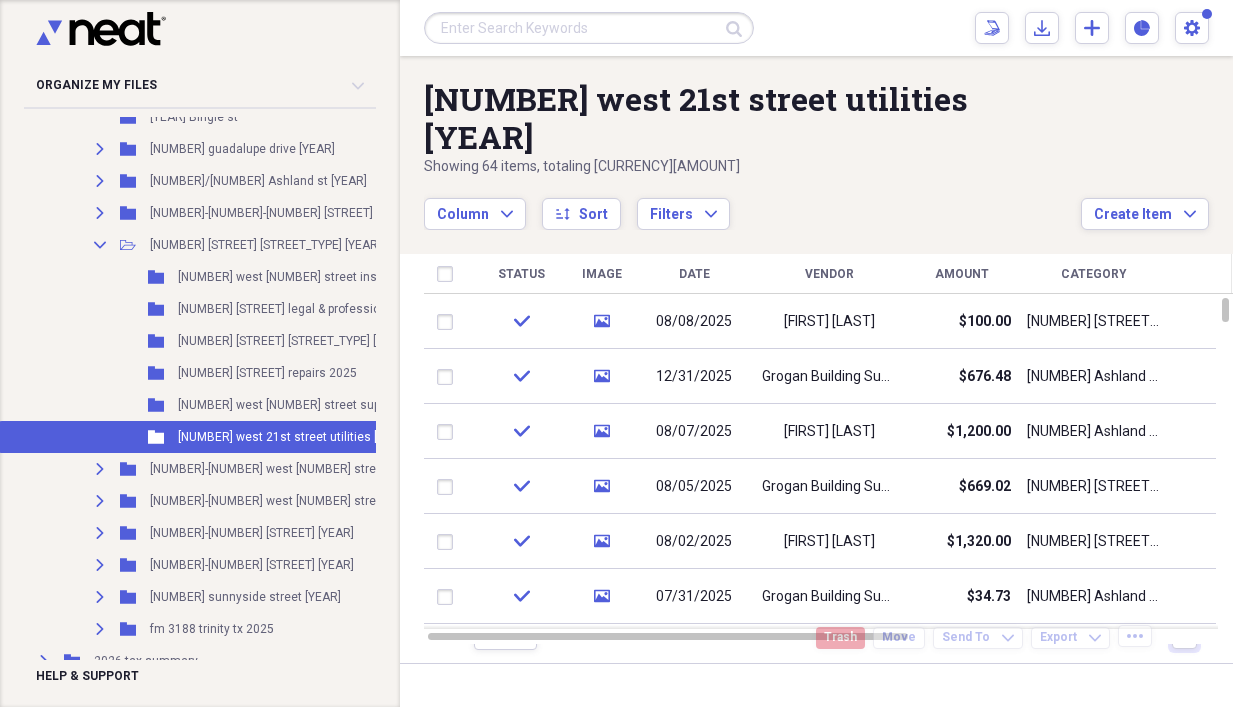 click on "[NUMBER] west 21st street utilities [YEAR]" at bounding box center [294, 437] 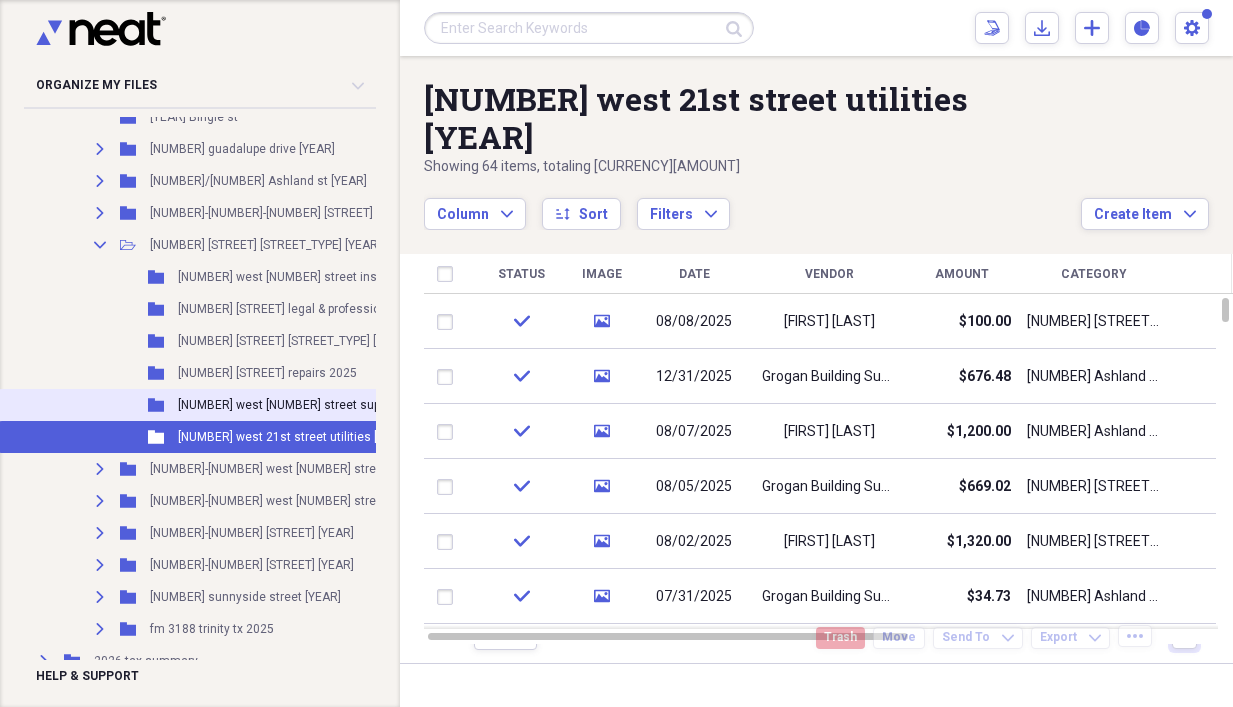 click on "[NUMBER] west [NUMBER] street supplies [YEAR]" at bounding box center (311, 405) 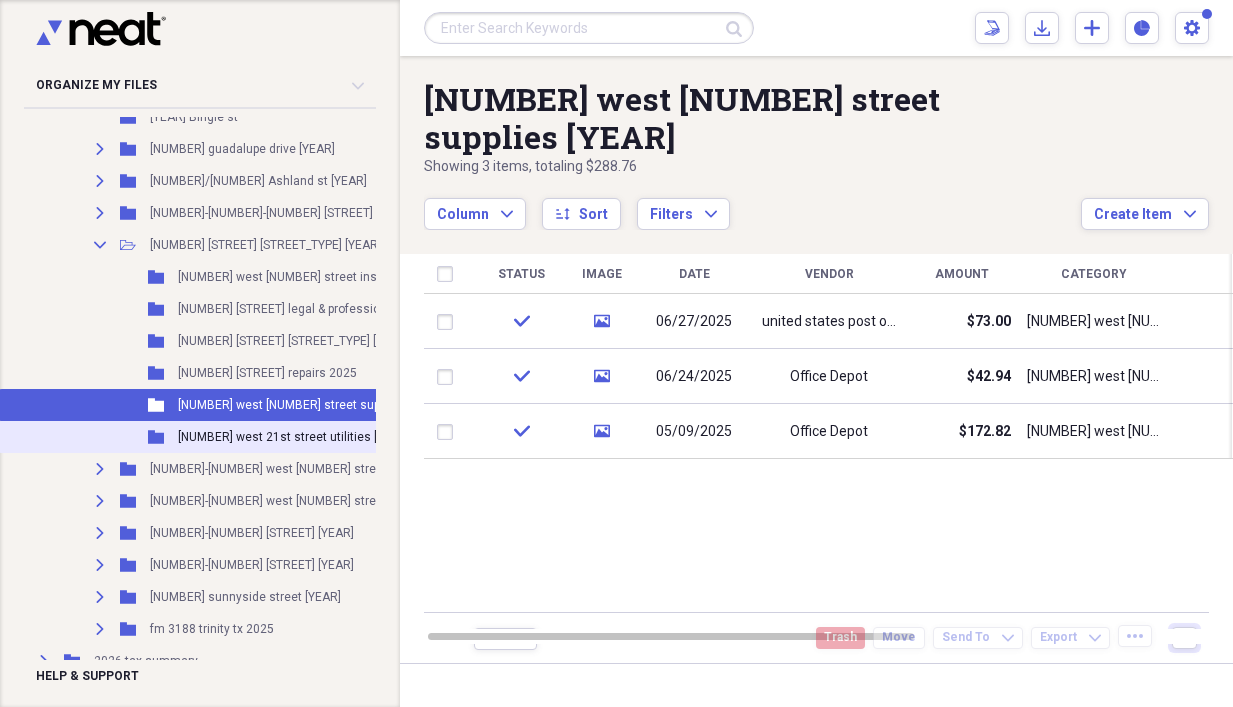 click on "[NUMBER] west 21st street utilities [YEAR]" at bounding box center [294, 437] 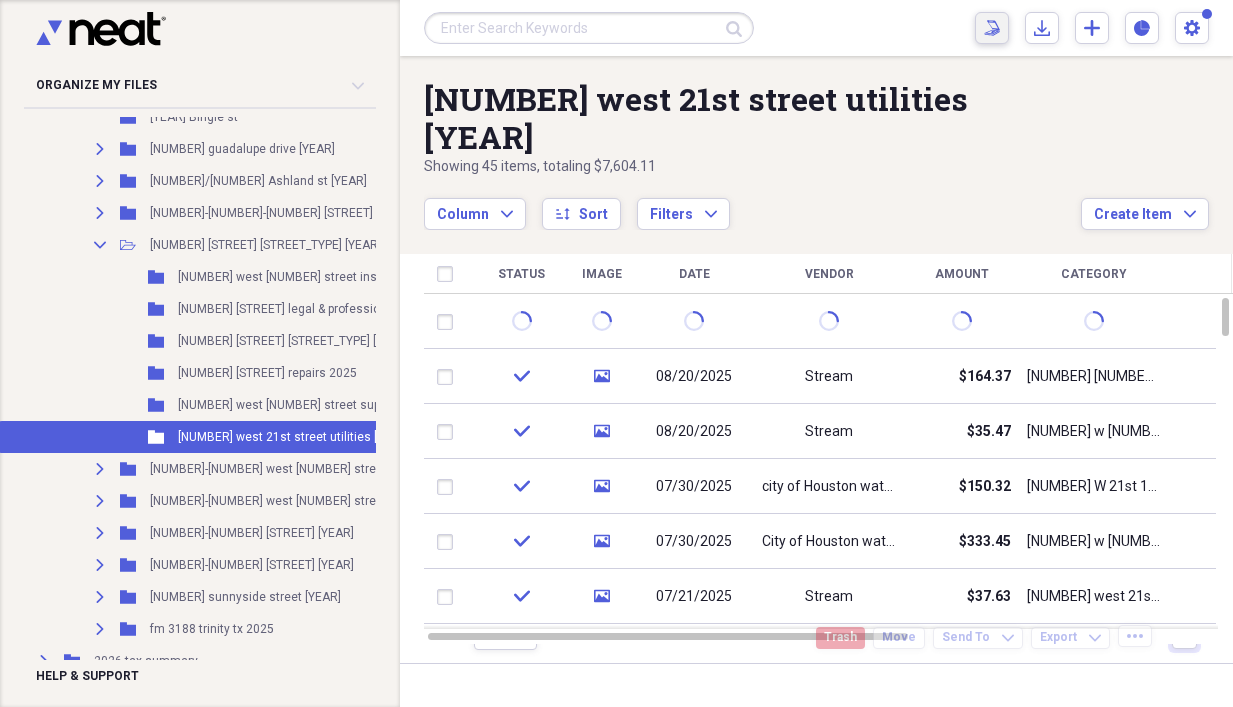click 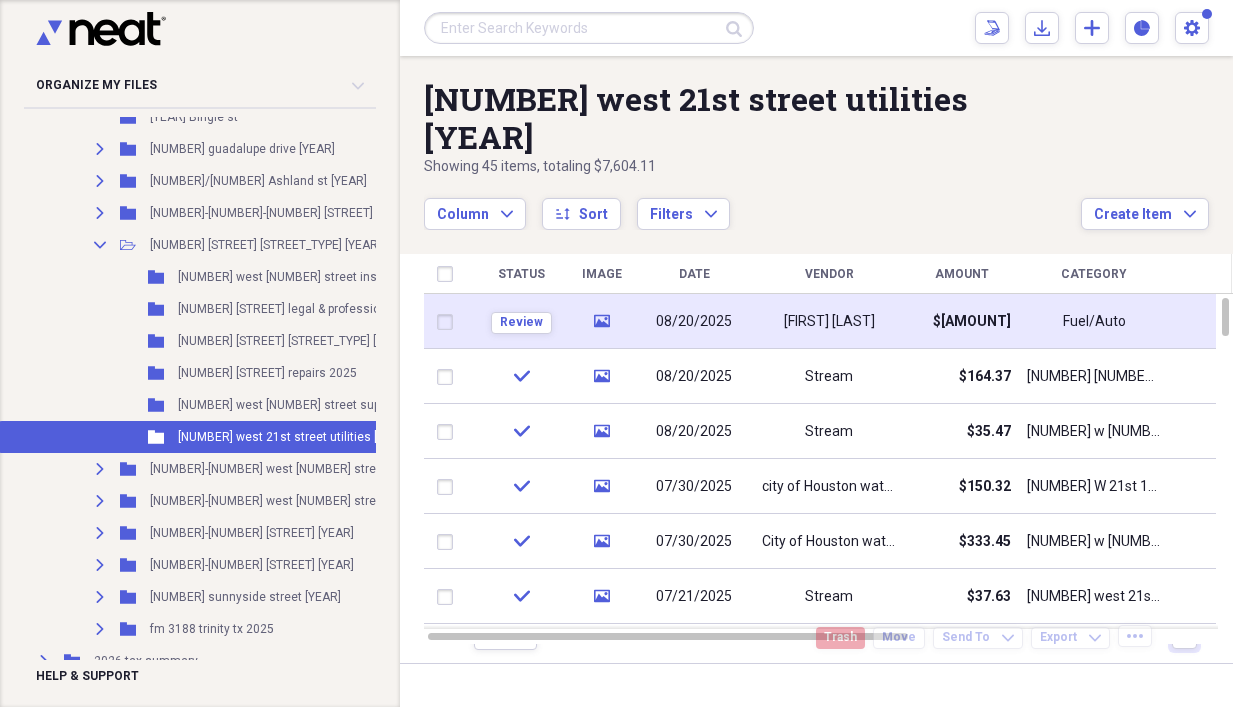 click on "[FIRST] [LAST]" at bounding box center (829, 322) 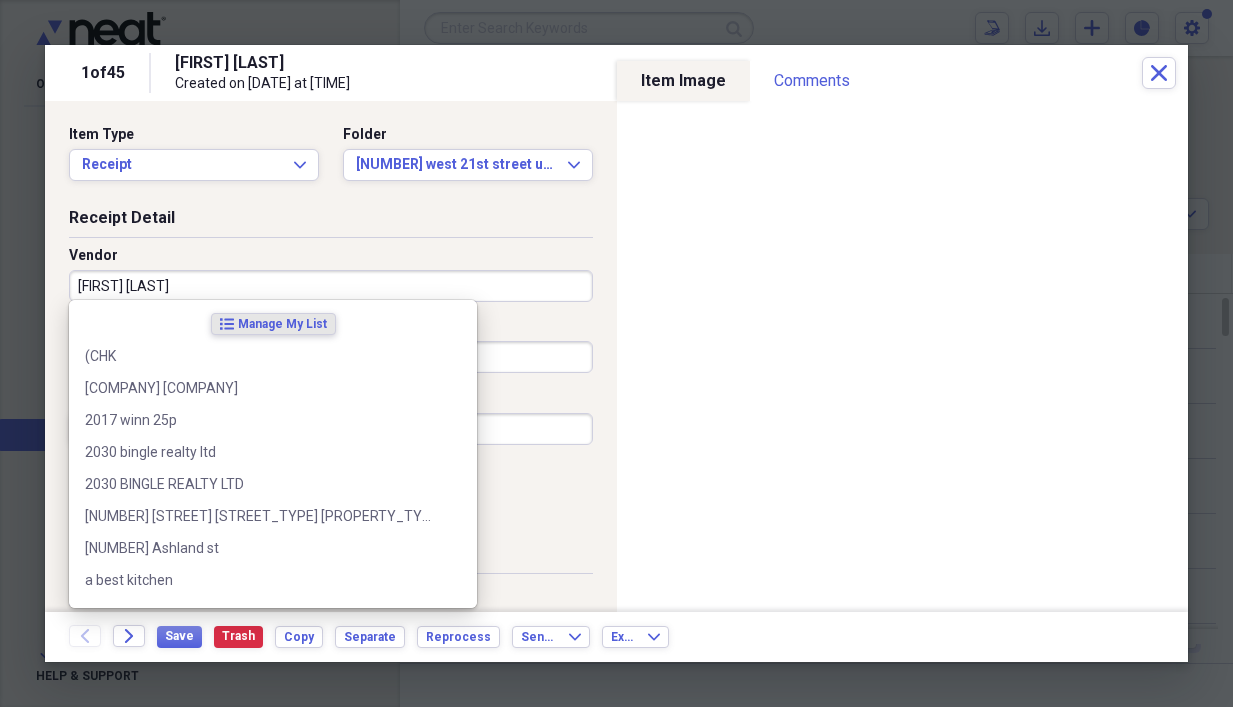 click on "[FIRST] [LAST]" at bounding box center [331, 286] 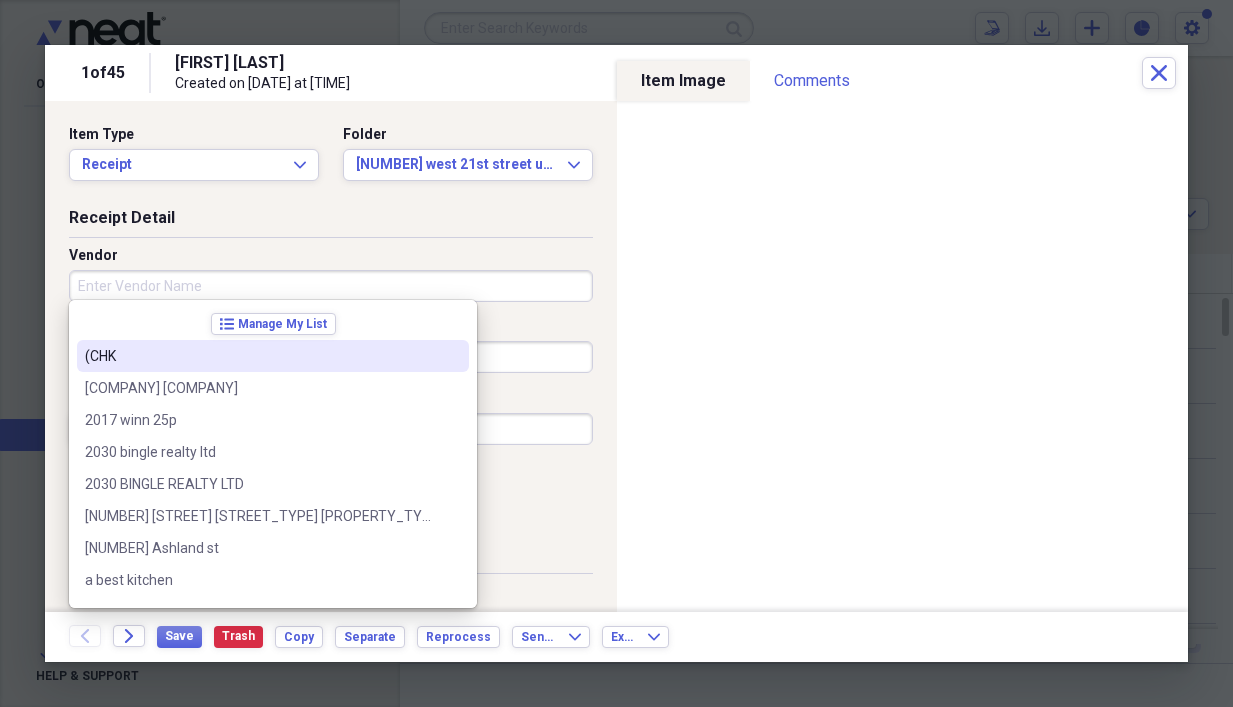 click on "list Manage My List" at bounding box center [273, 324] 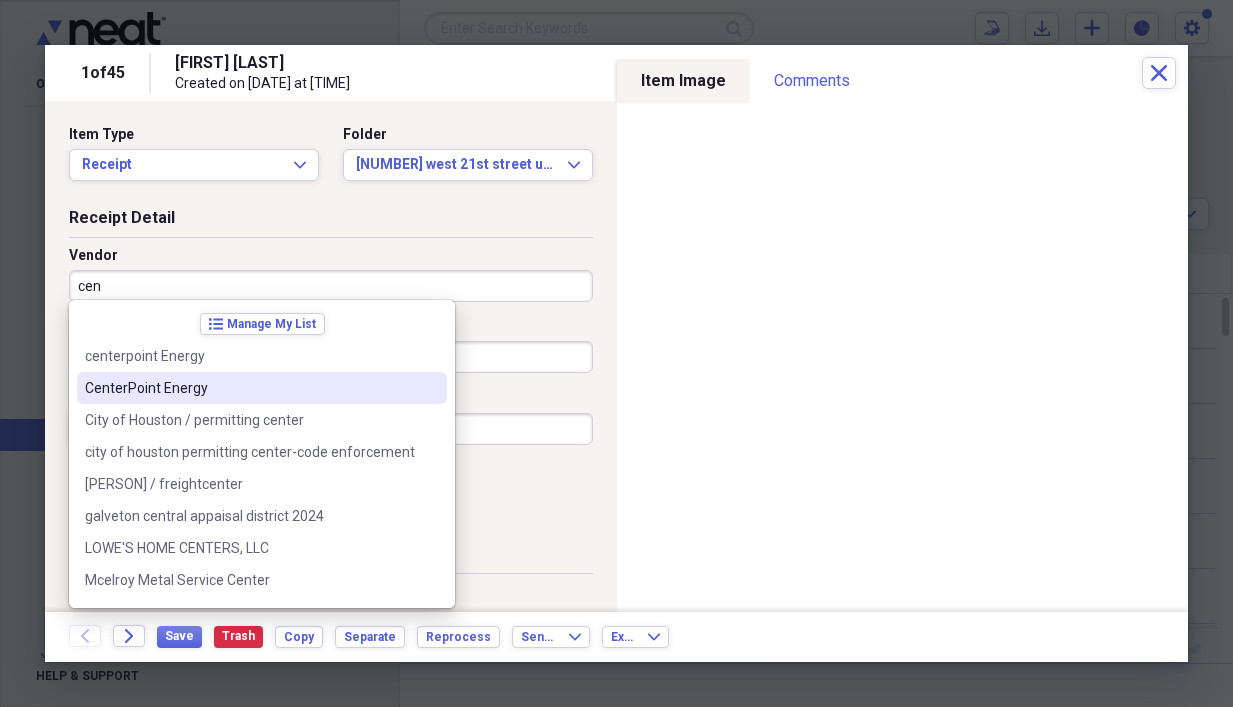 click on "CenterPoint Energy" at bounding box center (250, 388) 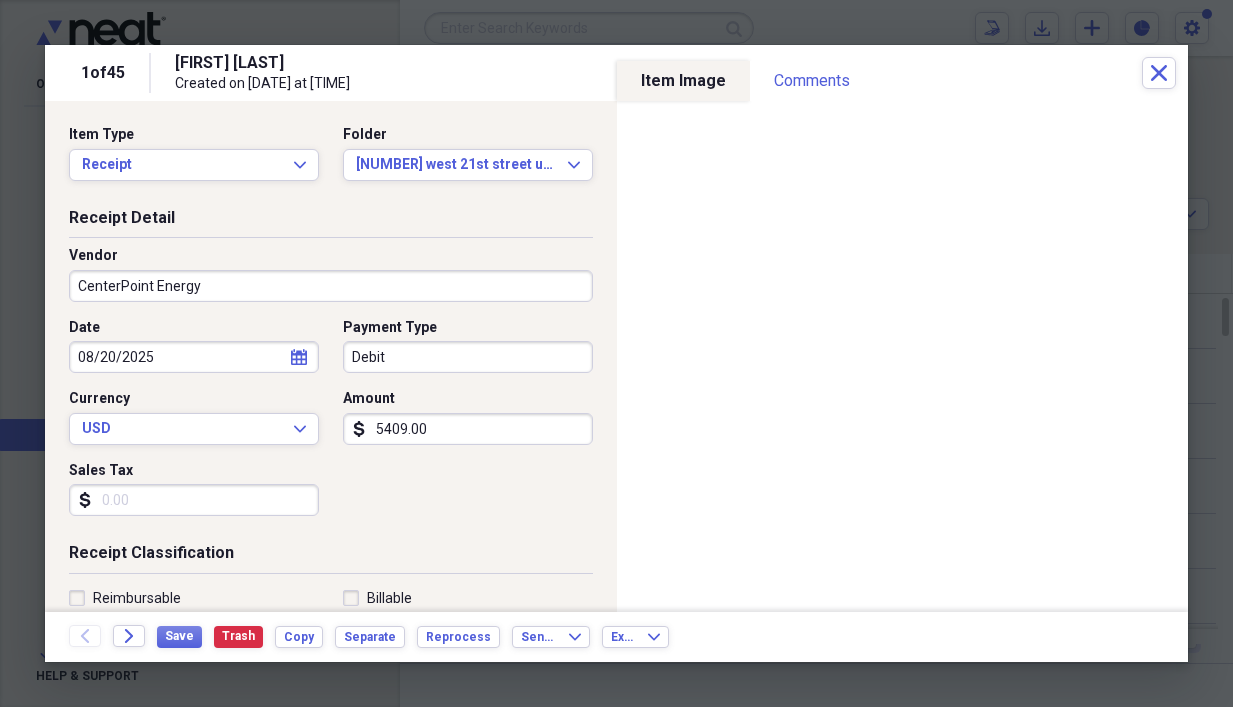 type on "[NUMBER] [STREET] [YEAR]" 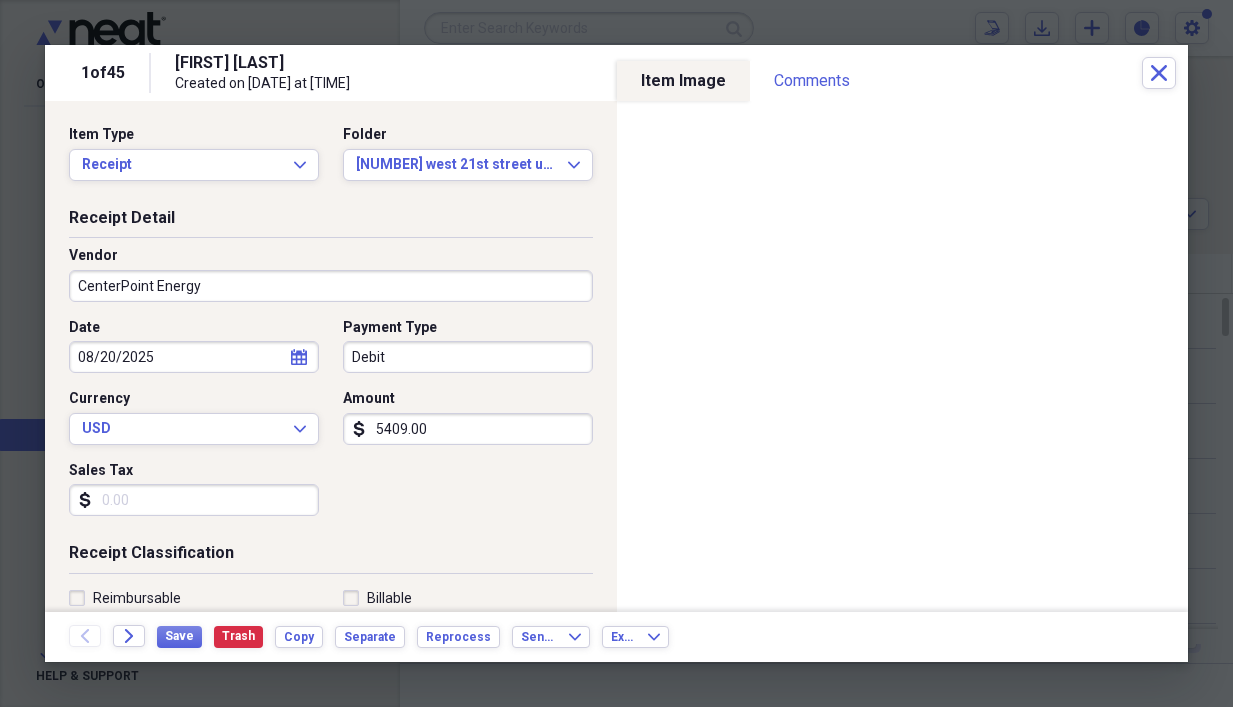 click on "08/20/2025" at bounding box center (194, 357) 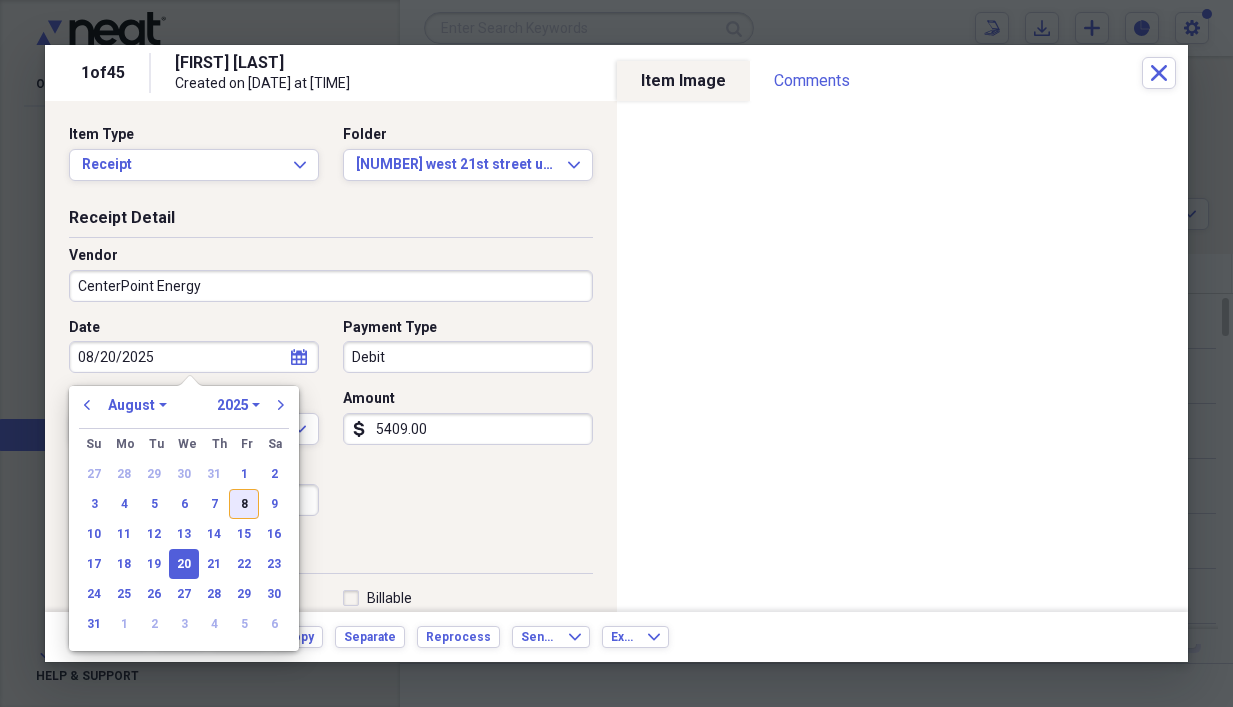 click on "8" at bounding box center [244, 504] 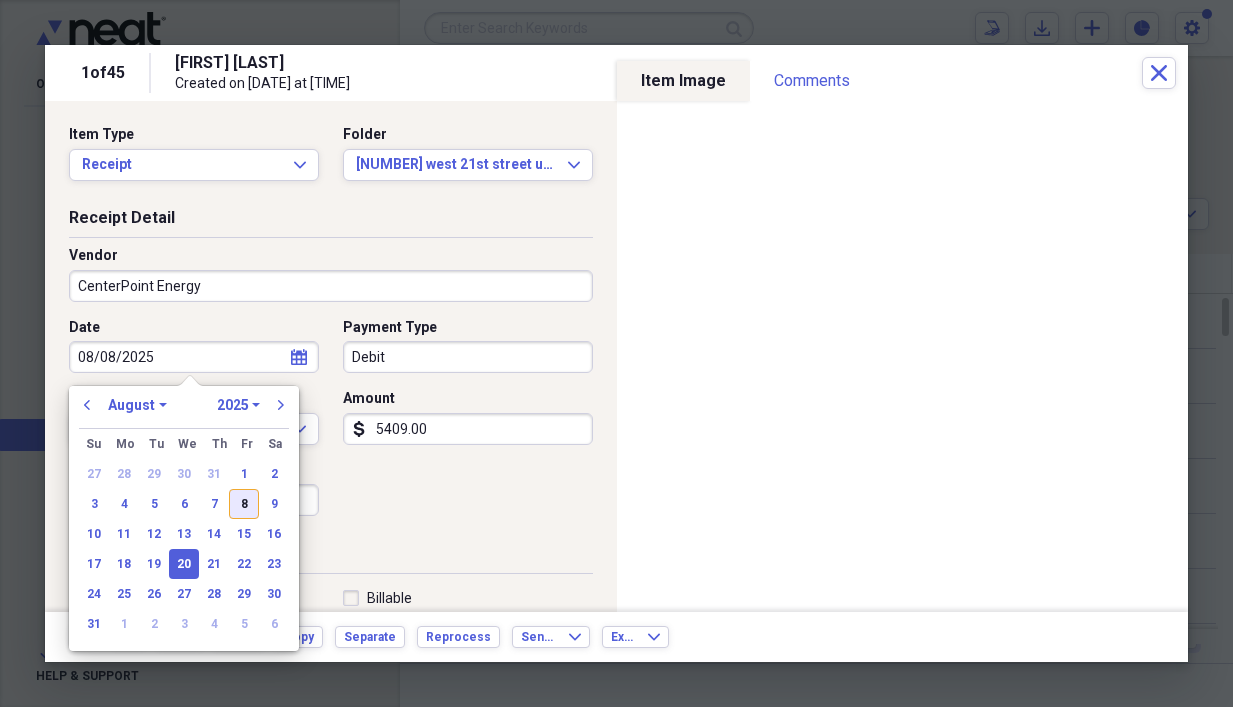 type on "08/08/2025" 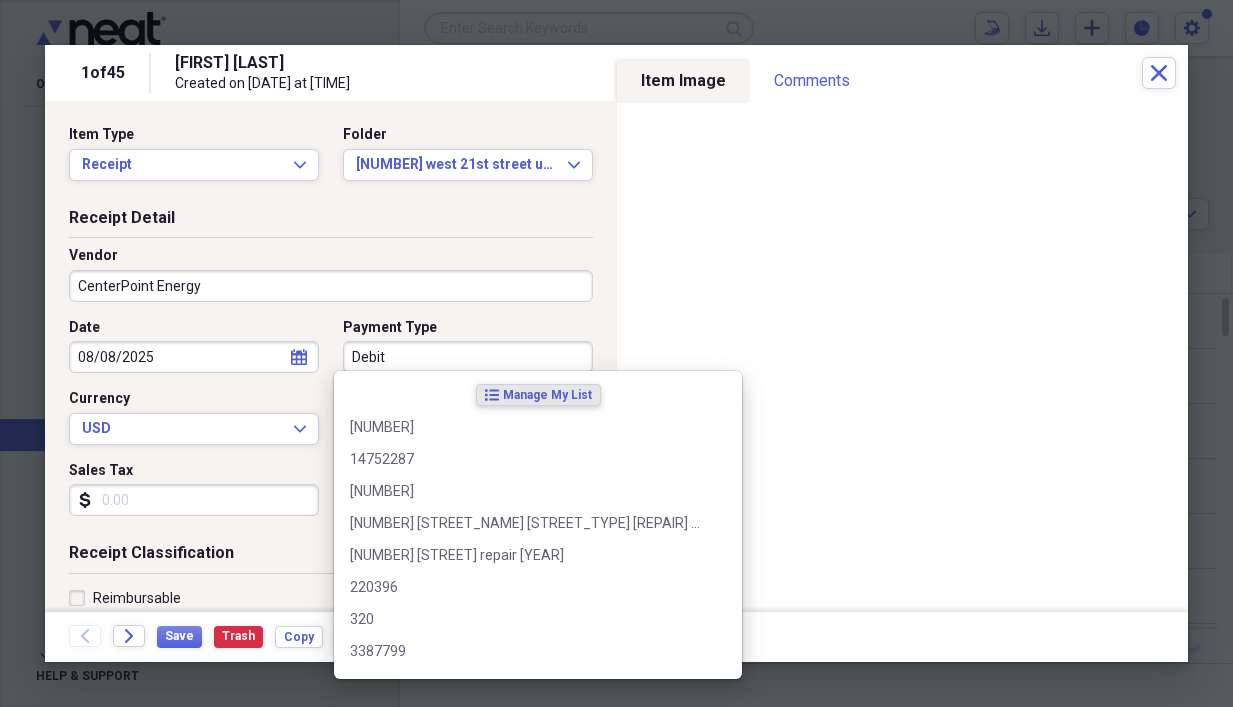 click on "Debit" at bounding box center [468, 357] 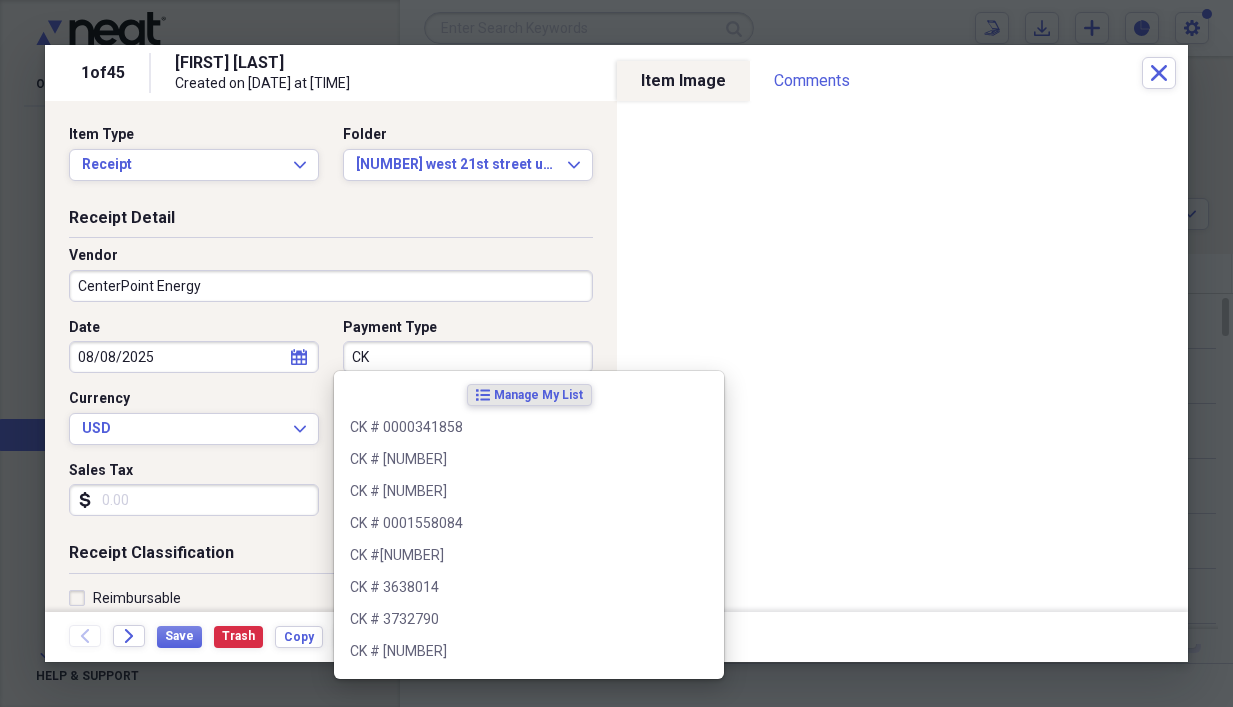 click on "CK" at bounding box center [468, 357] 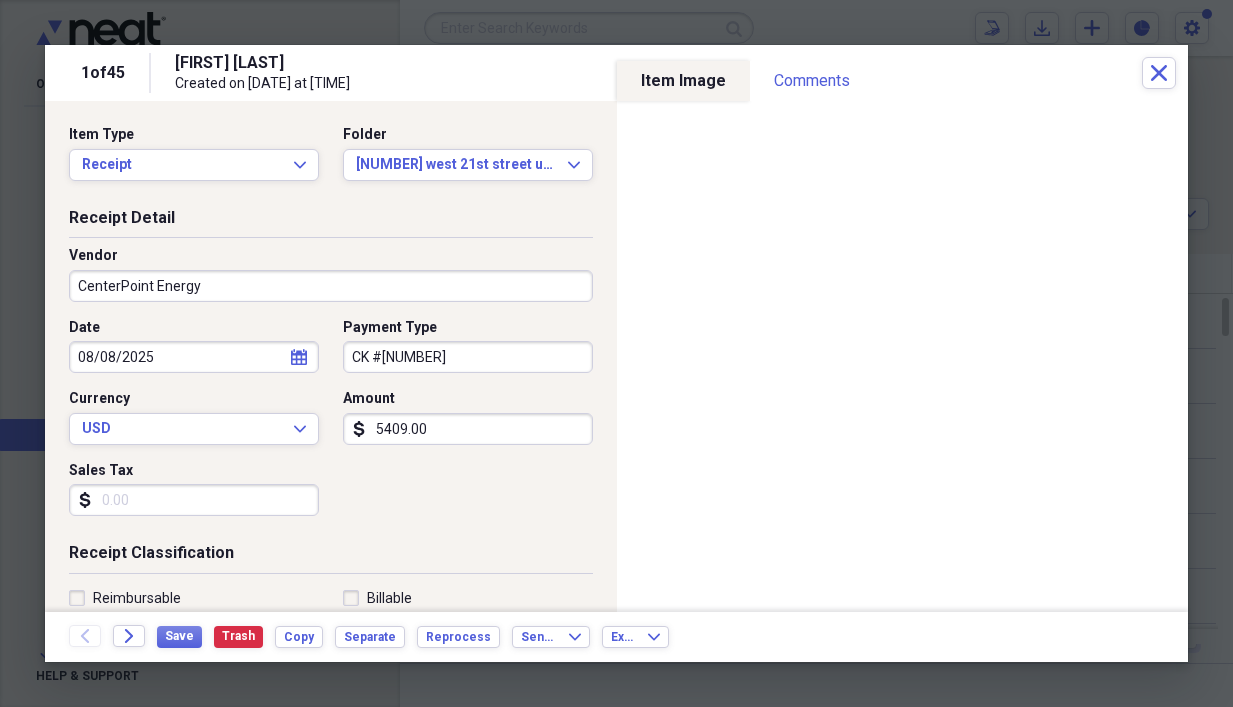 type on "CK #[NUMBER]" 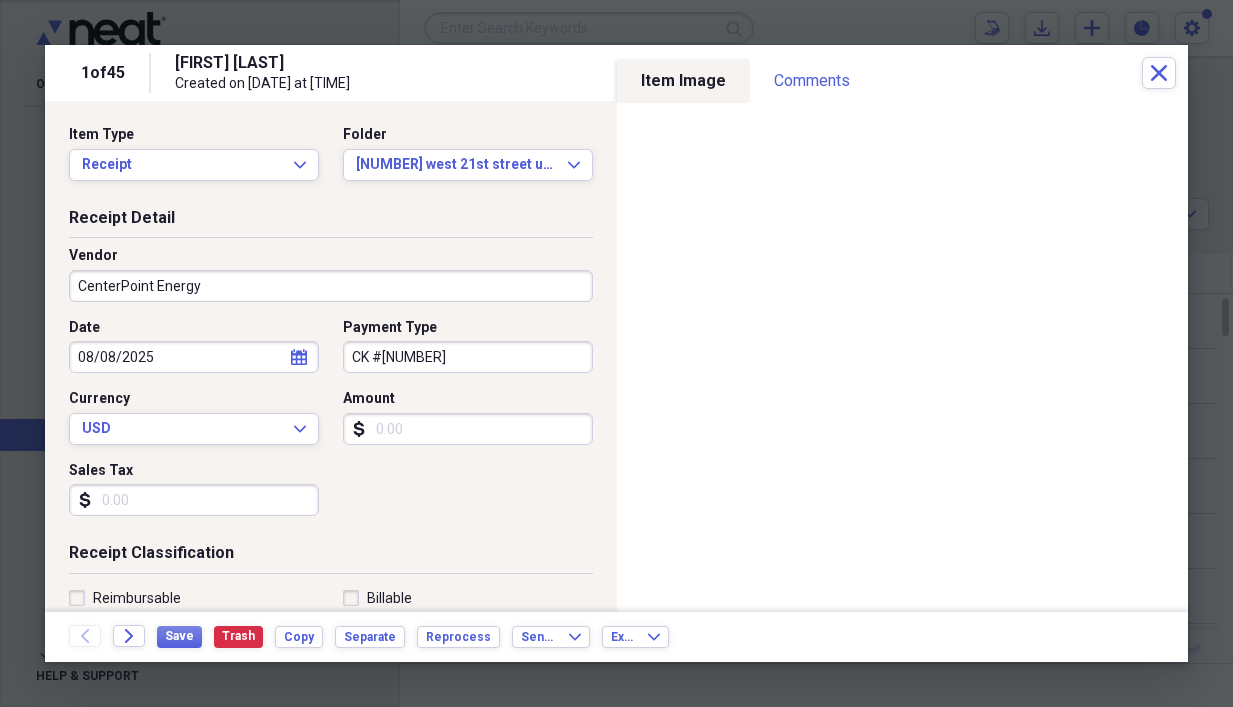 click on "Amount" at bounding box center (468, 429) 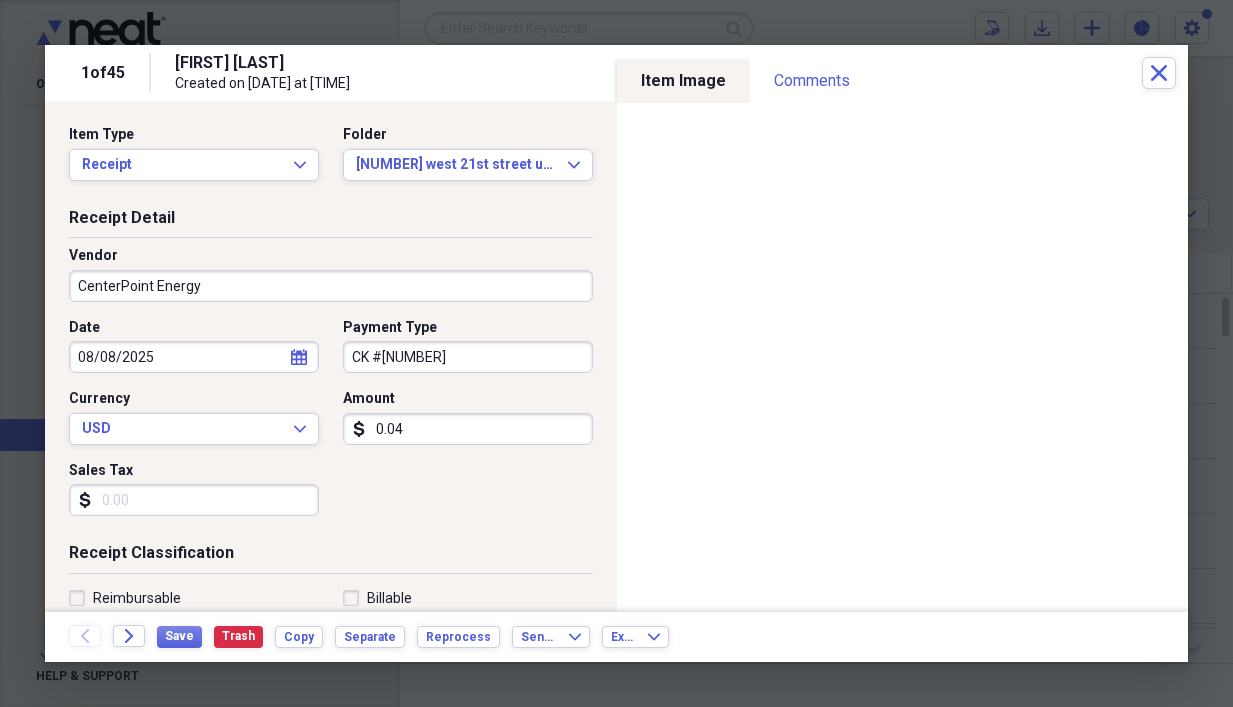 type on "0.04" 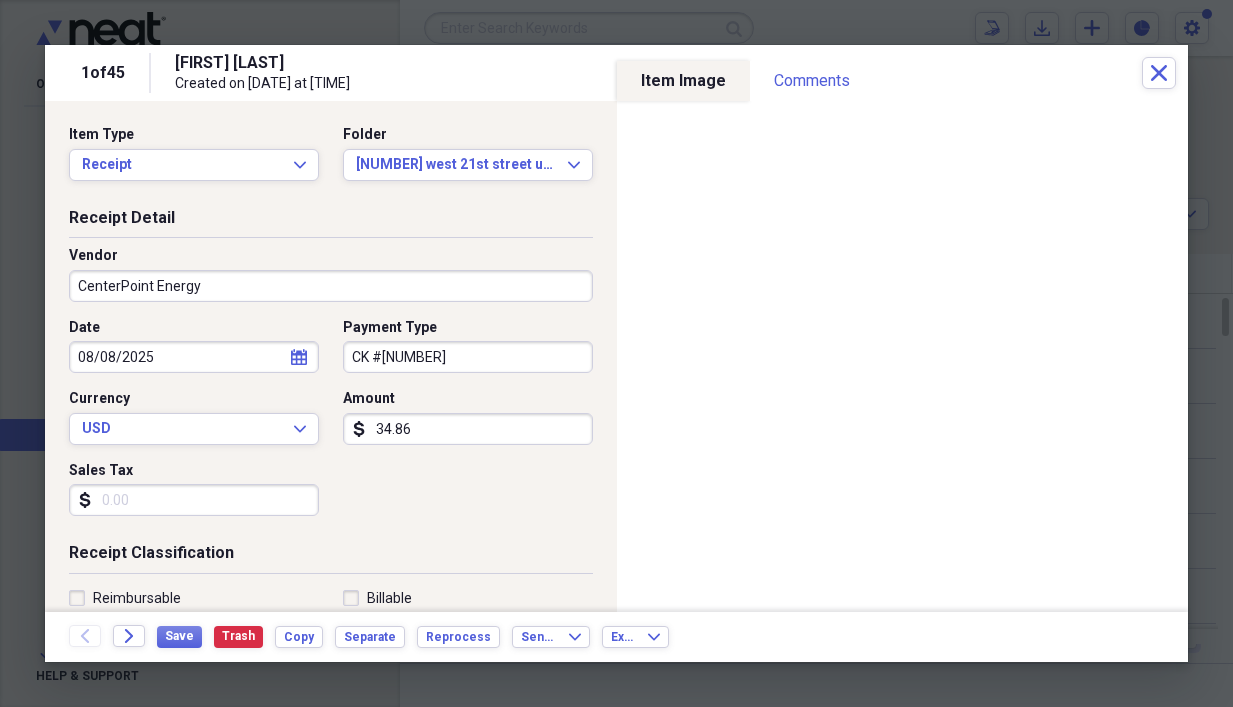 type on "34.86" 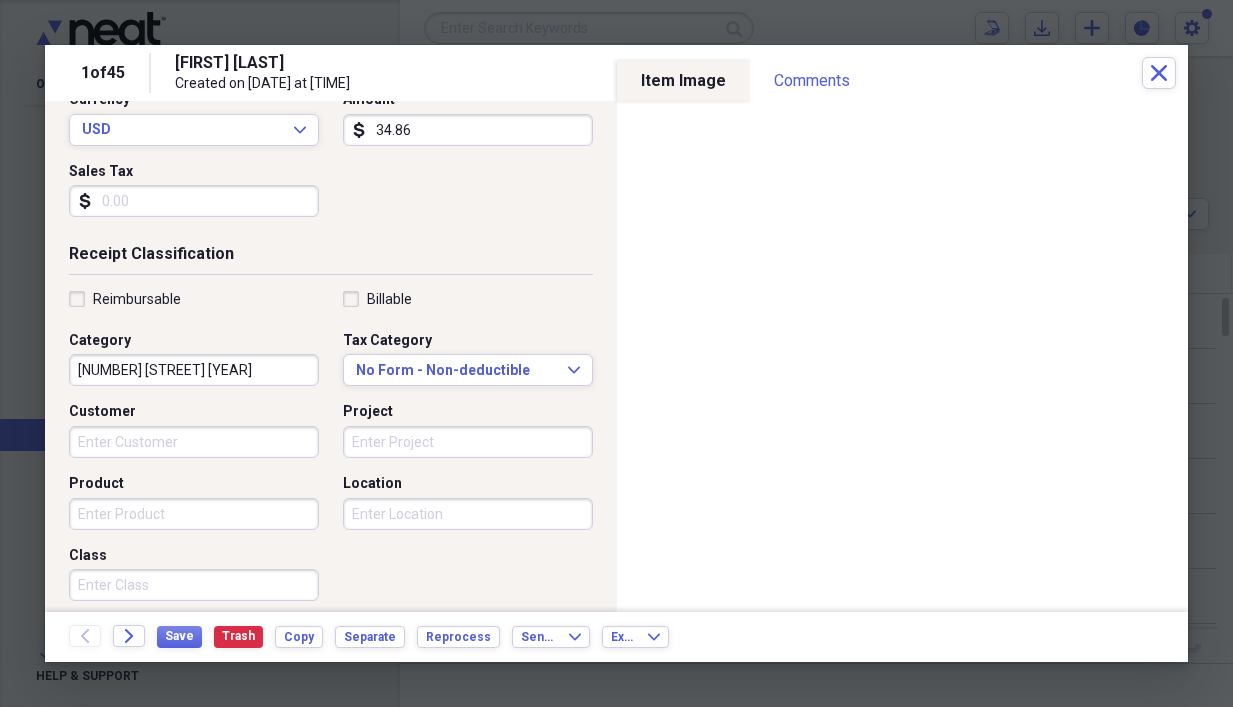 scroll, scrollTop: 300, scrollLeft: 0, axis: vertical 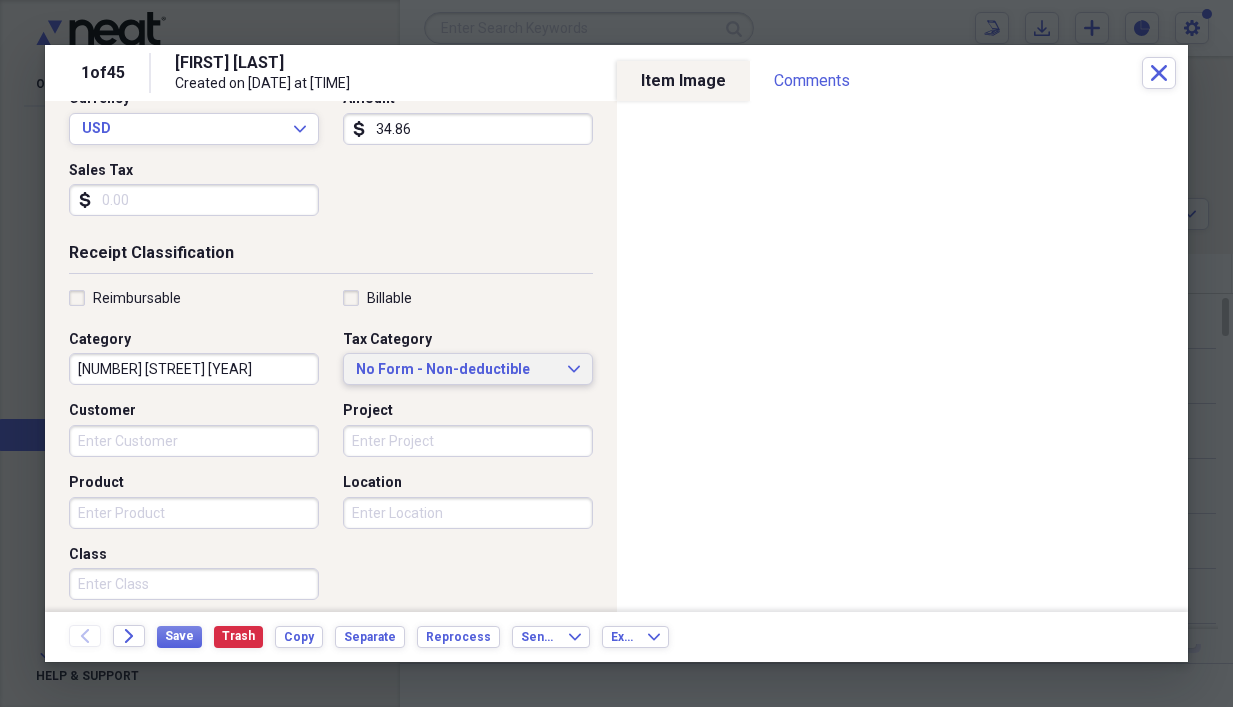 click on "Expand" 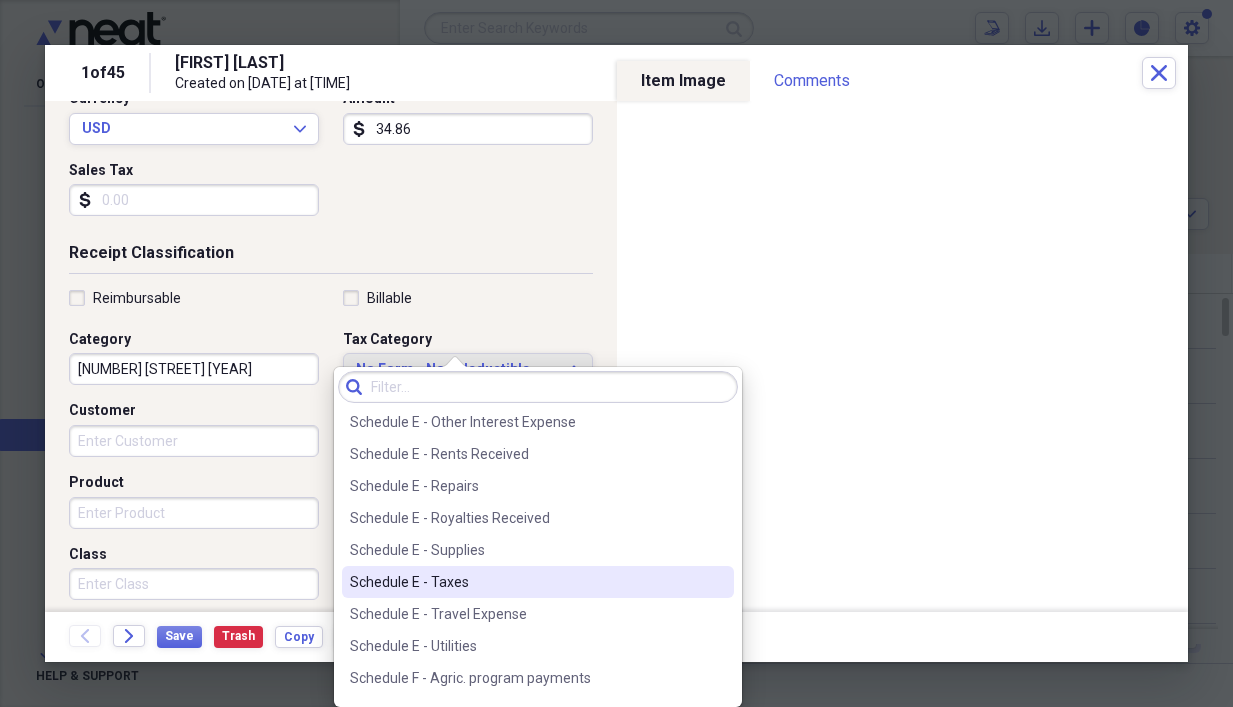 scroll, scrollTop: 4900, scrollLeft: 0, axis: vertical 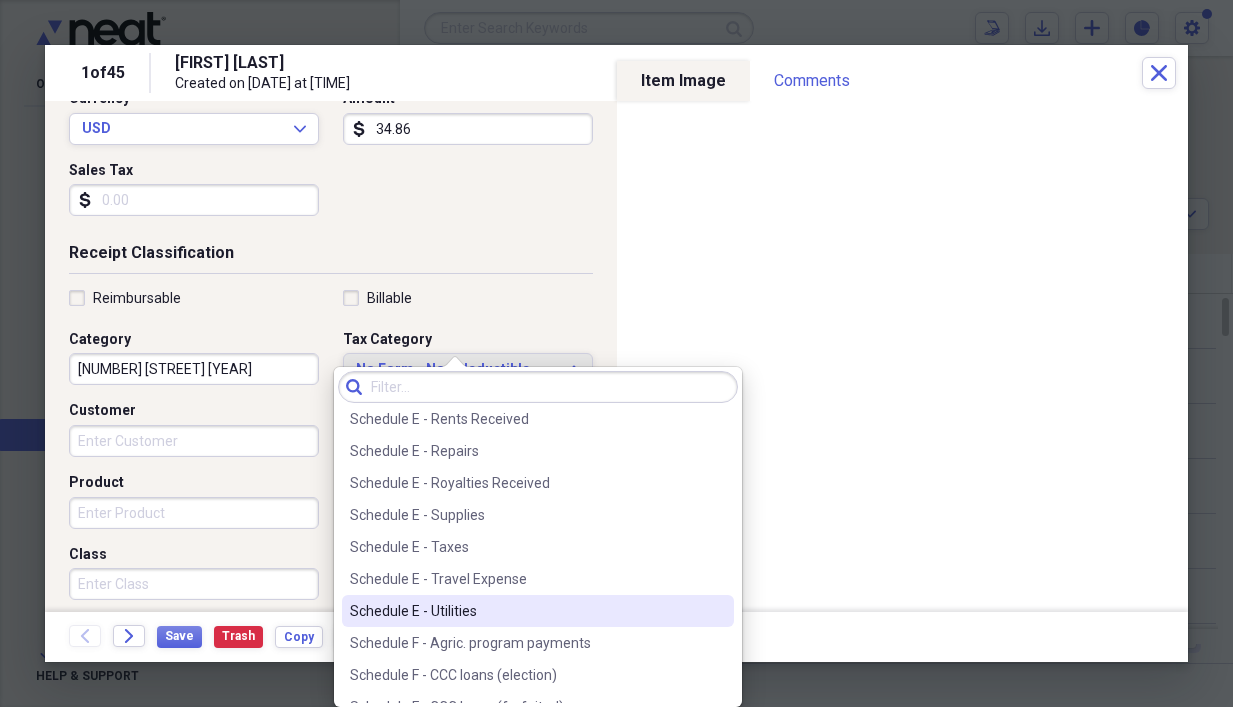 click on "Schedule E - Utilities" at bounding box center [526, 611] 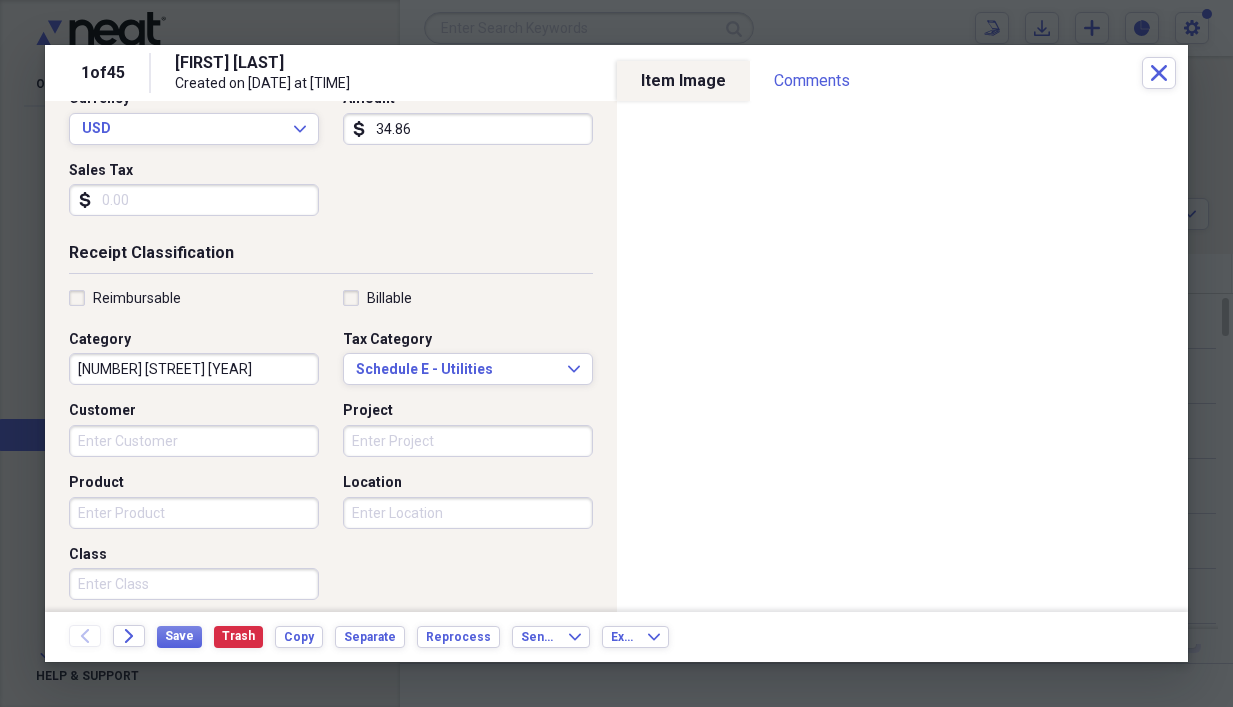 click on "[NUMBER] [STREET] [YEAR]" at bounding box center [194, 369] 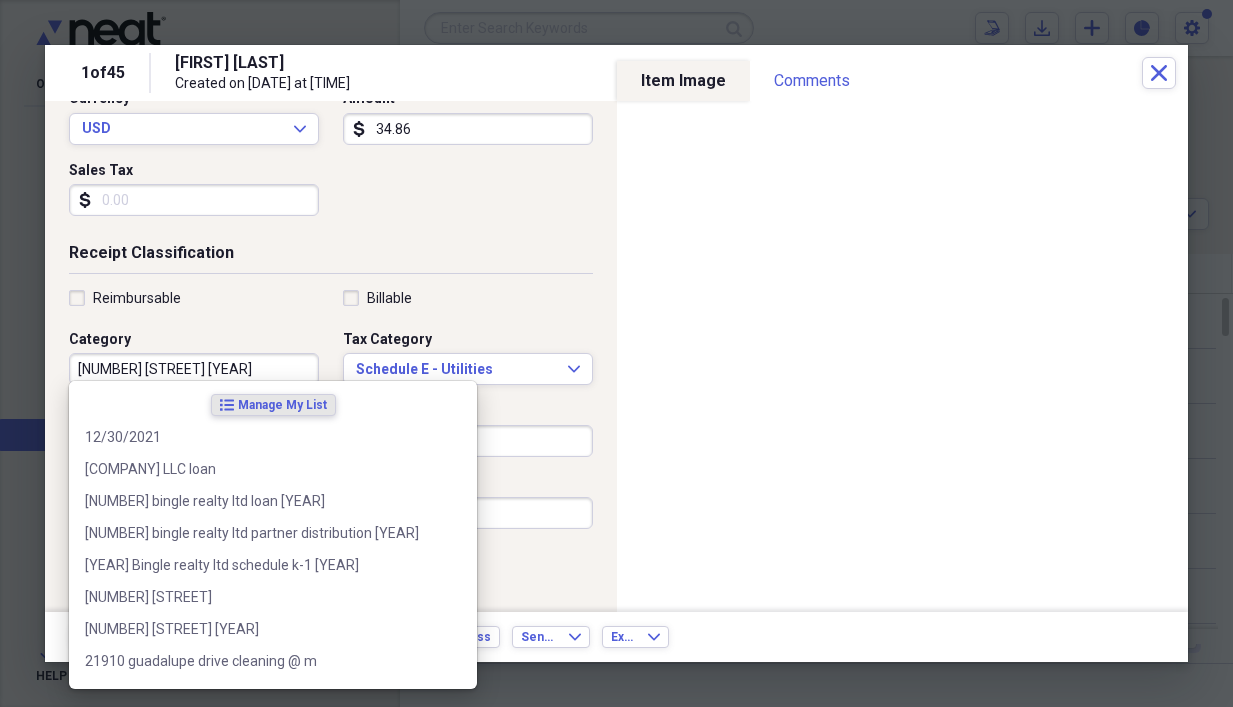 click on "[NUMBER] [STREET] [YEAR]" at bounding box center (194, 369) 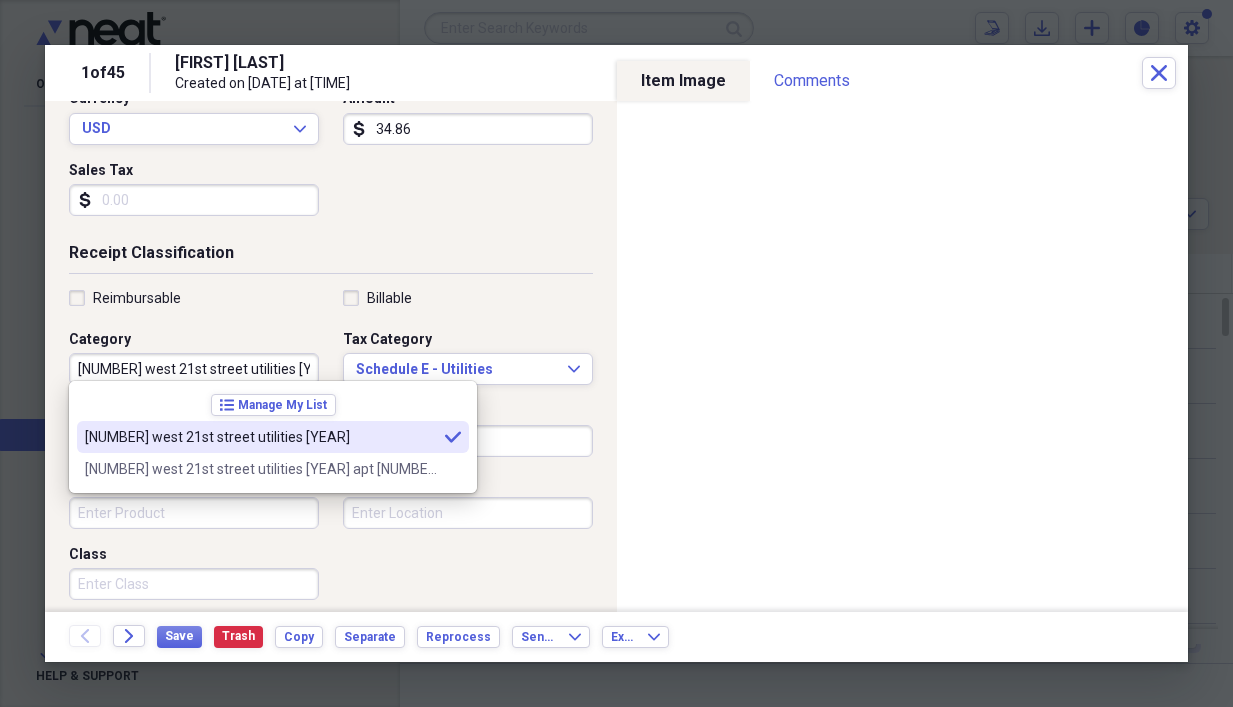 click on "[NUMBER] west 21st street utilities [YEAR]" at bounding box center (194, 369) 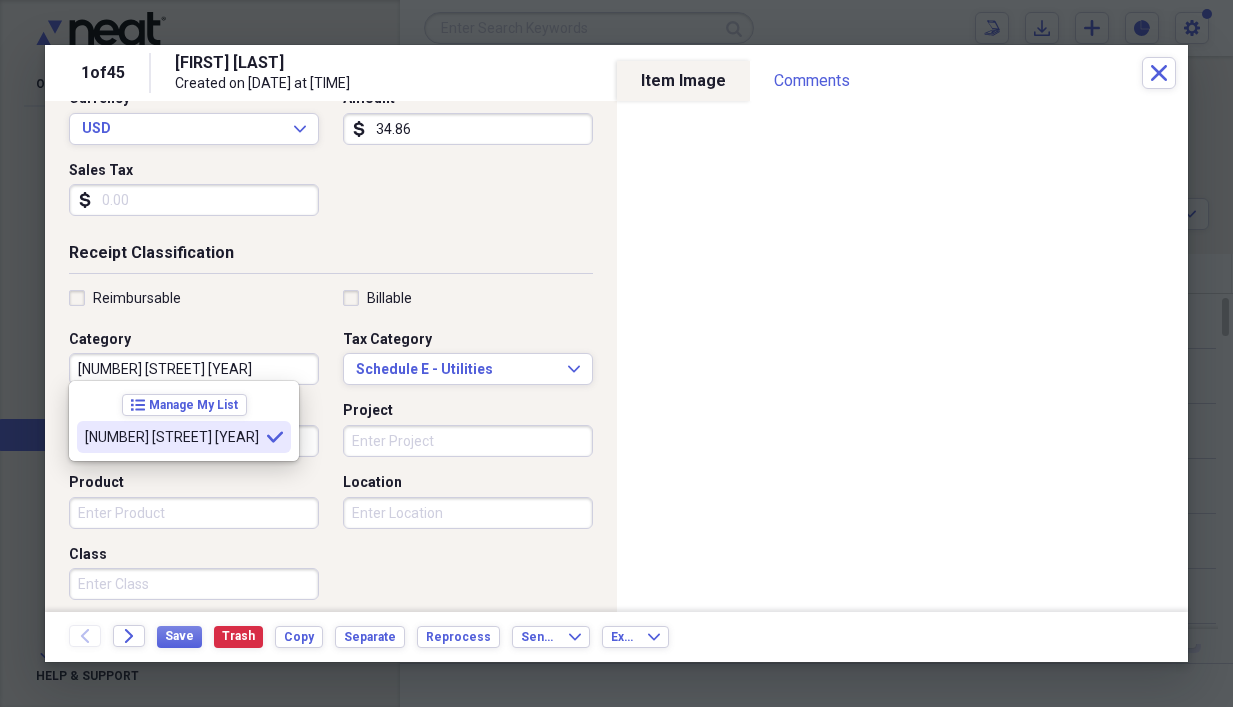 type on "[NUMBER] [STREET] [YEAR]" 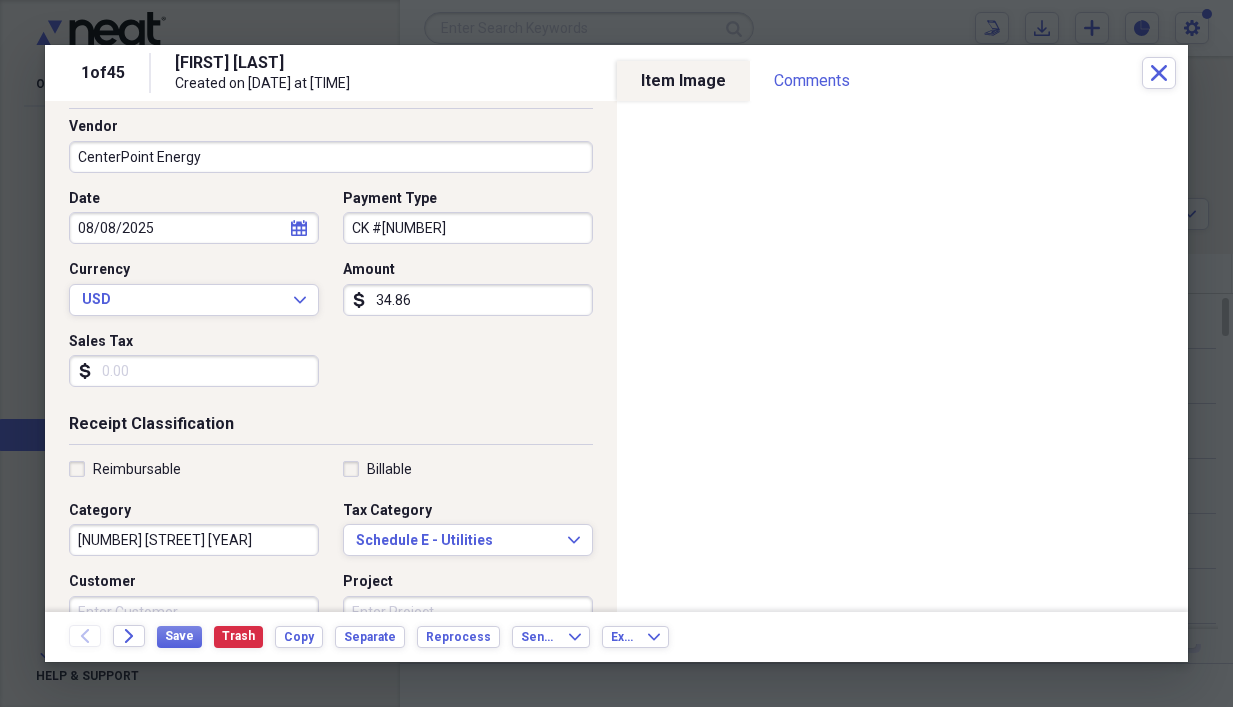 scroll, scrollTop: 100, scrollLeft: 0, axis: vertical 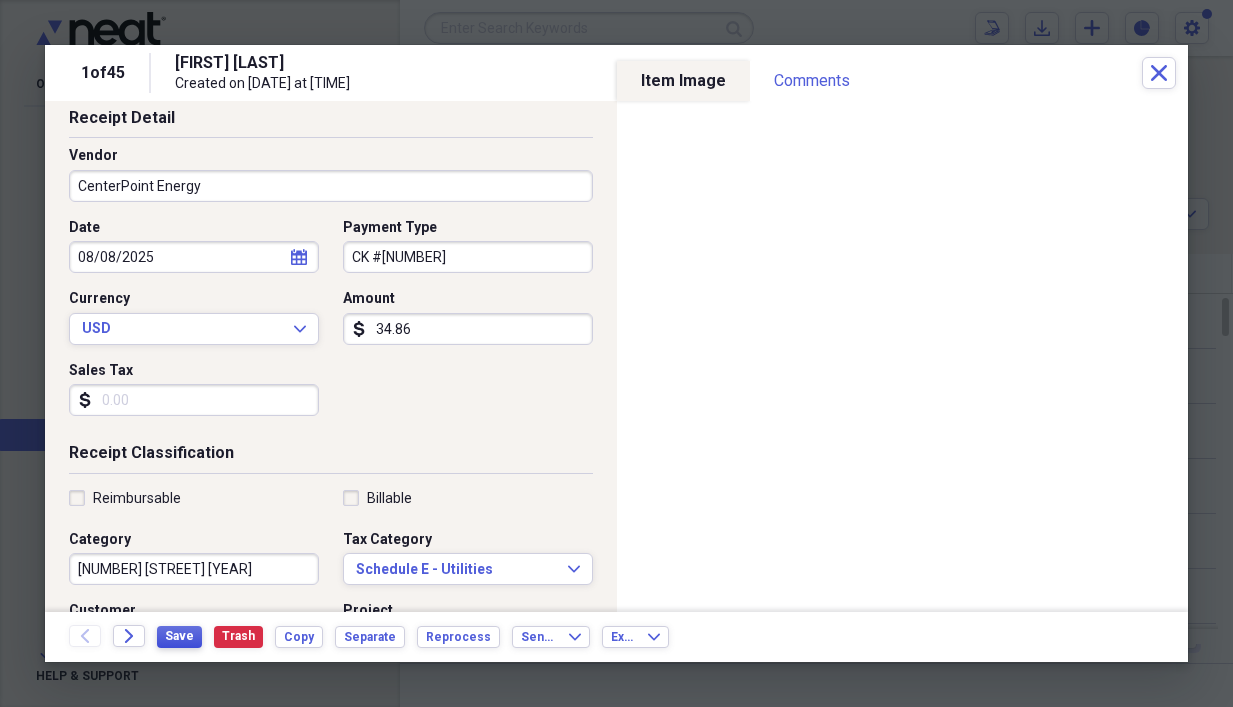 click on "Save" at bounding box center (179, 636) 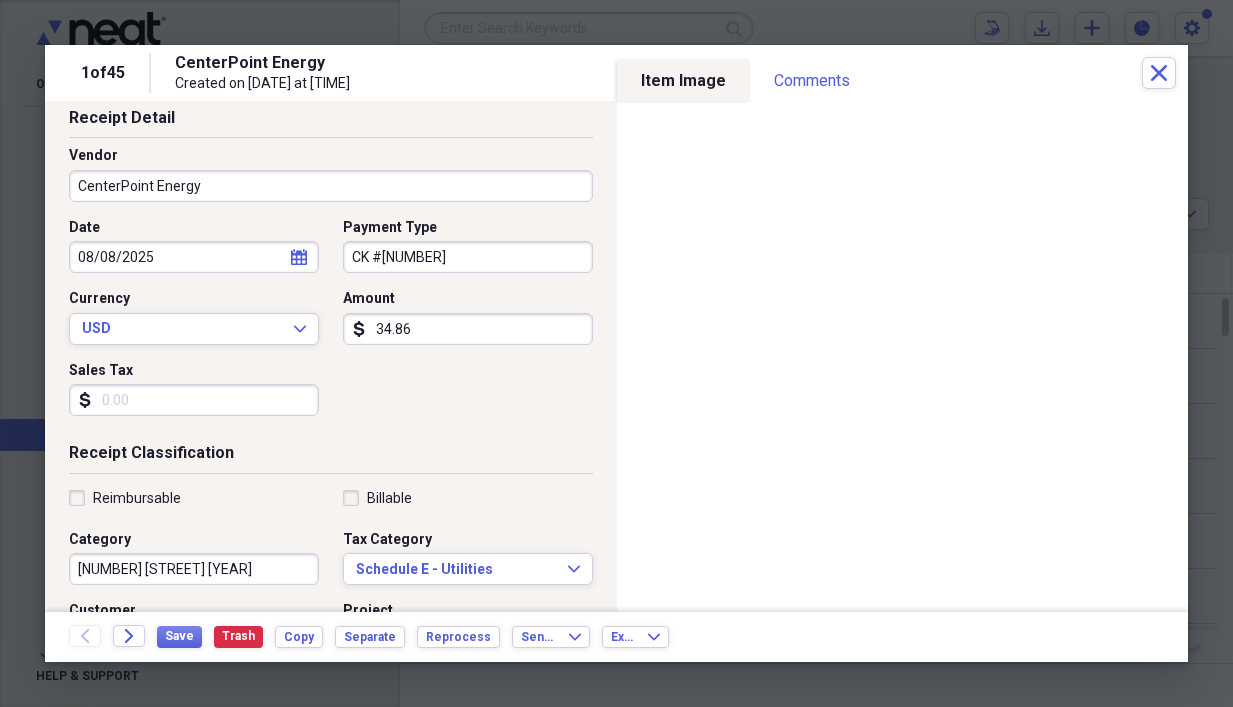 click on "1 of 45 CenterPoint Energy Created on [DATE] at [TIME] Close" at bounding box center (616, 73) 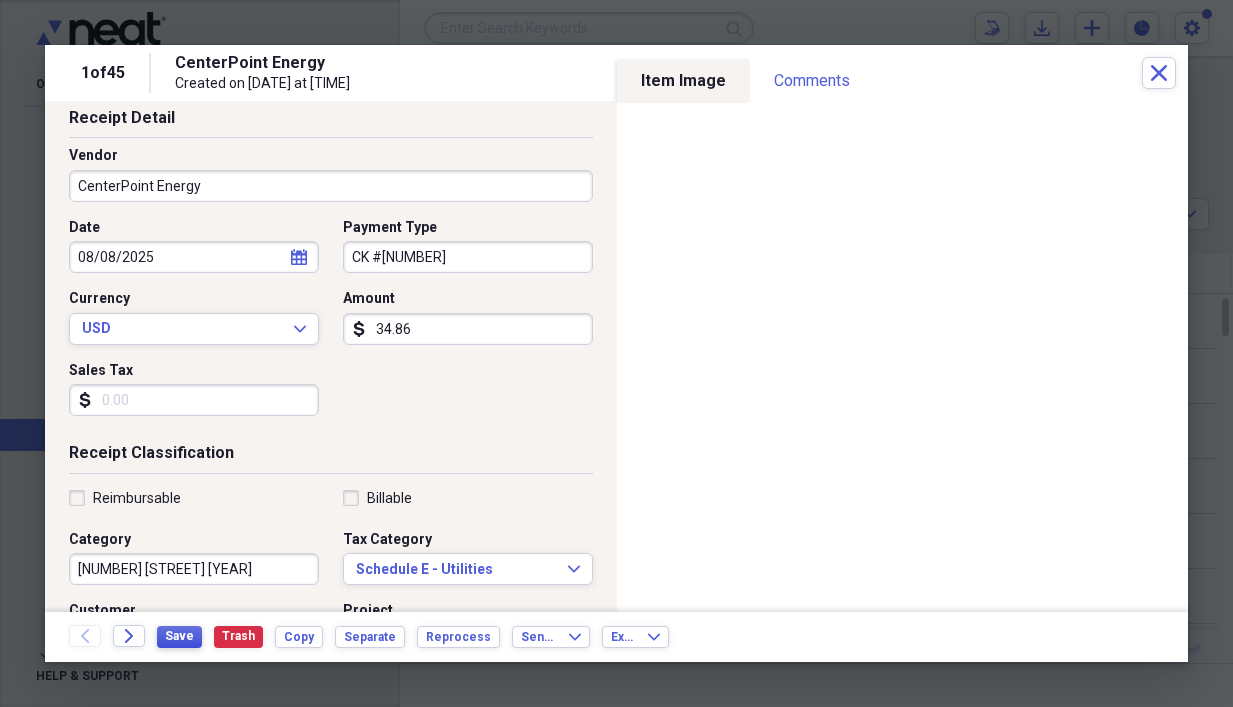 click on "Save" at bounding box center [179, 636] 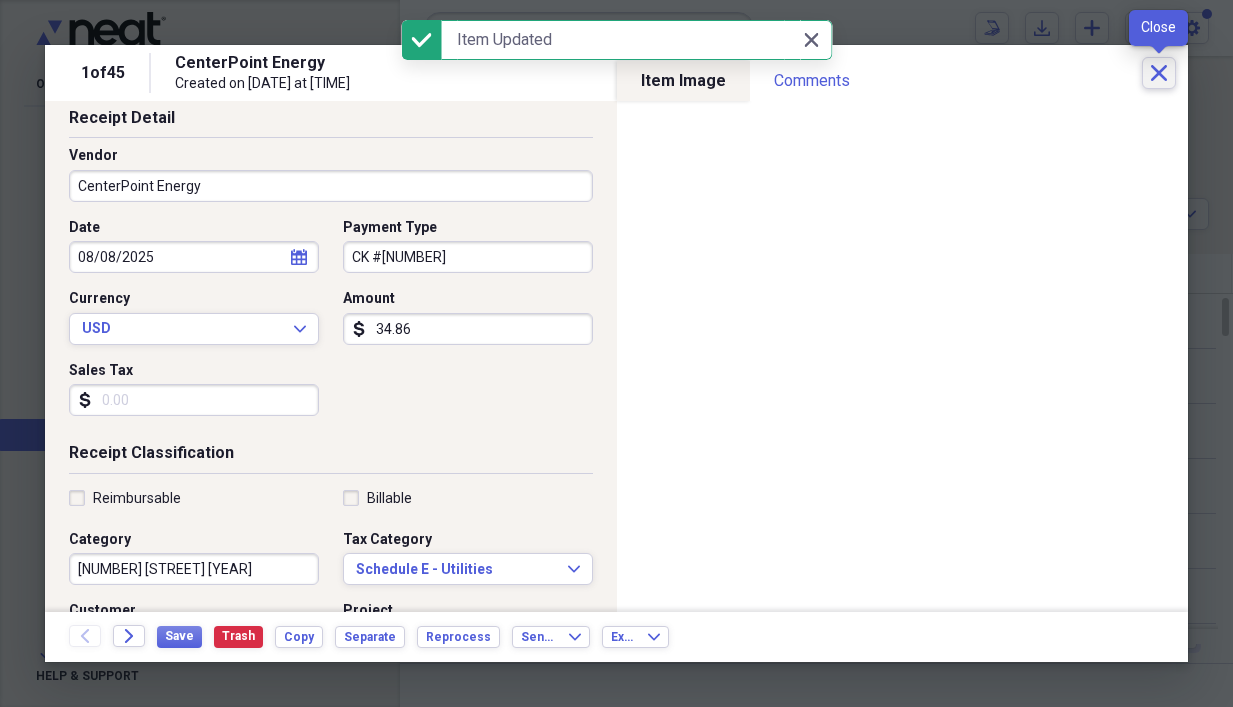 click 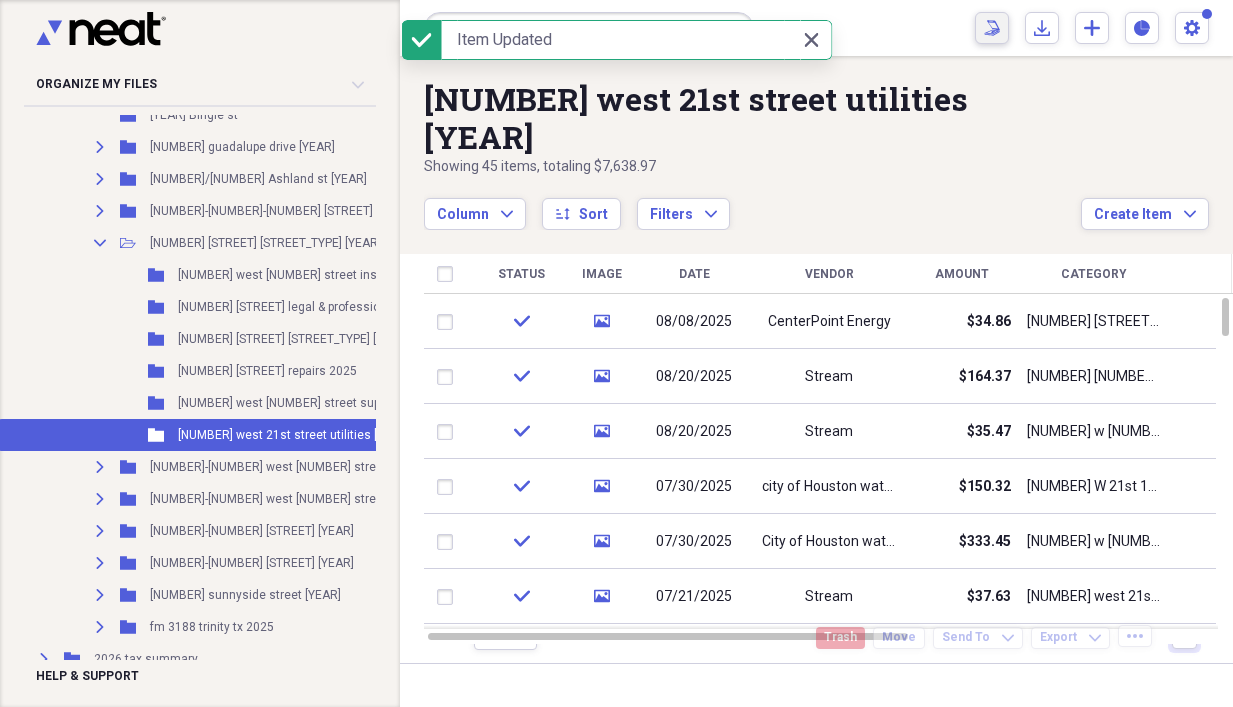 click on "Scan Scan" at bounding box center (992, 28) 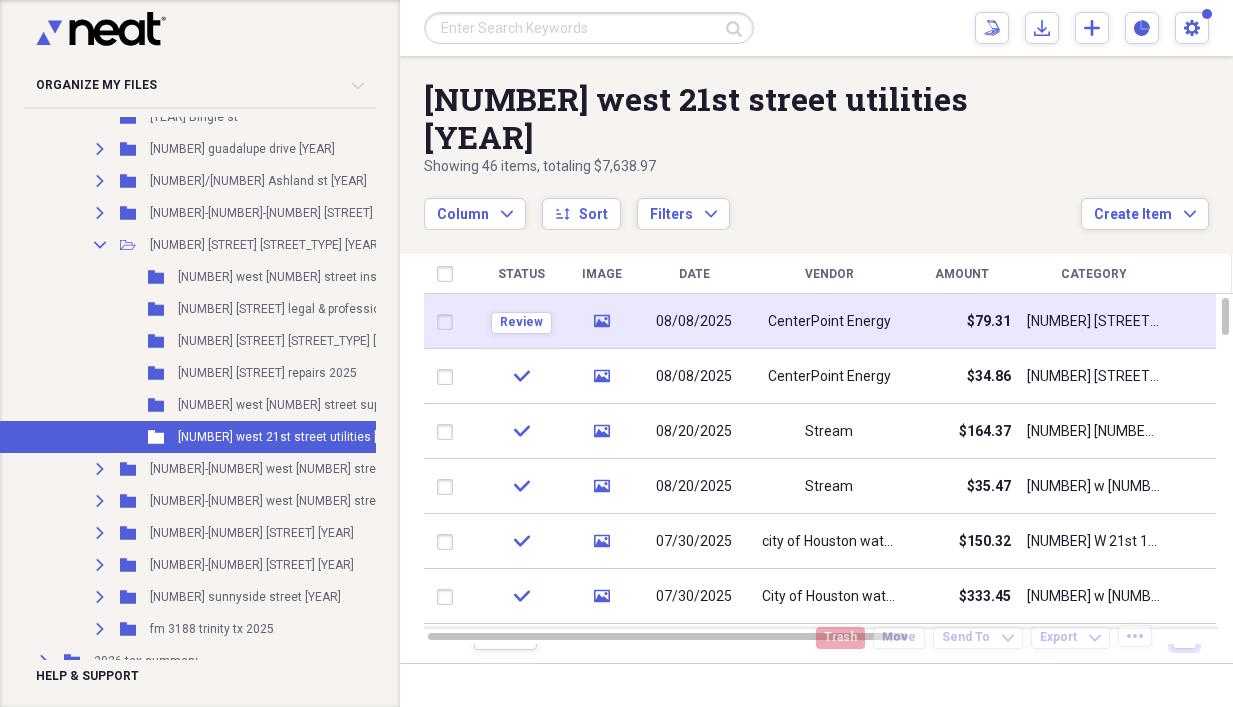 click on "CenterPoint Energy" at bounding box center [829, 322] 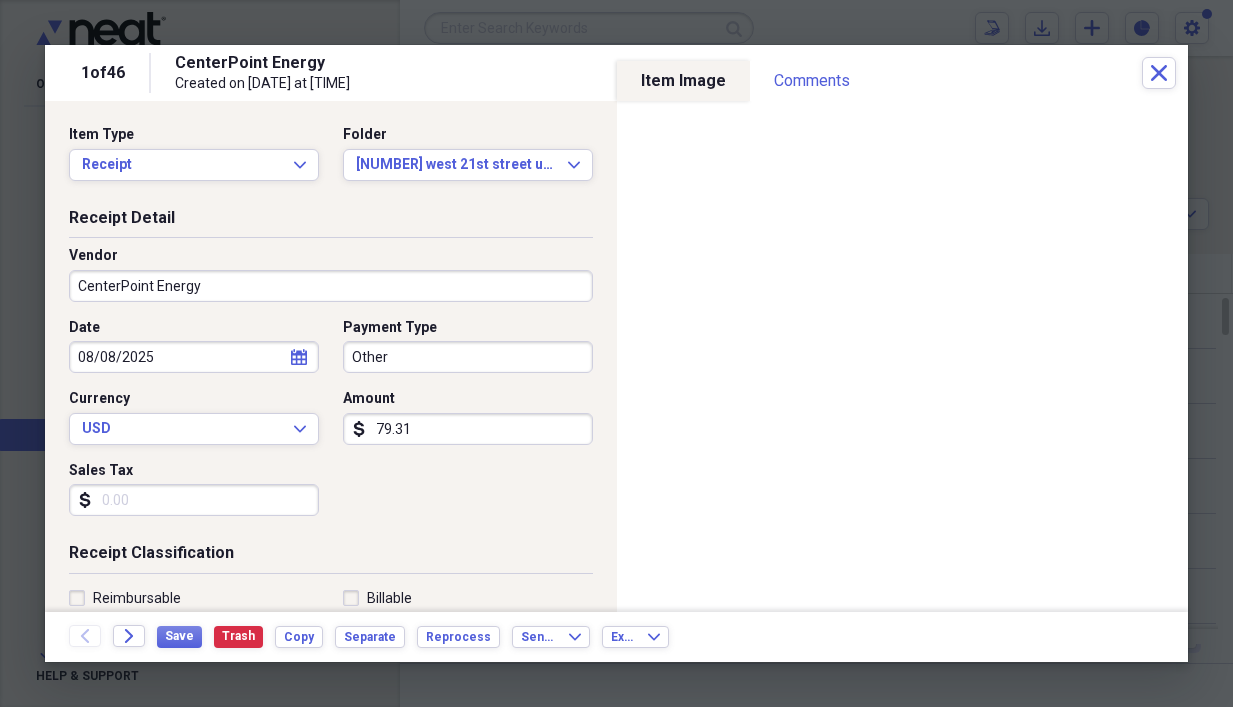 click on "Other" at bounding box center [468, 357] 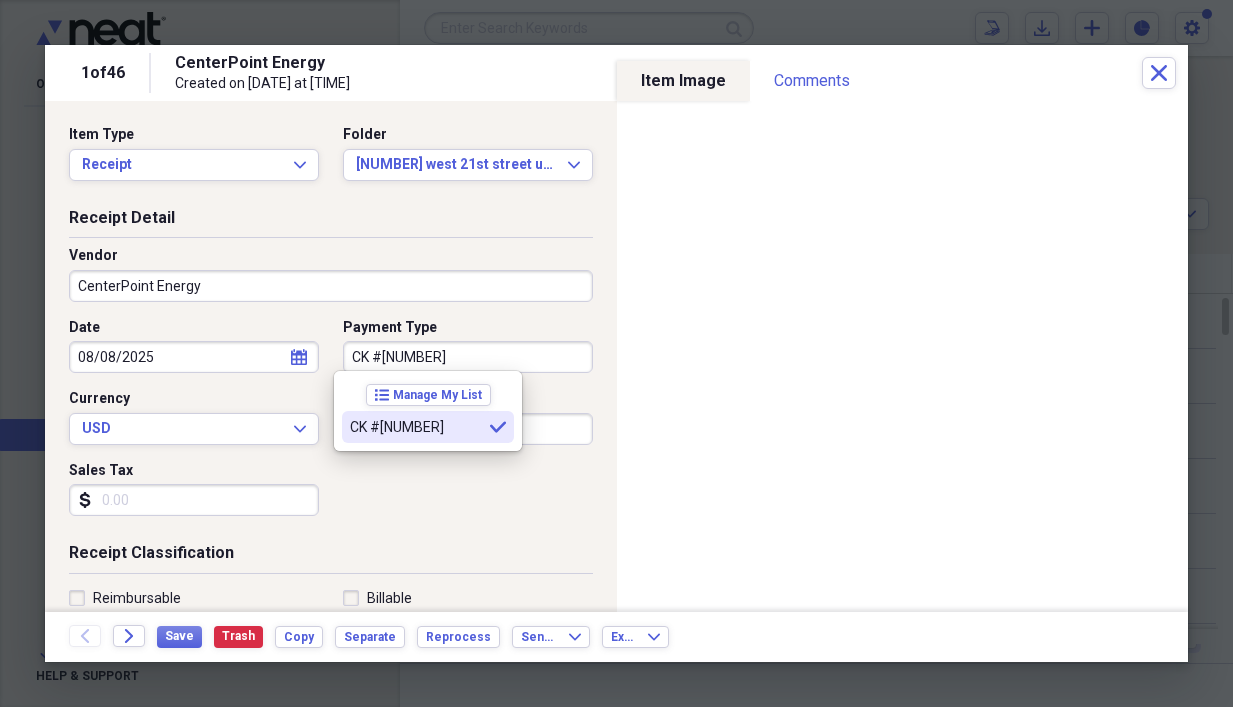 type on "CK #[NUMBER]" 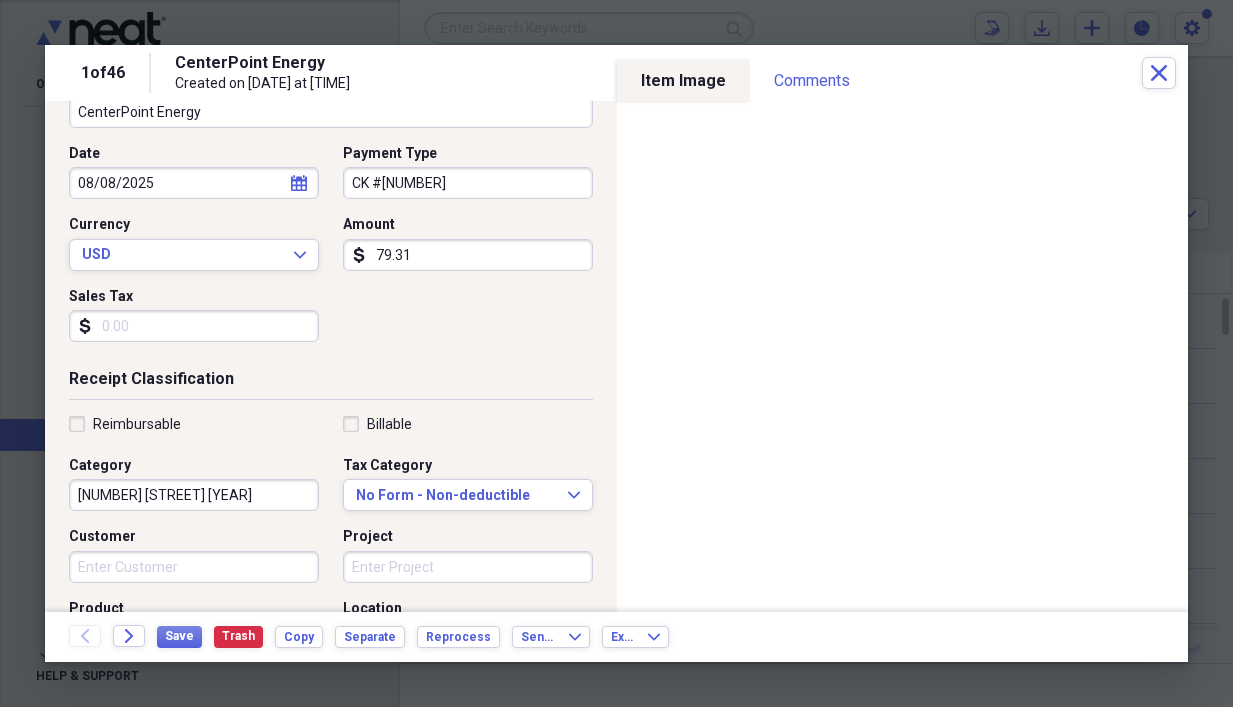 scroll, scrollTop: 200, scrollLeft: 0, axis: vertical 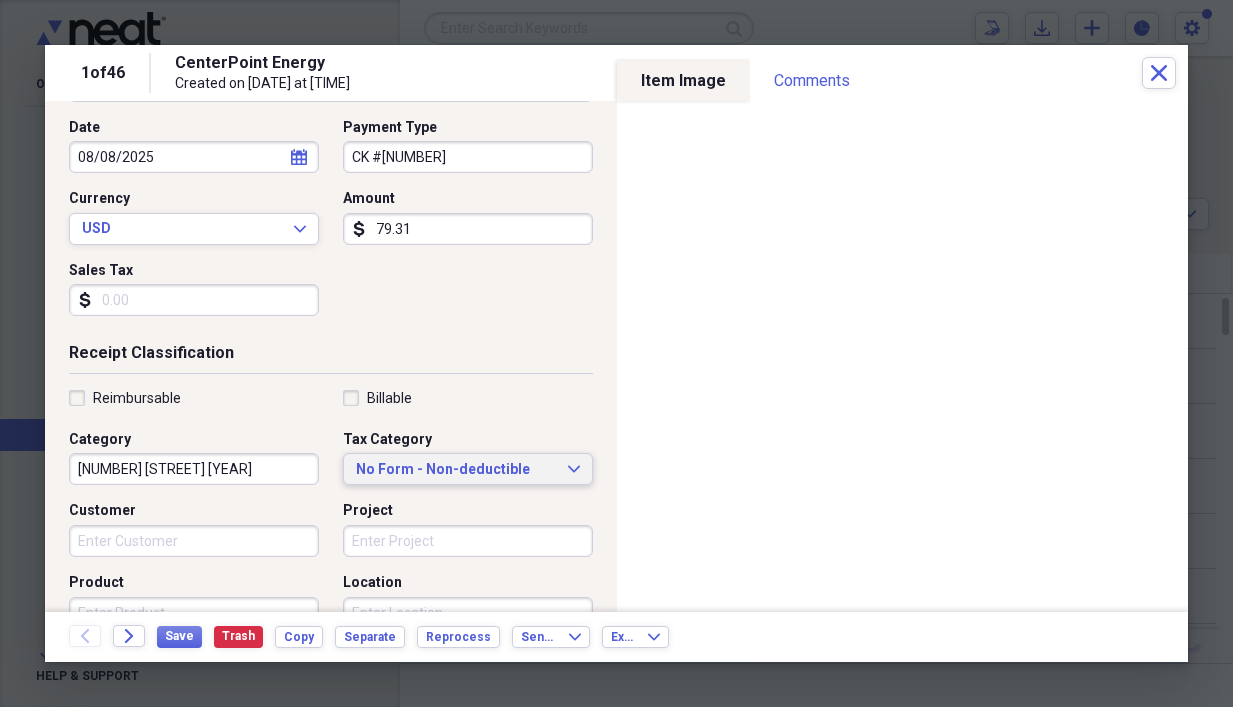 click on "No Form - Non-deductible Expand" at bounding box center (468, 469) 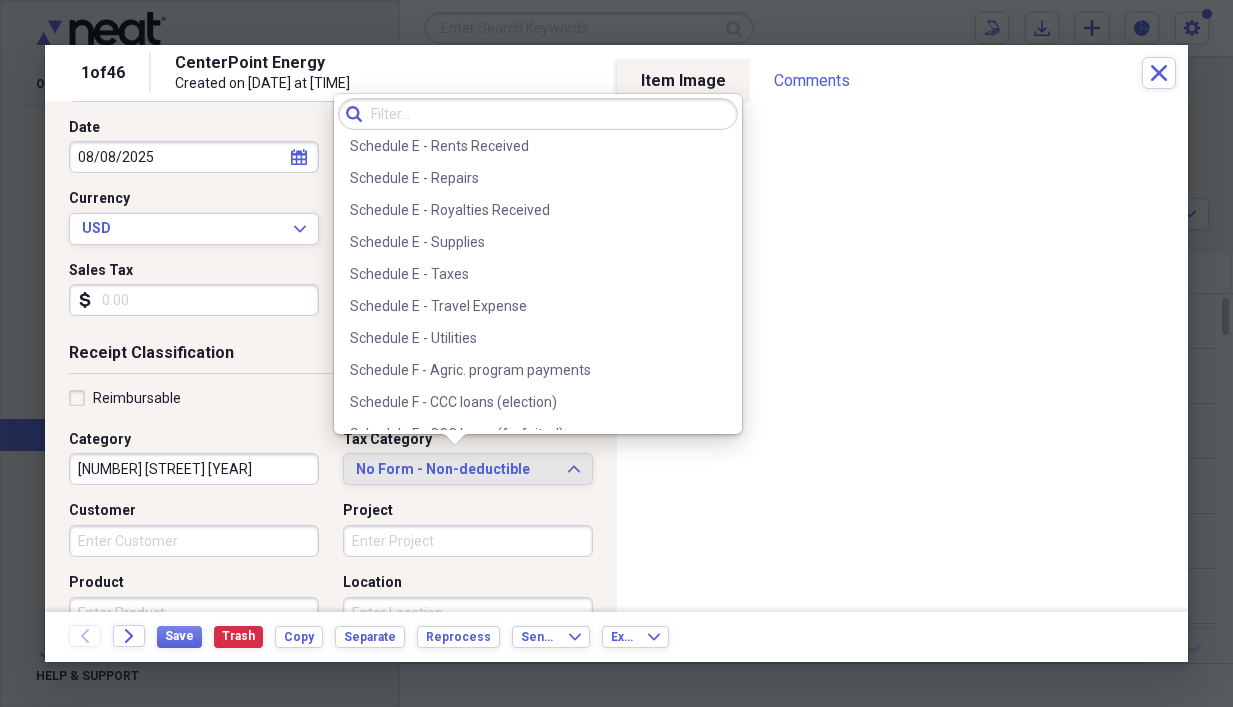 scroll, scrollTop: 5000, scrollLeft: 0, axis: vertical 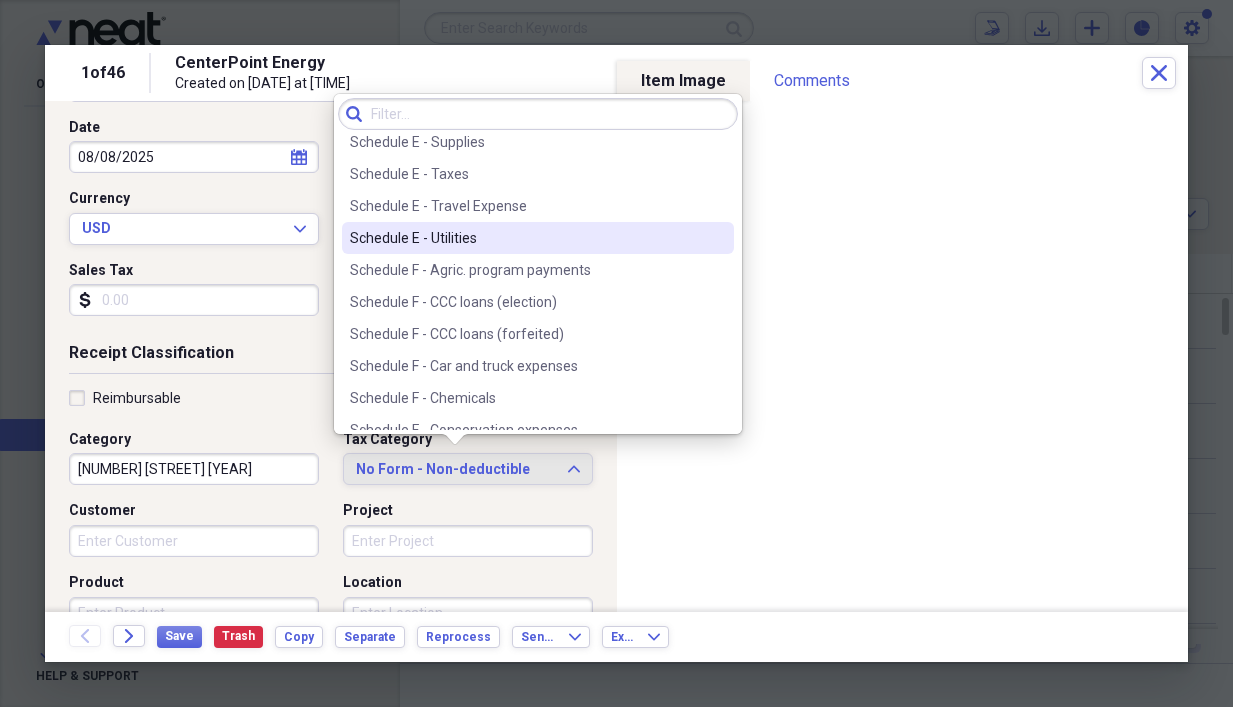 click on "Schedule E - Utilities" at bounding box center [538, 238] 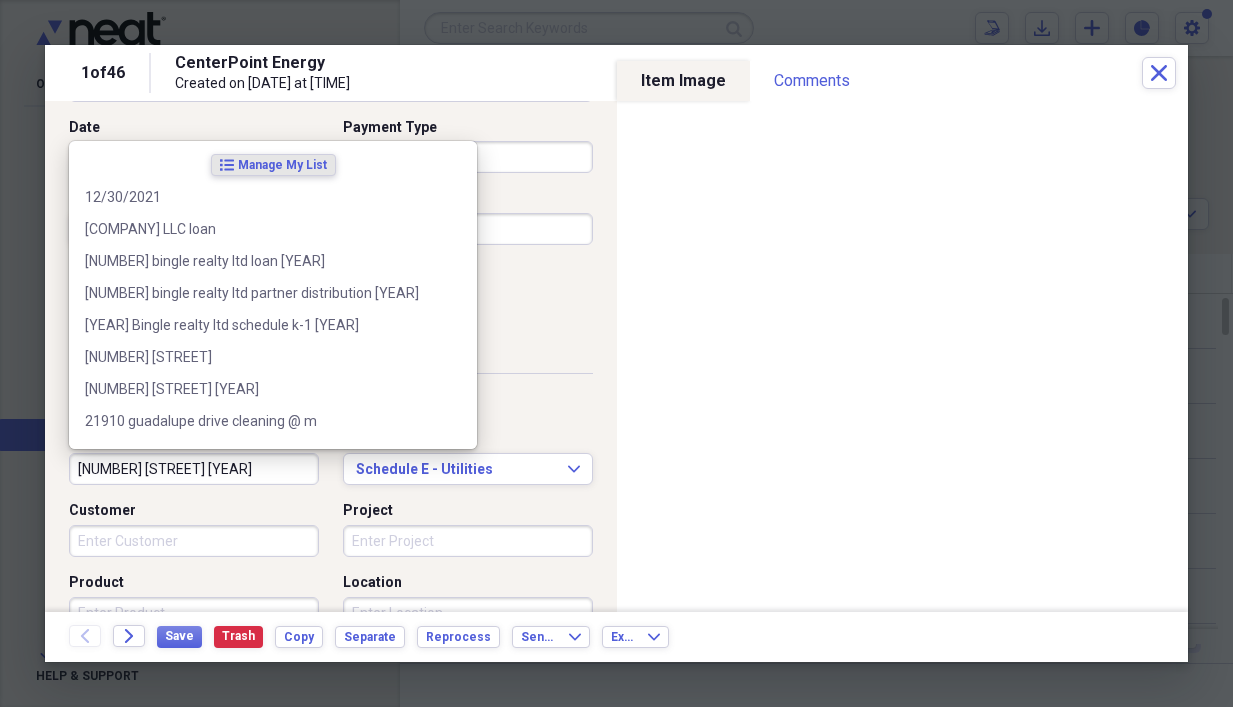 click on "[NUMBER] [STREET] [YEAR]" at bounding box center (194, 469) 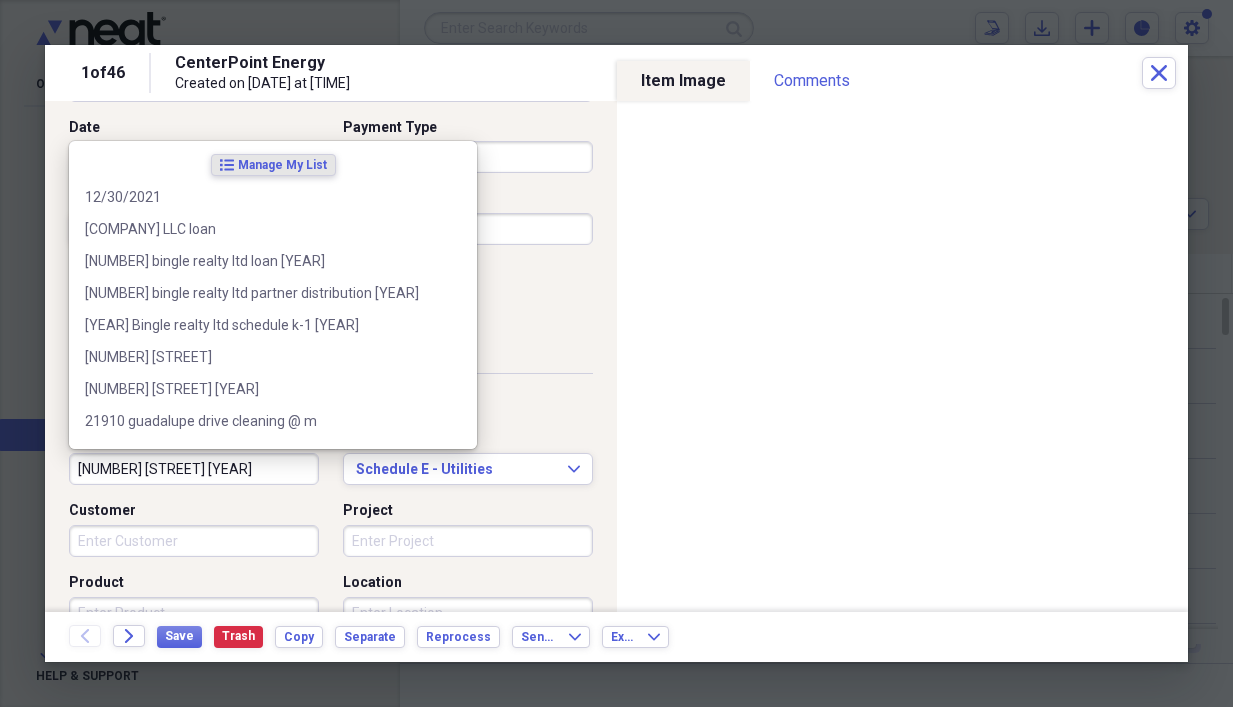 click on "[NUMBER] [STREET] [YEAR]" at bounding box center [194, 469] 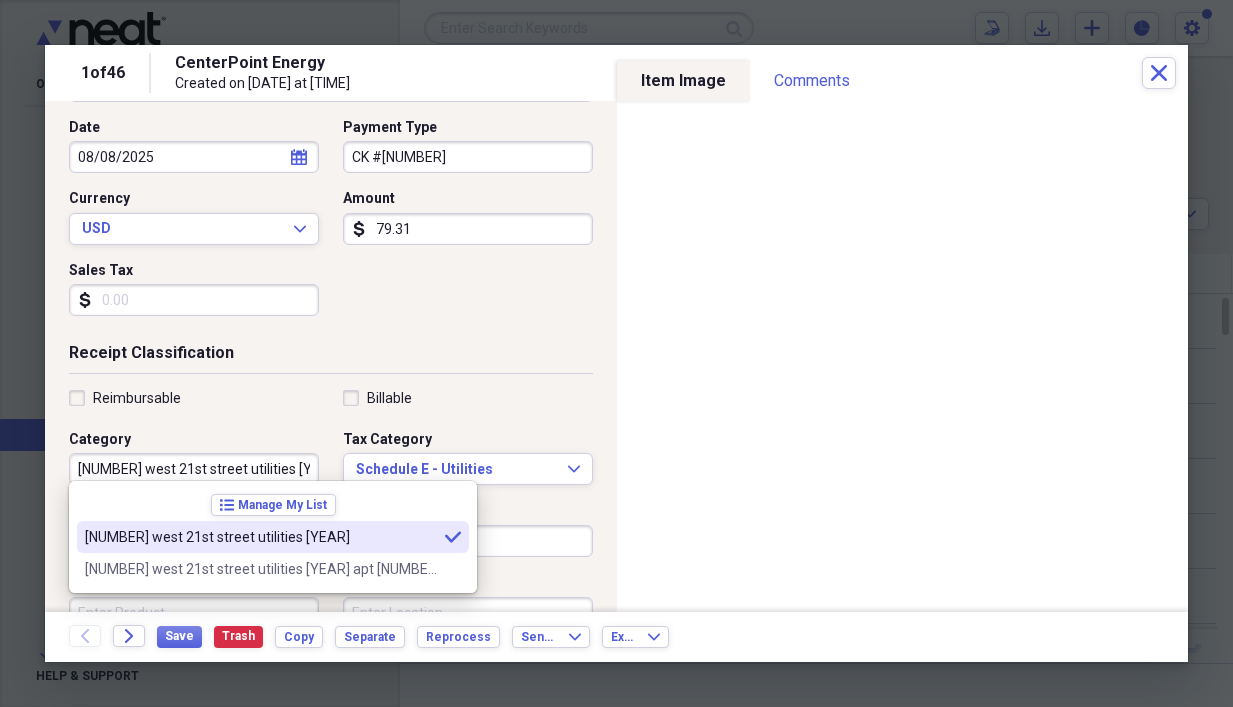 type on "[NUMBER] west 21st street utilities [YEAR]" 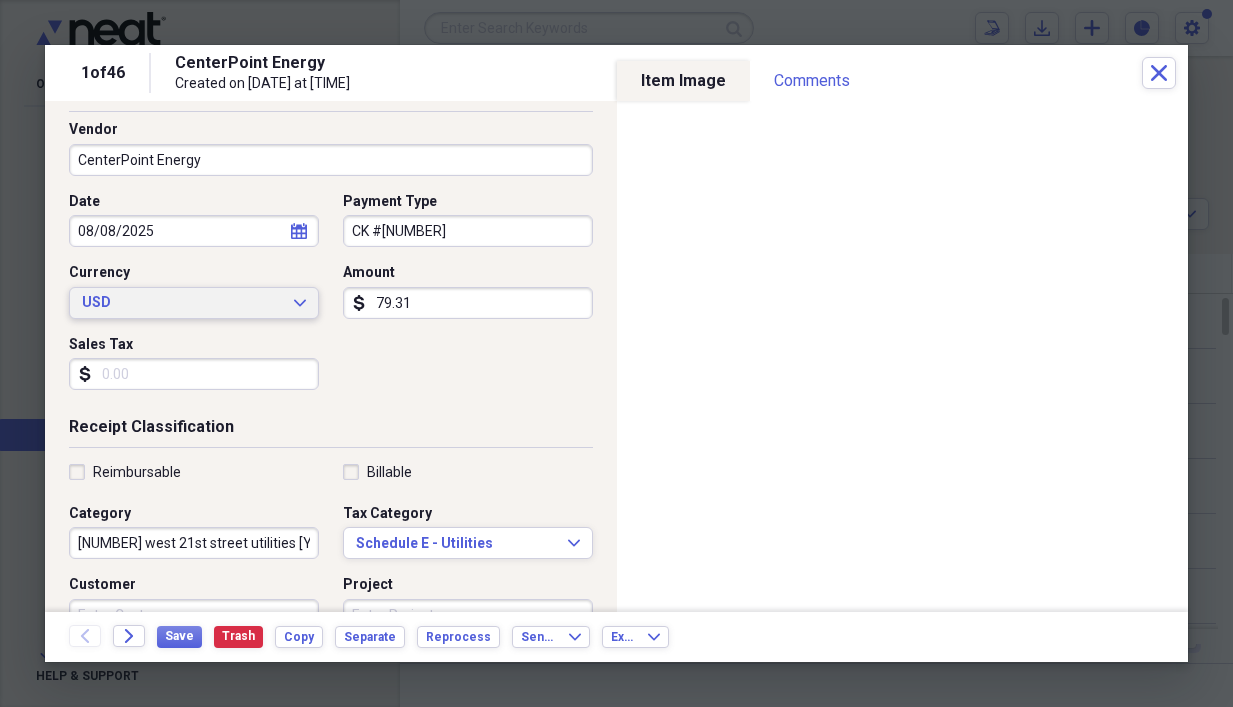 scroll, scrollTop: 100, scrollLeft: 0, axis: vertical 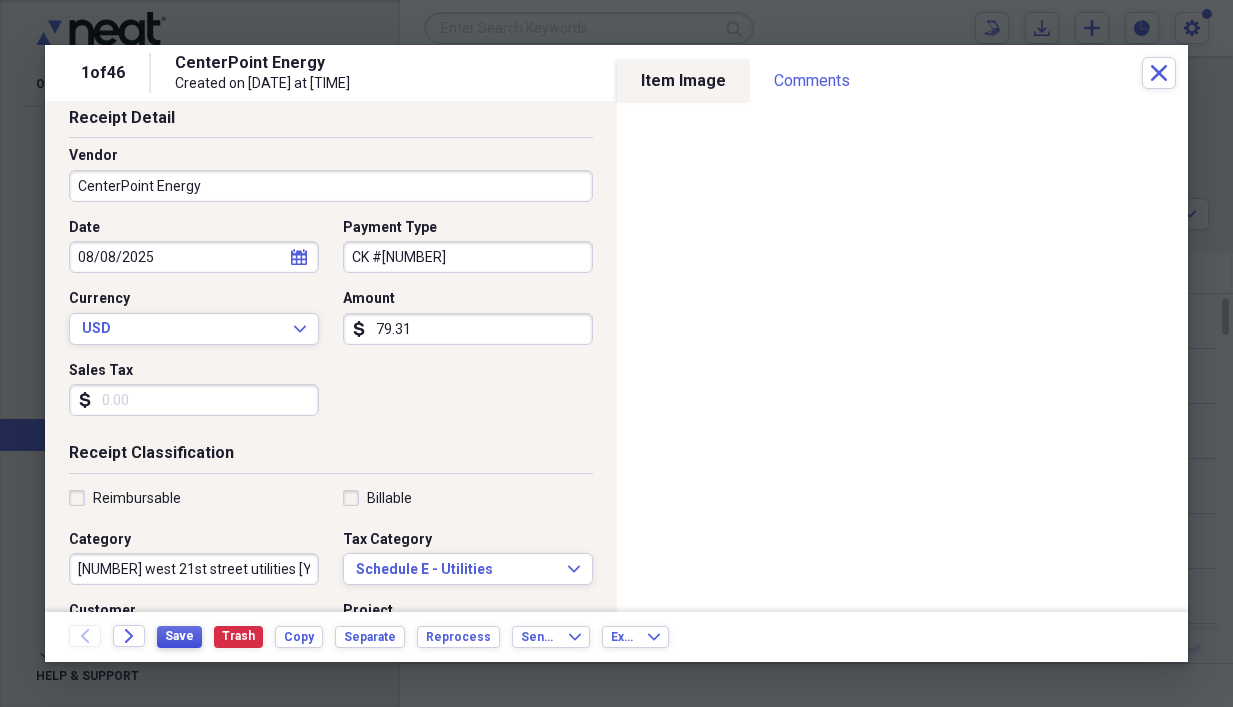 click on "Save" at bounding box center (179, 636) 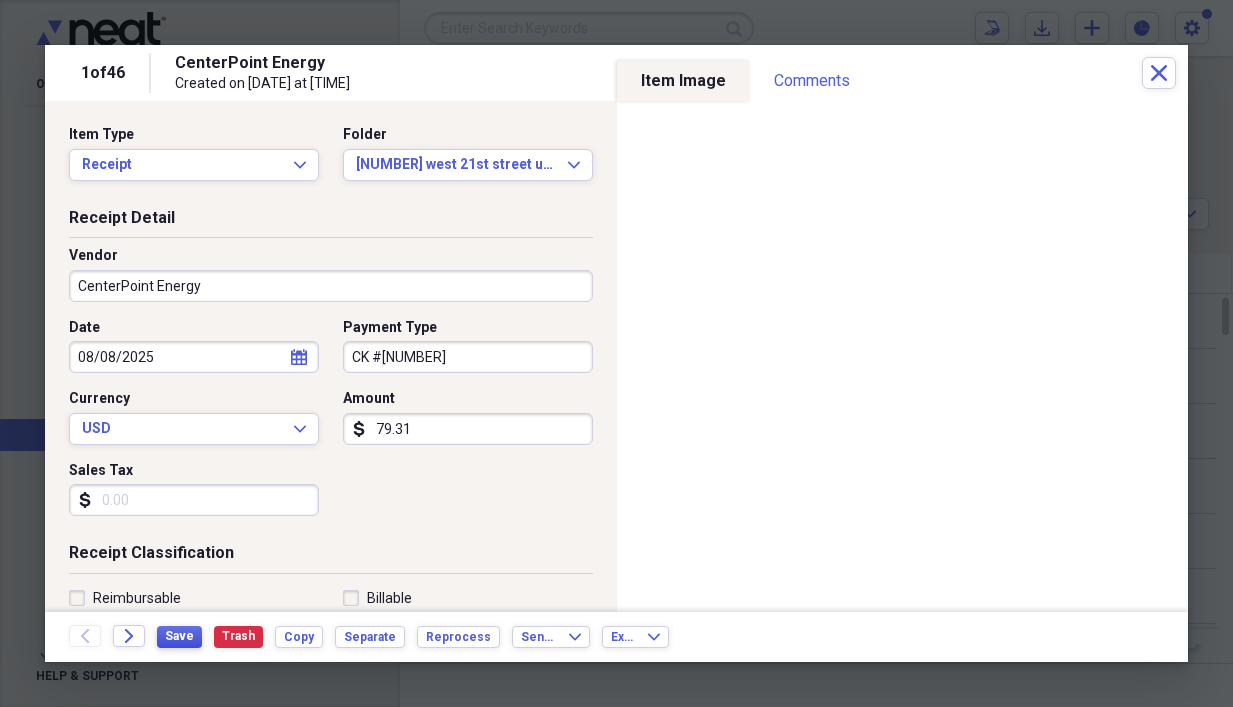 click on "Save" at bounding box center [179, 636] 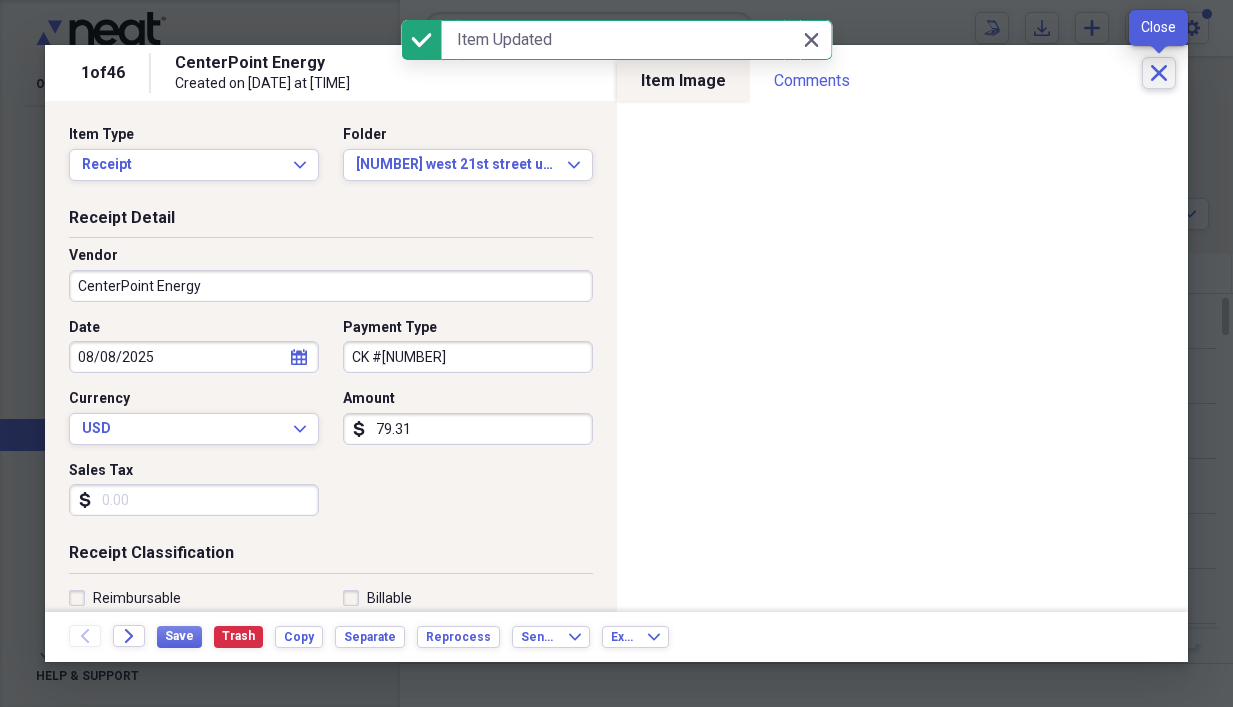 click on "Close" 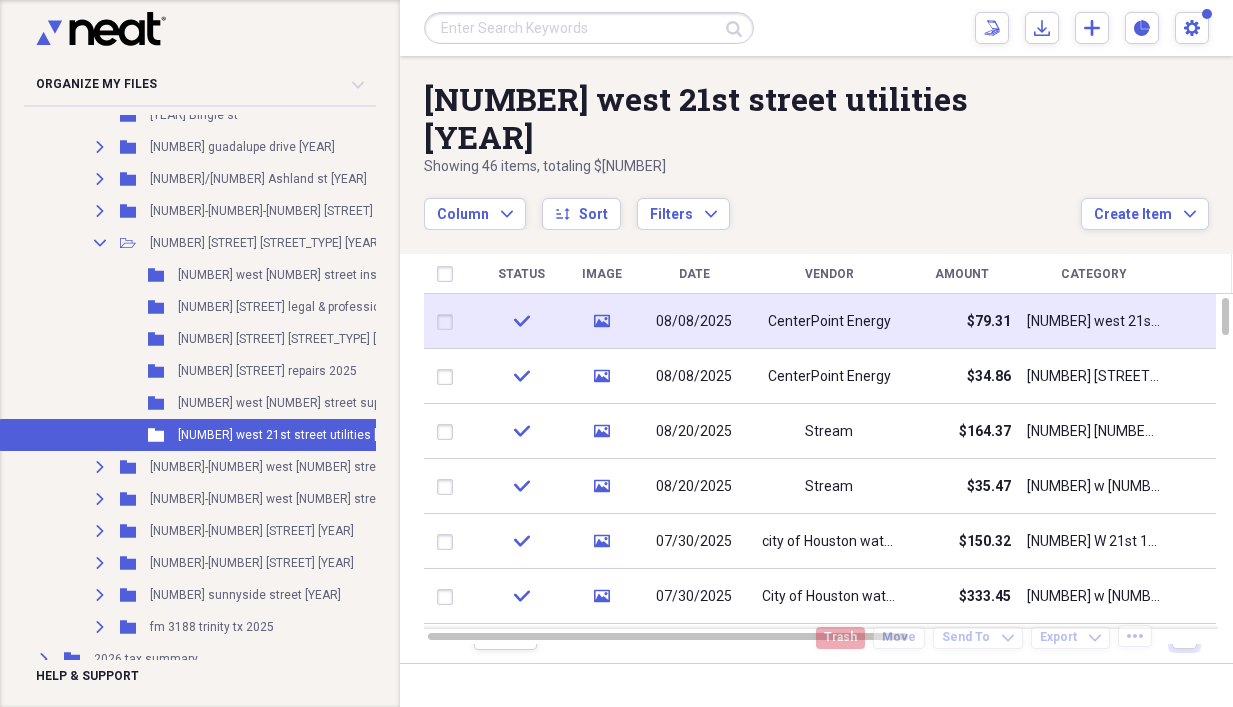 click on "CenterPoint Energy" at bounding box center [829, 322] 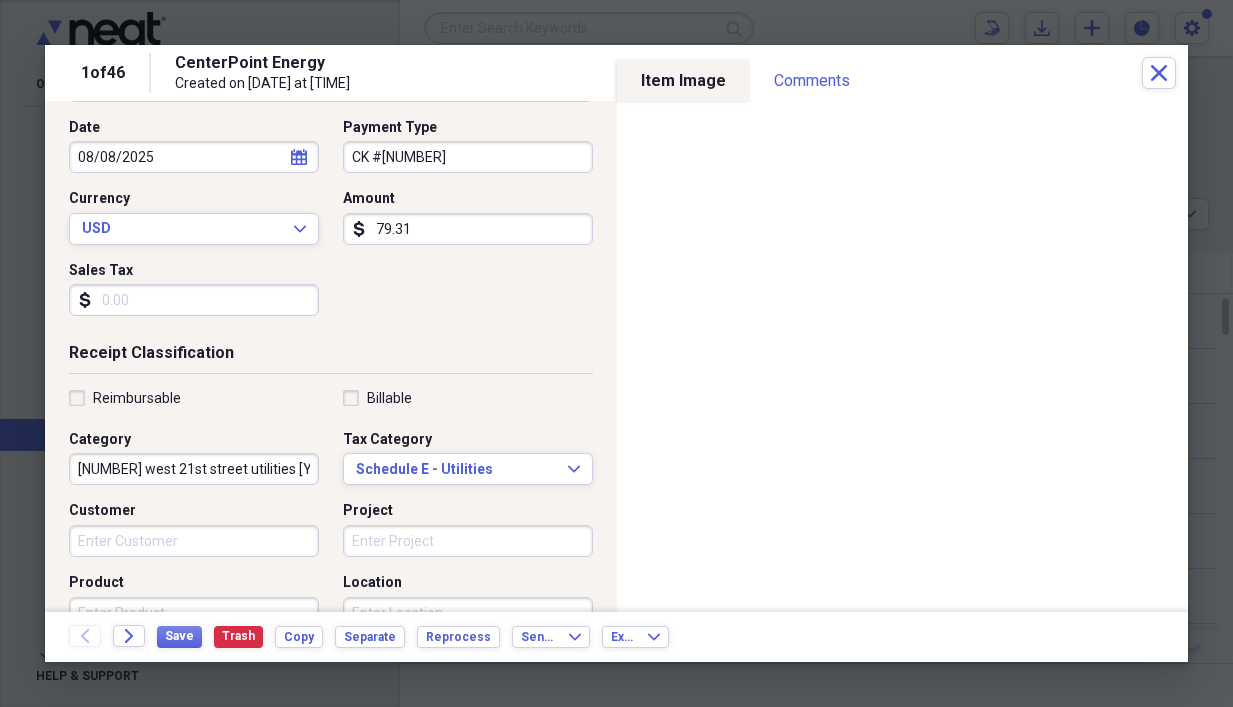 scroll, scrollTop: 0, scrollLeft: 0, axis: both 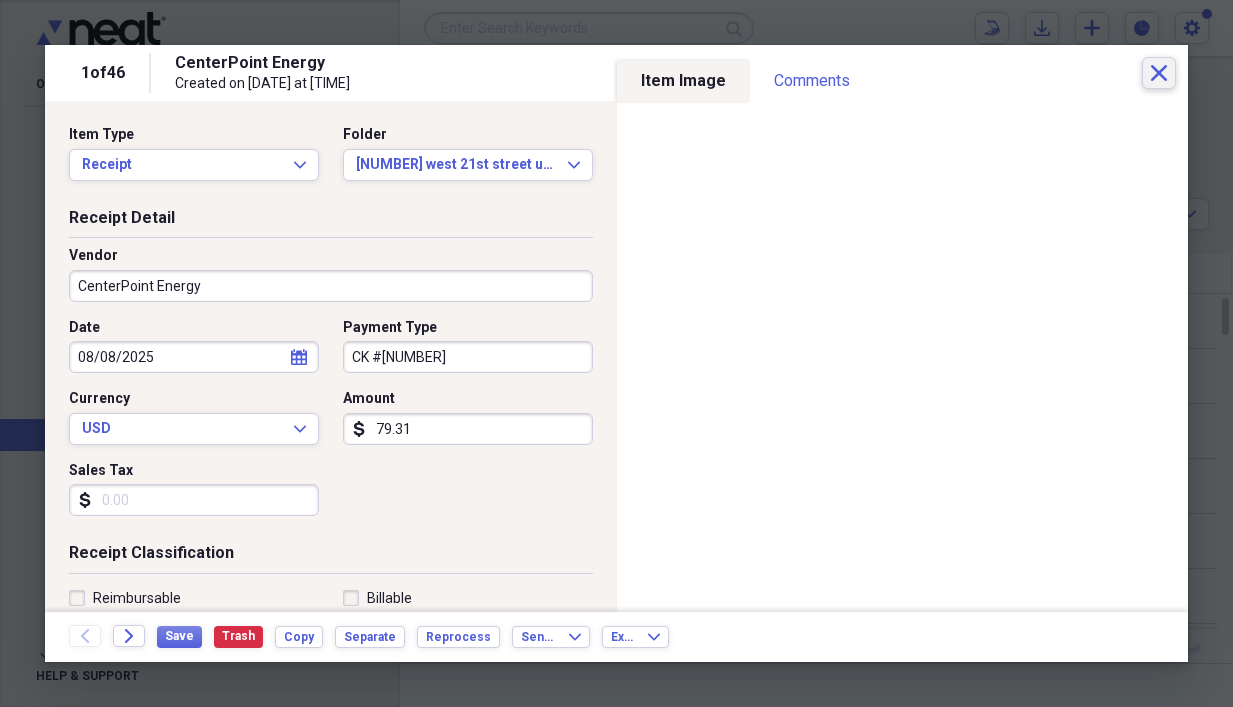 click on "Close" 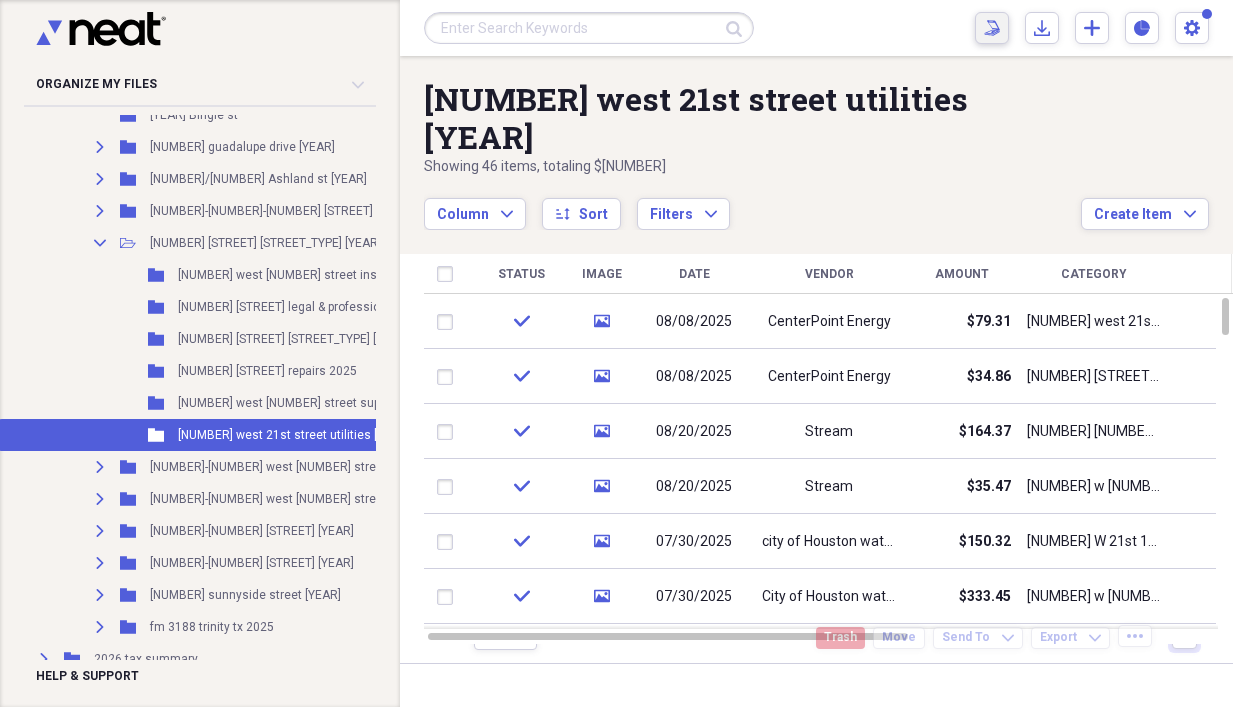 click 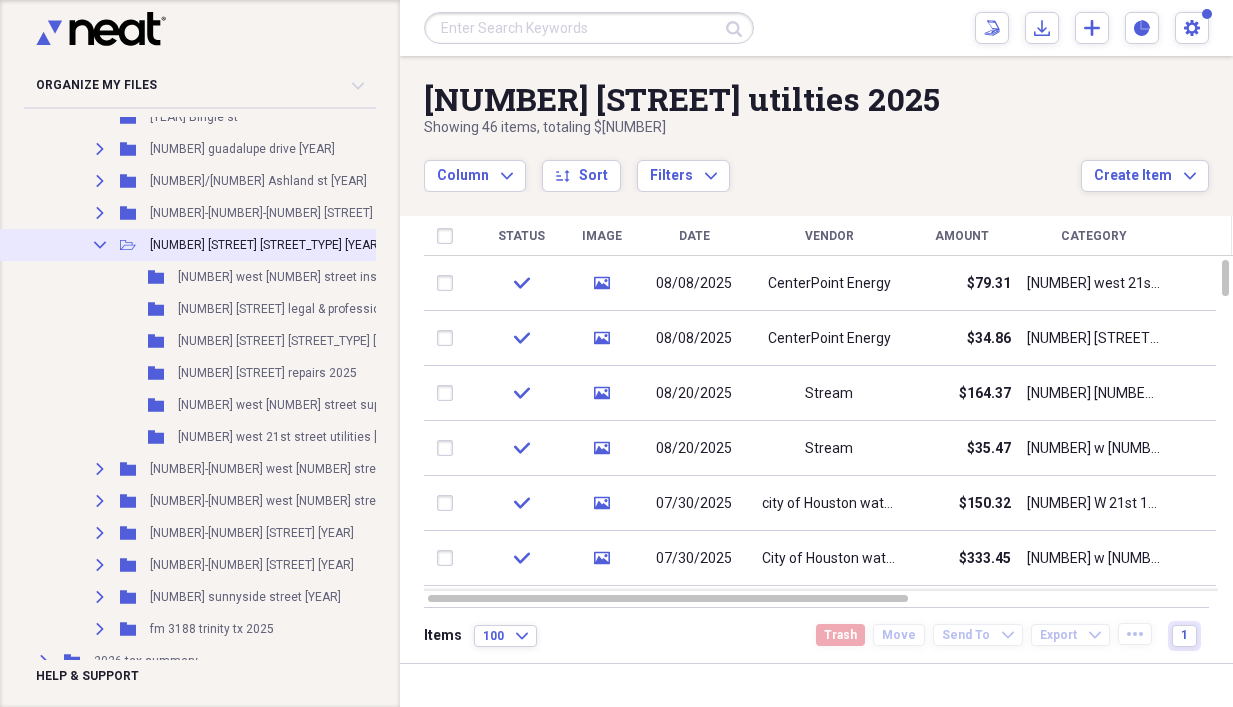 click on "Collapse" at bounding box center [100, 245] 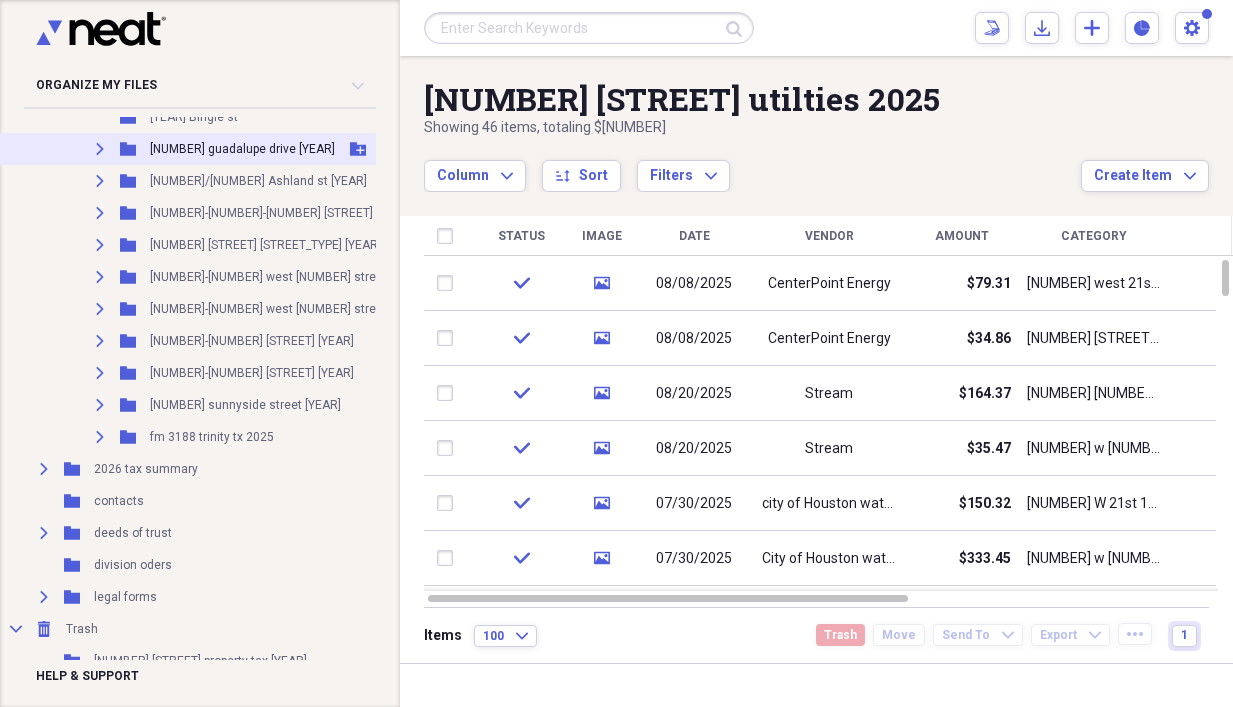 click on "Expand" at bounding box center [100, 149] 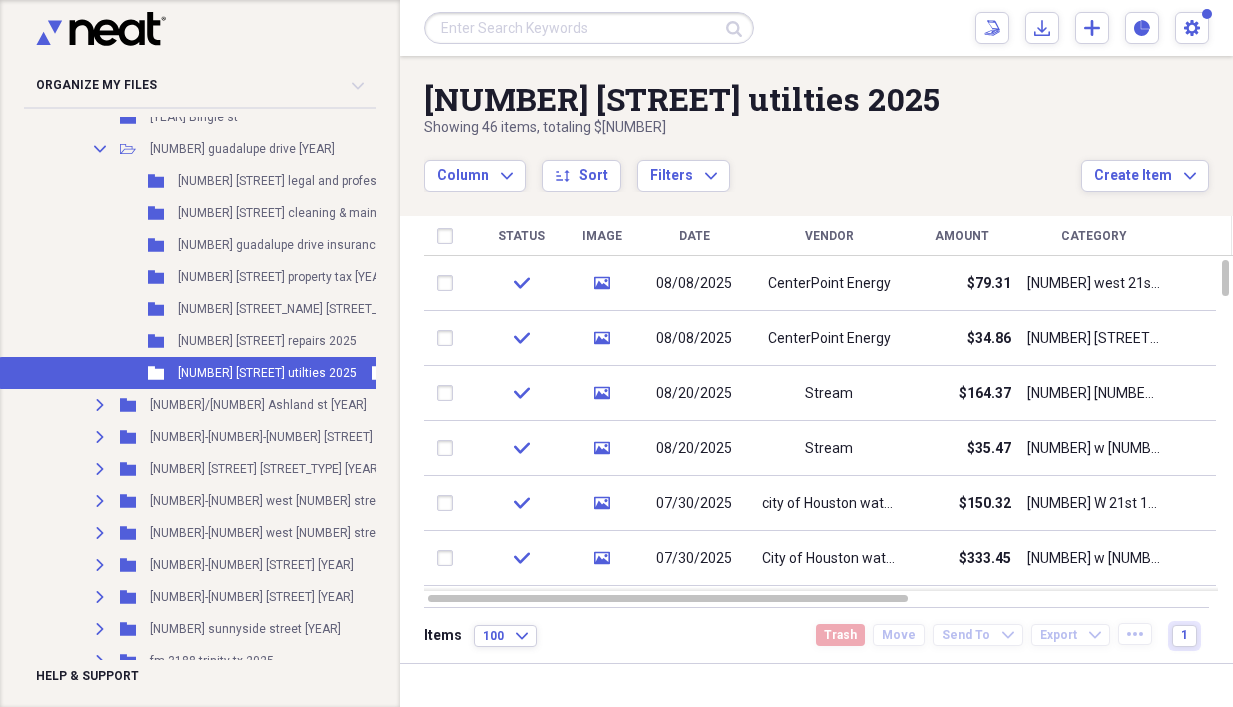 click on "[NUMBER] [STREET] utilties 2025" at bounding box center [267, 373] 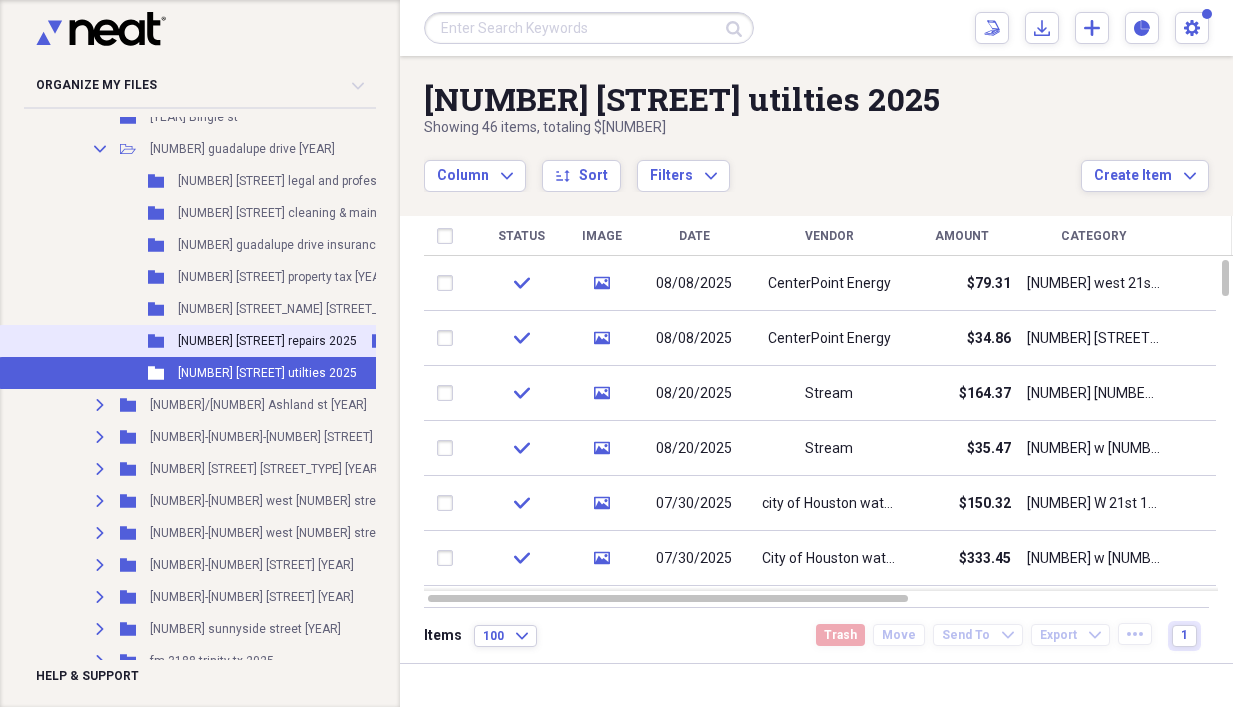 click on "[NUMBER] [STREET] repairs 2025" at bounding box center (267, 341) 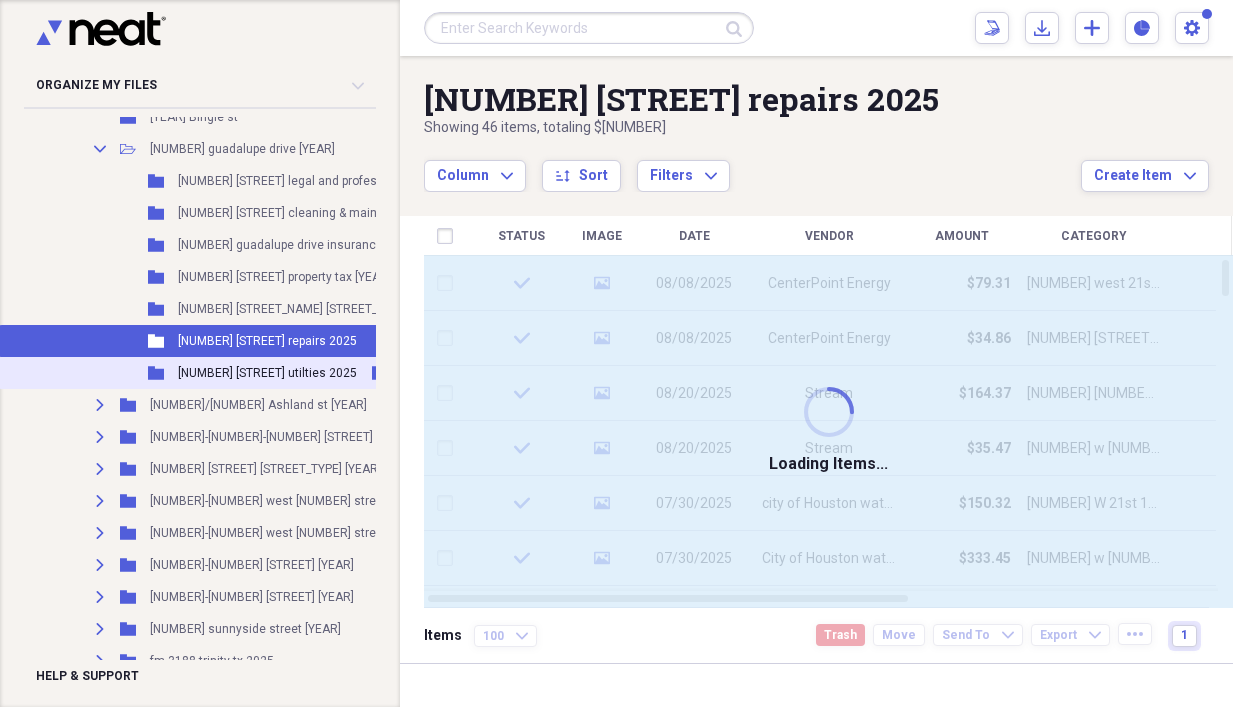 click on "[NUMBER] [STREET] utilties 2025" at bounding box center (267, 373) 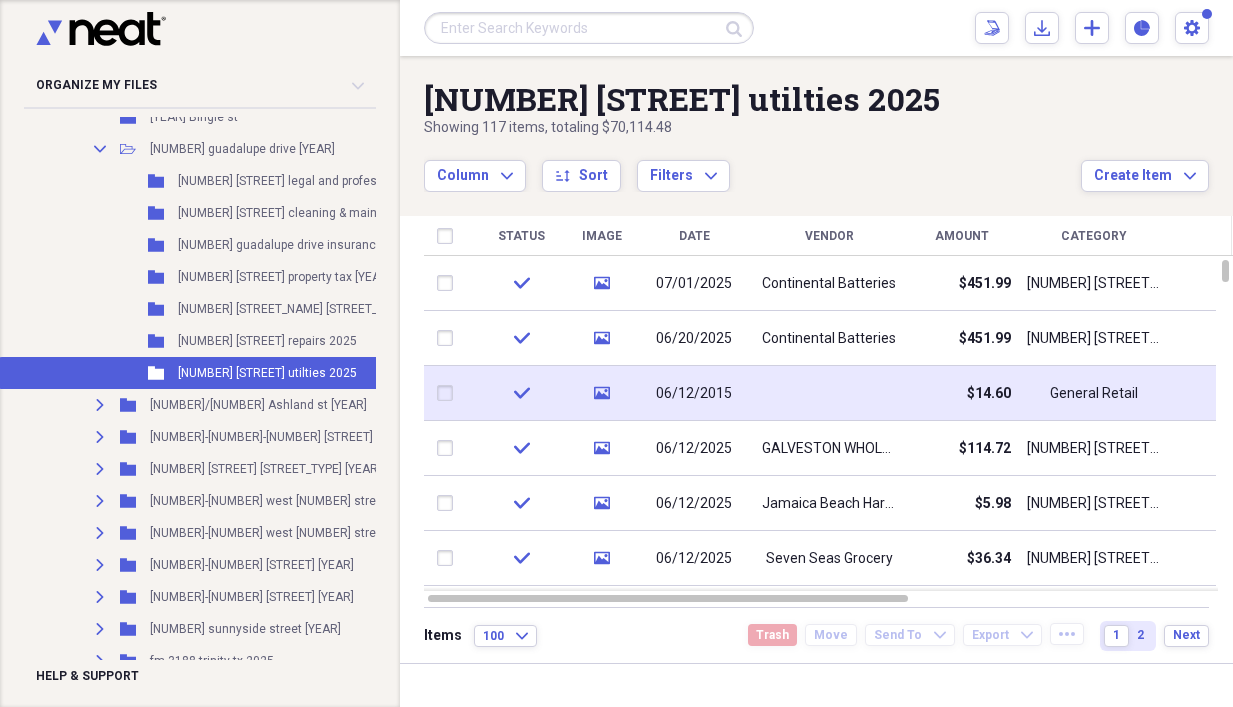 click at bounding box center (829, 393) 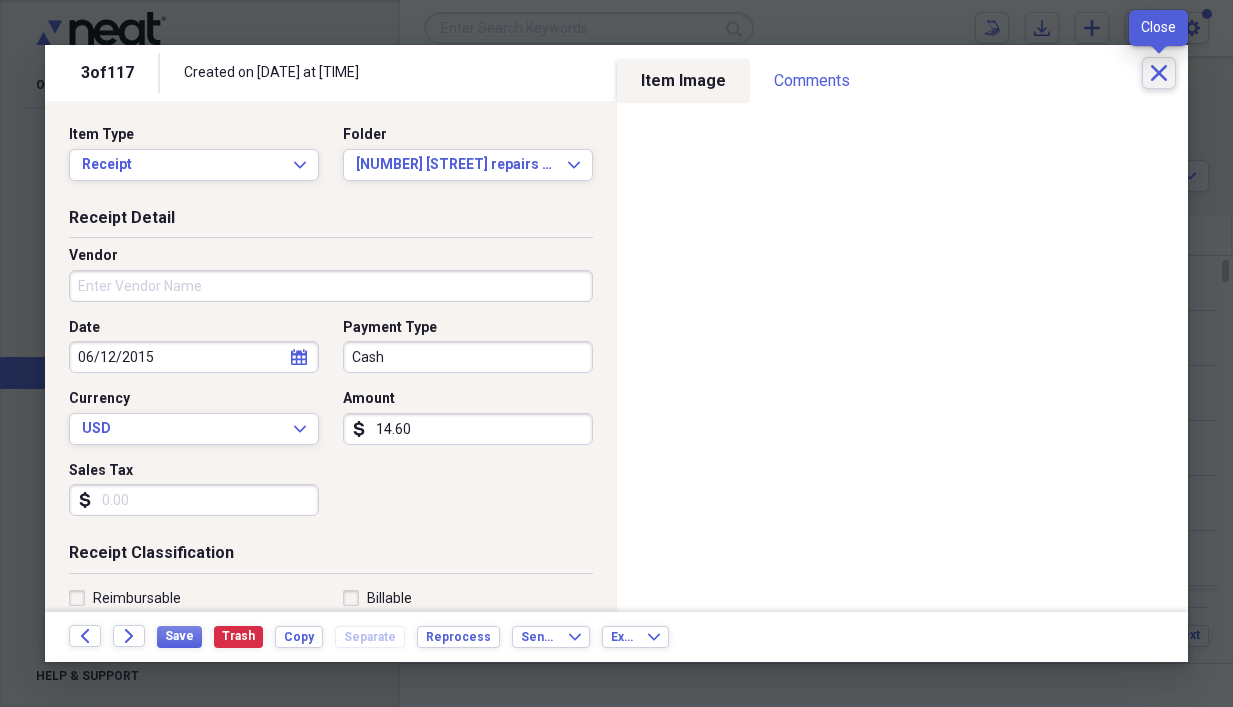 click on "Close" 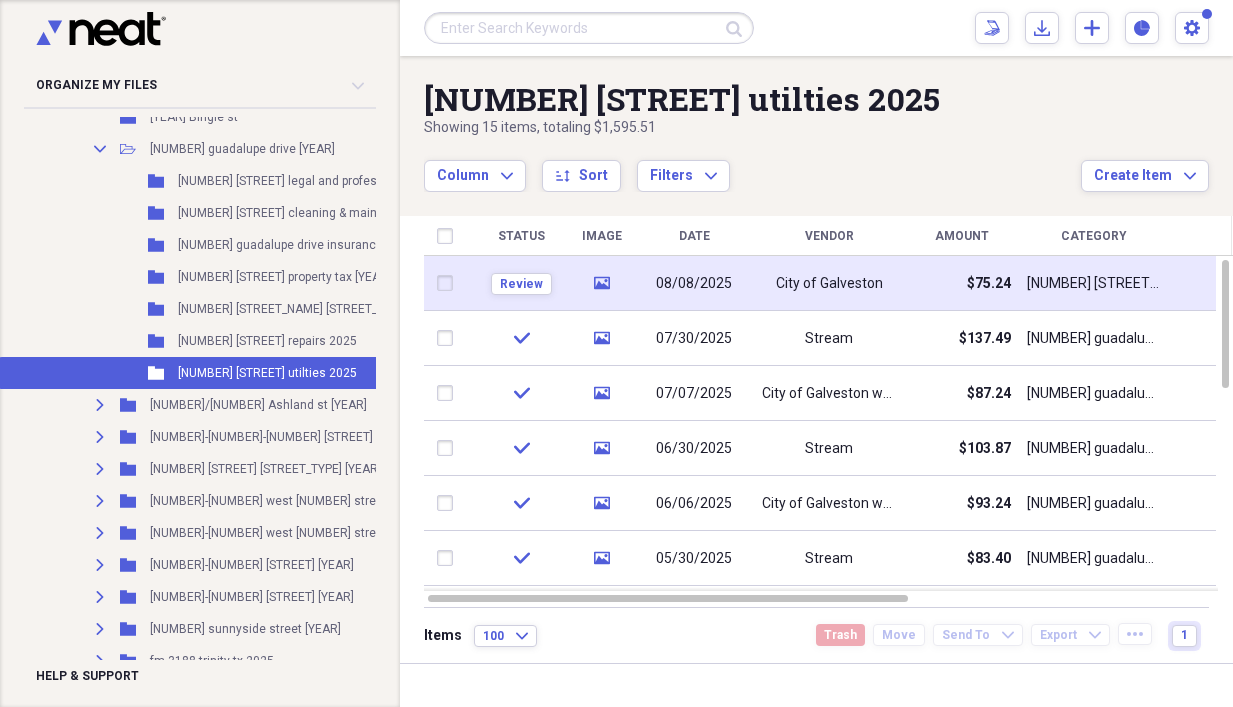 click on "City of Galveston" at bounding box center (829, 283) 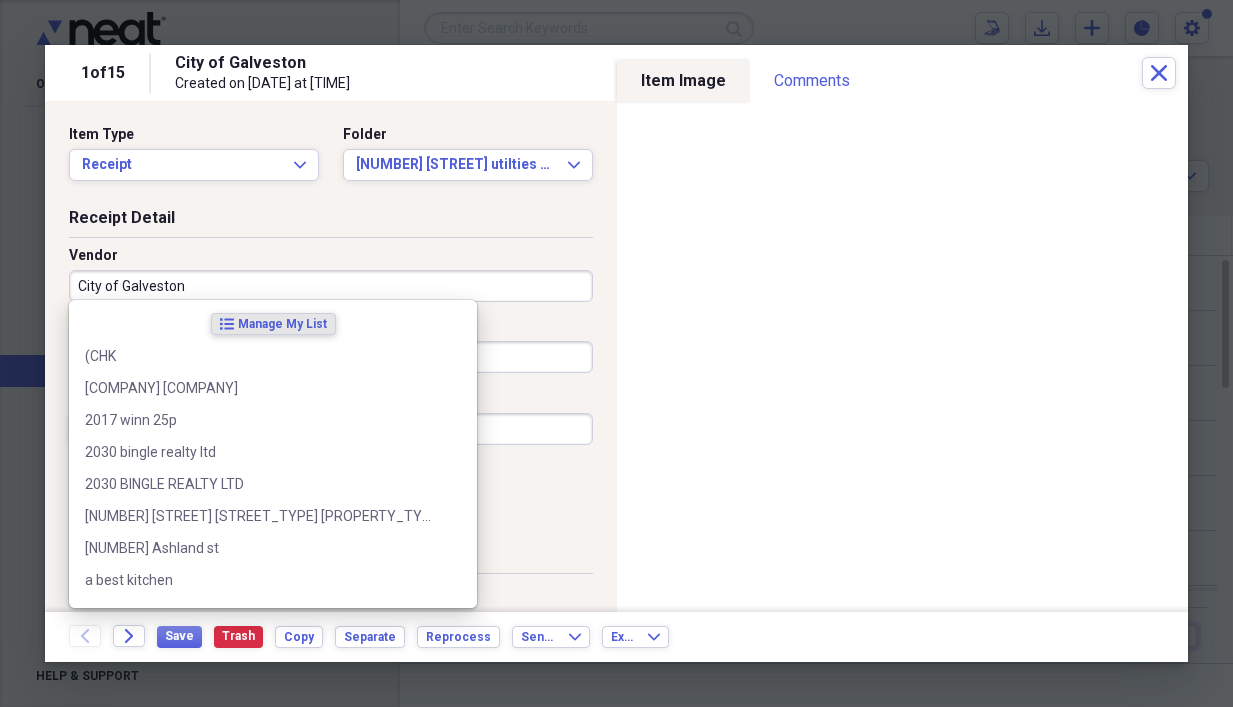 click on "City of Galveston" at bounding box center (331, 286) 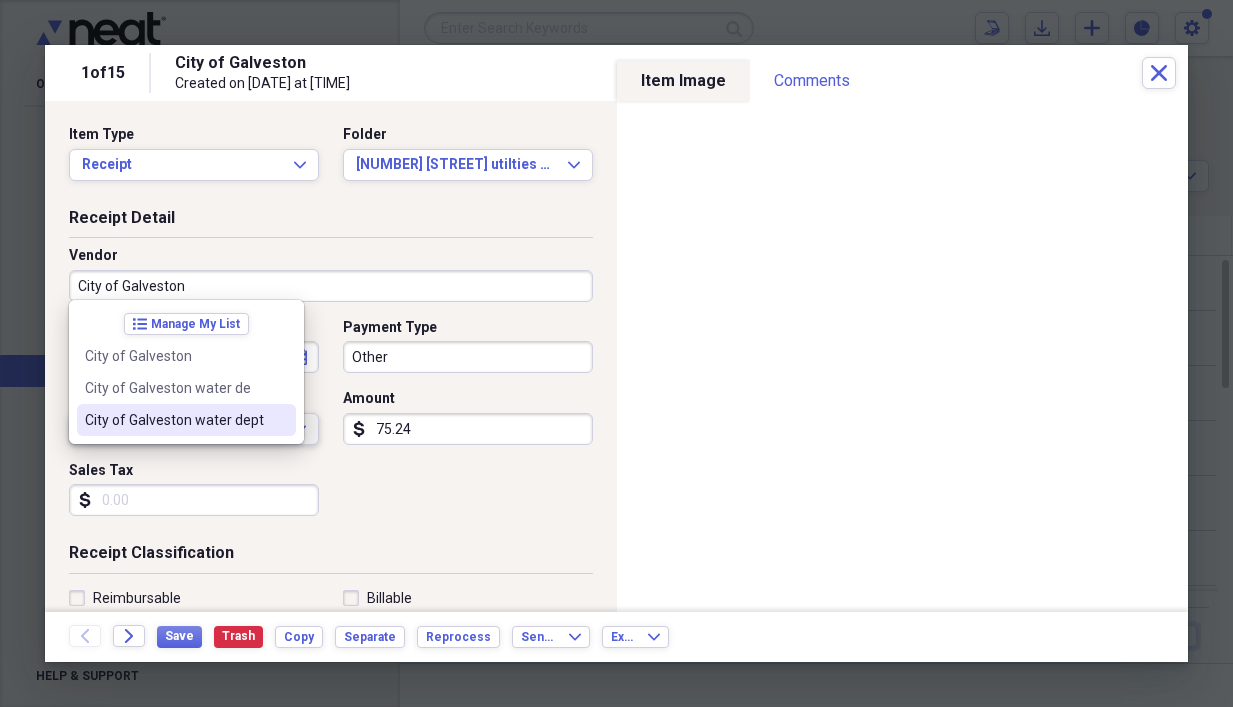 click on "City of Galveston water dept" at bounding box center [174, 420] 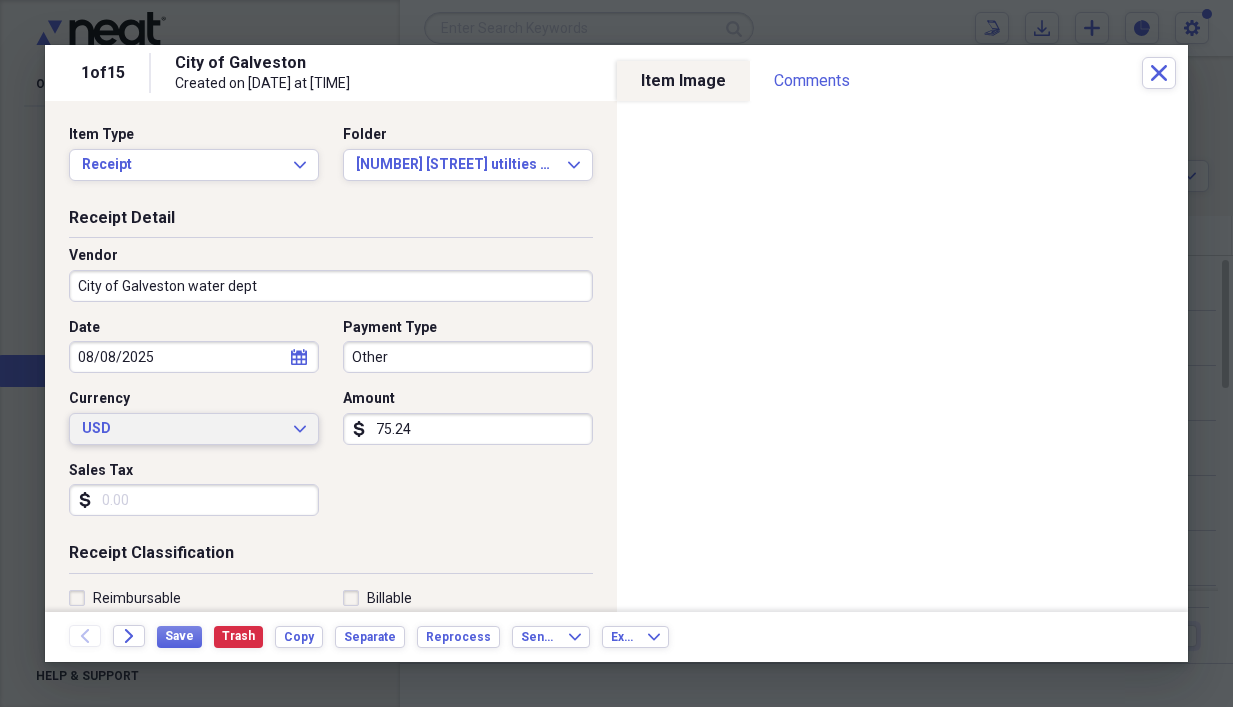 type on "[NUMBER] [STREET] [STREET_TYPE] [PROPERTY_TYPE] [YEAR]" 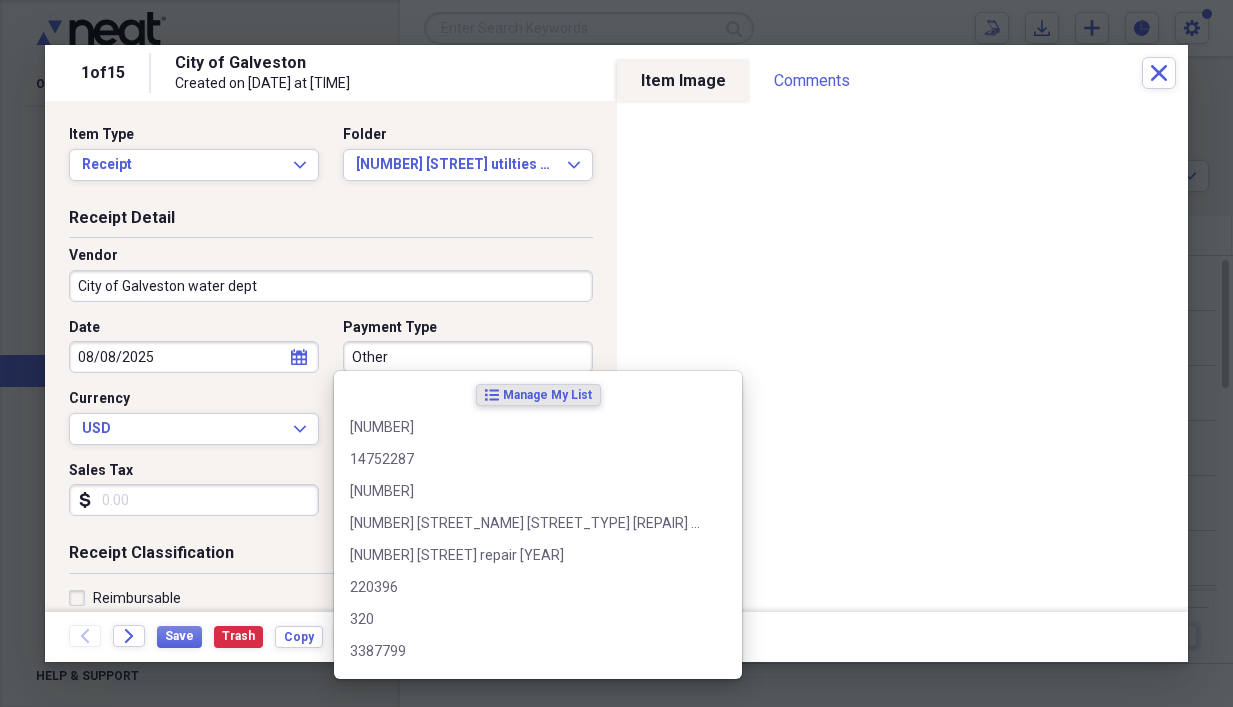 click on "Other" at bounding box center (468, 357) 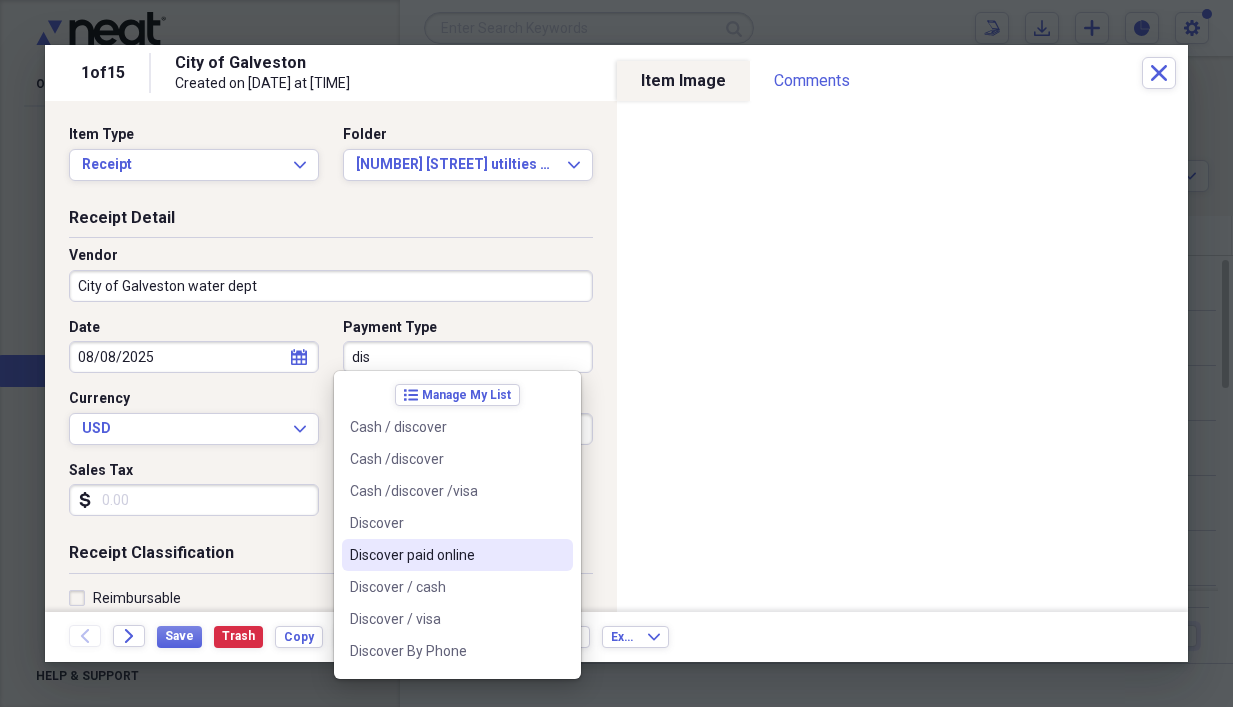 click on "Discover  paid online" at bounding box center [445, 555] 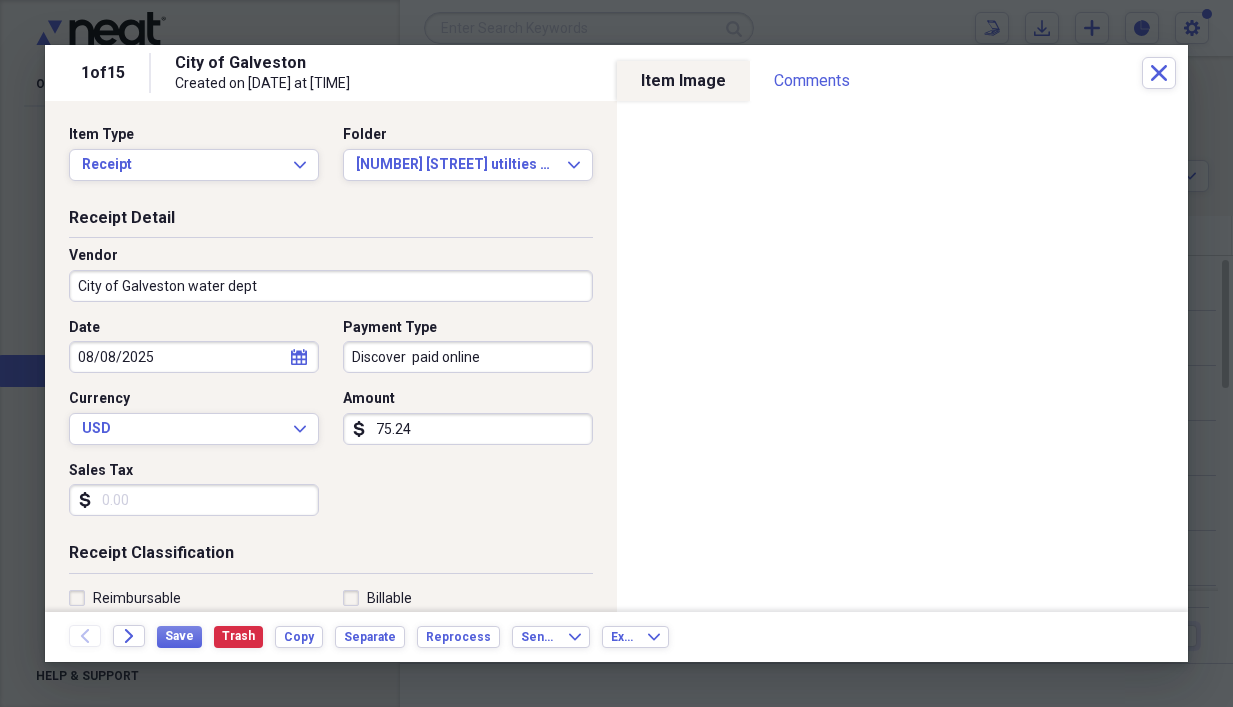click on "Discover  paid online" at bounding box center [468, 357] 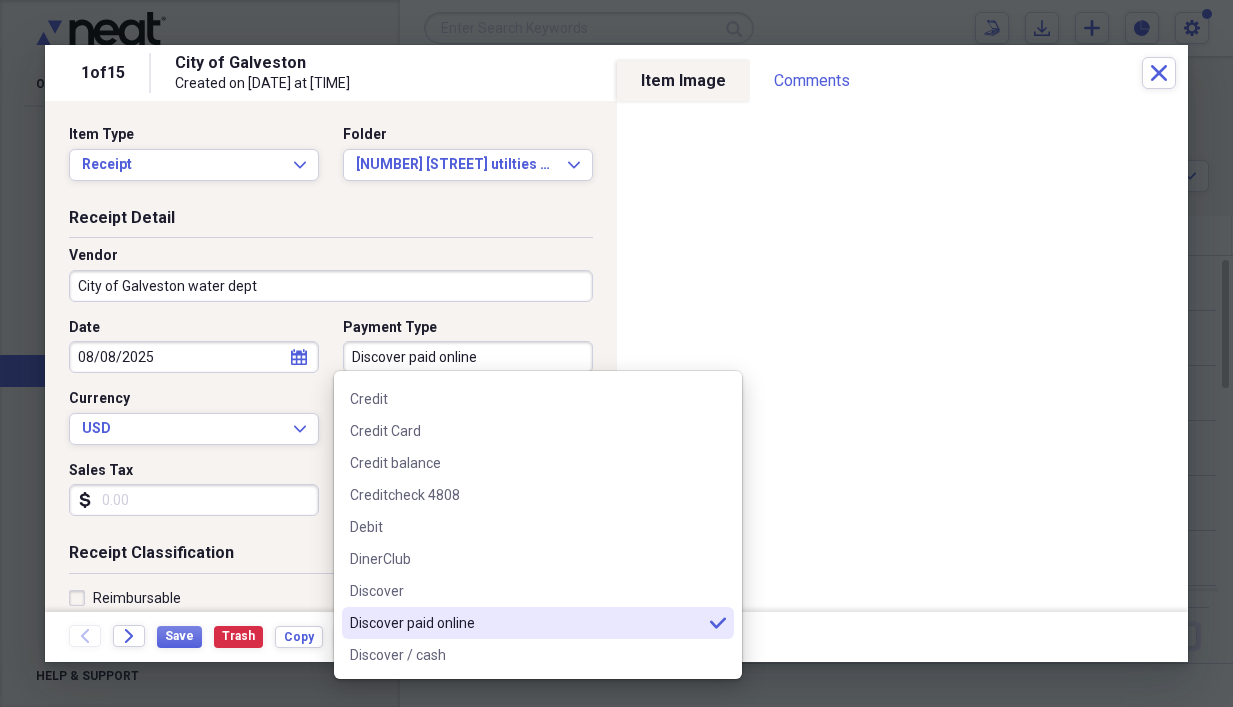 scroll, scrollTop: 0, scrollLeft: 0, axis: both 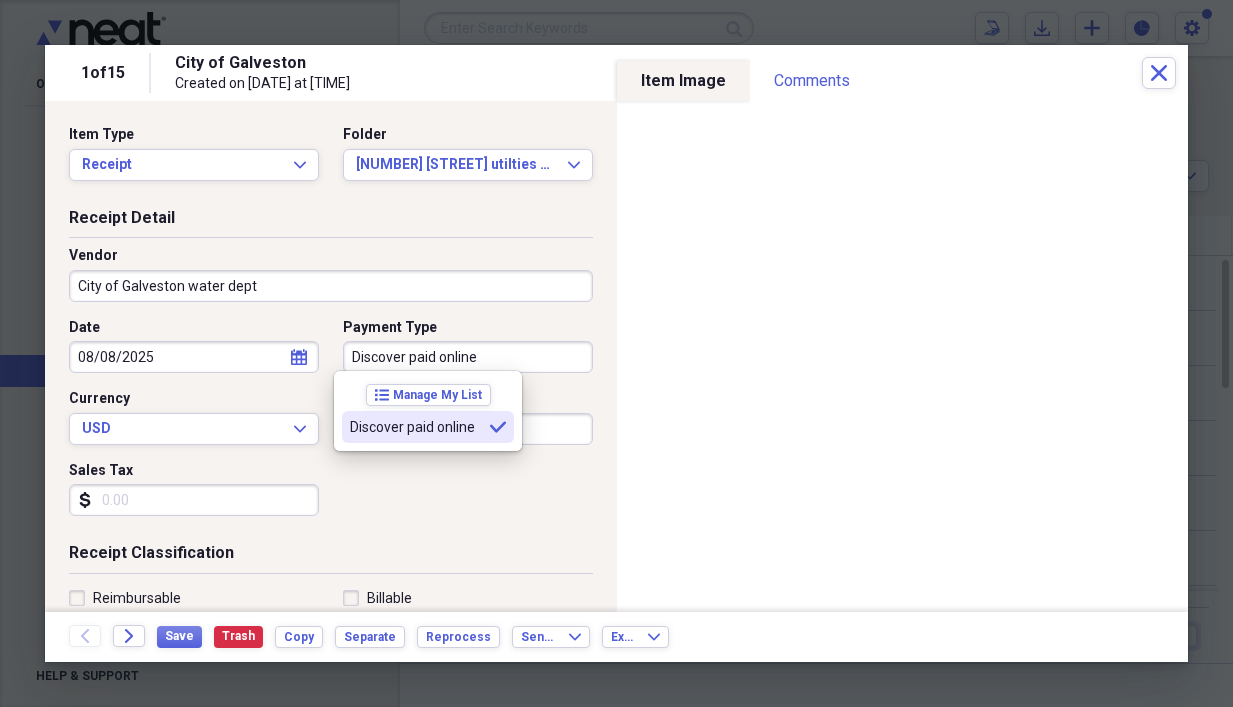 type on "Discover paid online" 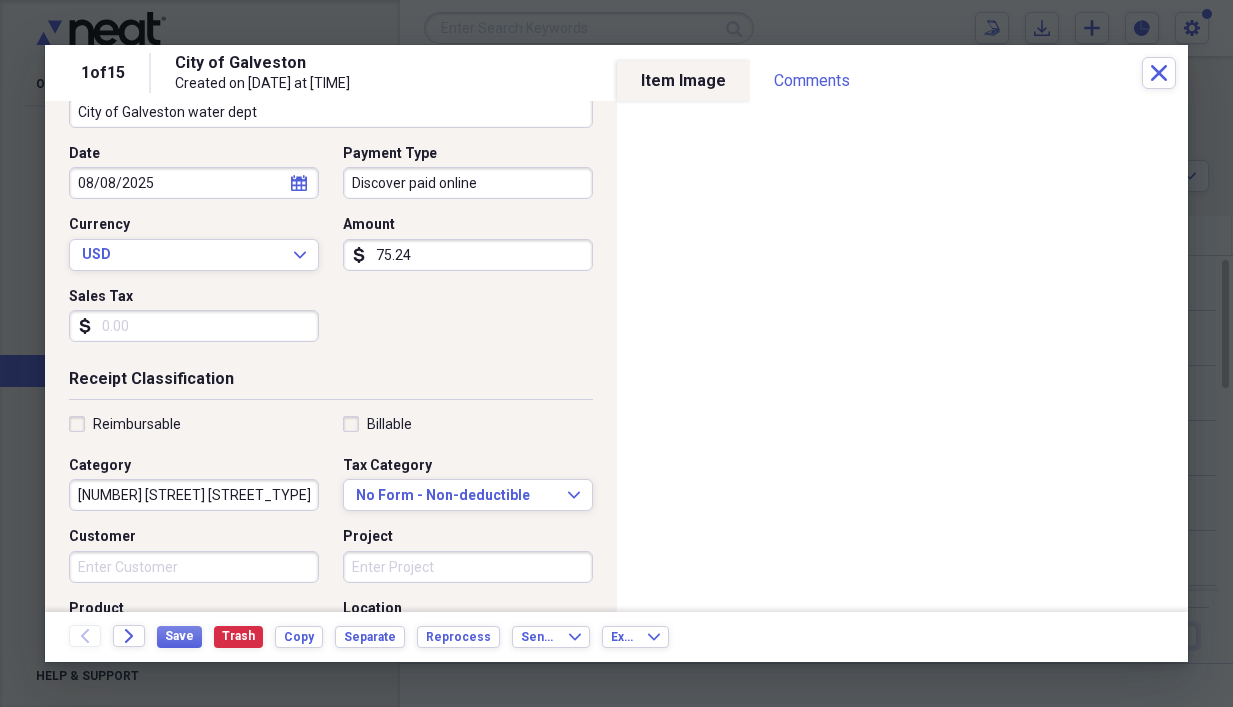 scroll, scrollTop: 200, scrollLeft: 0, axis: vertical 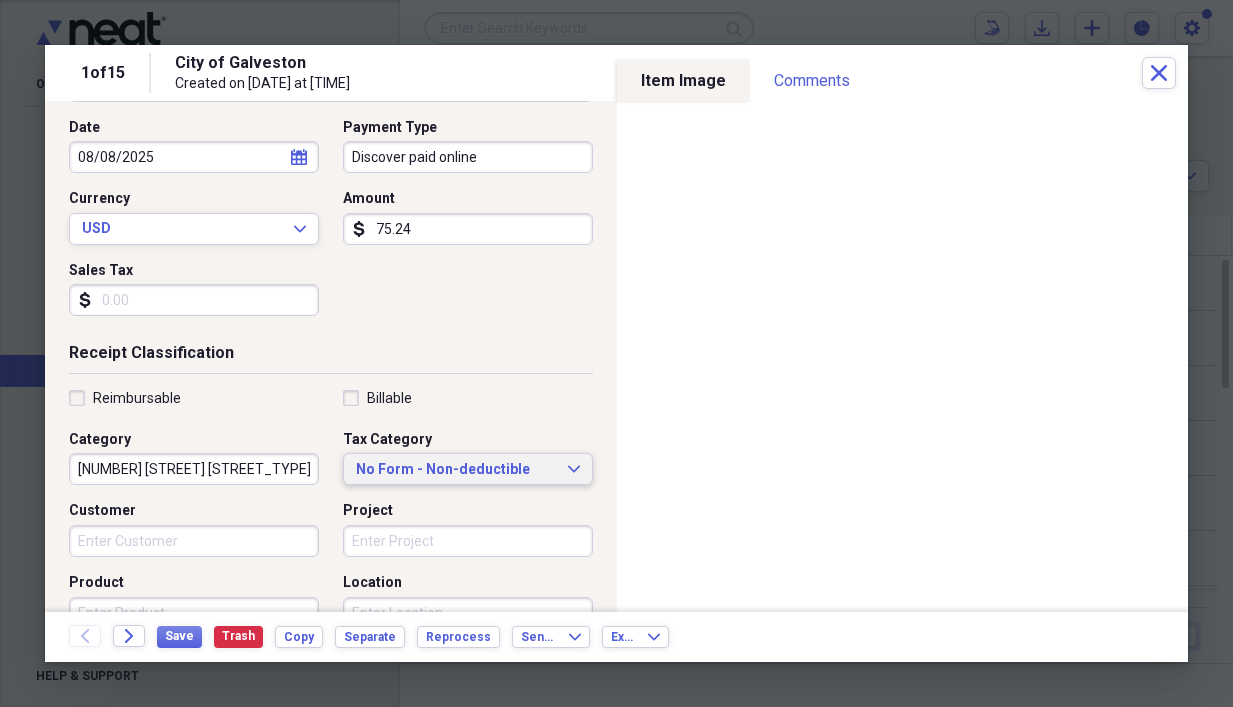 click on "Expand" 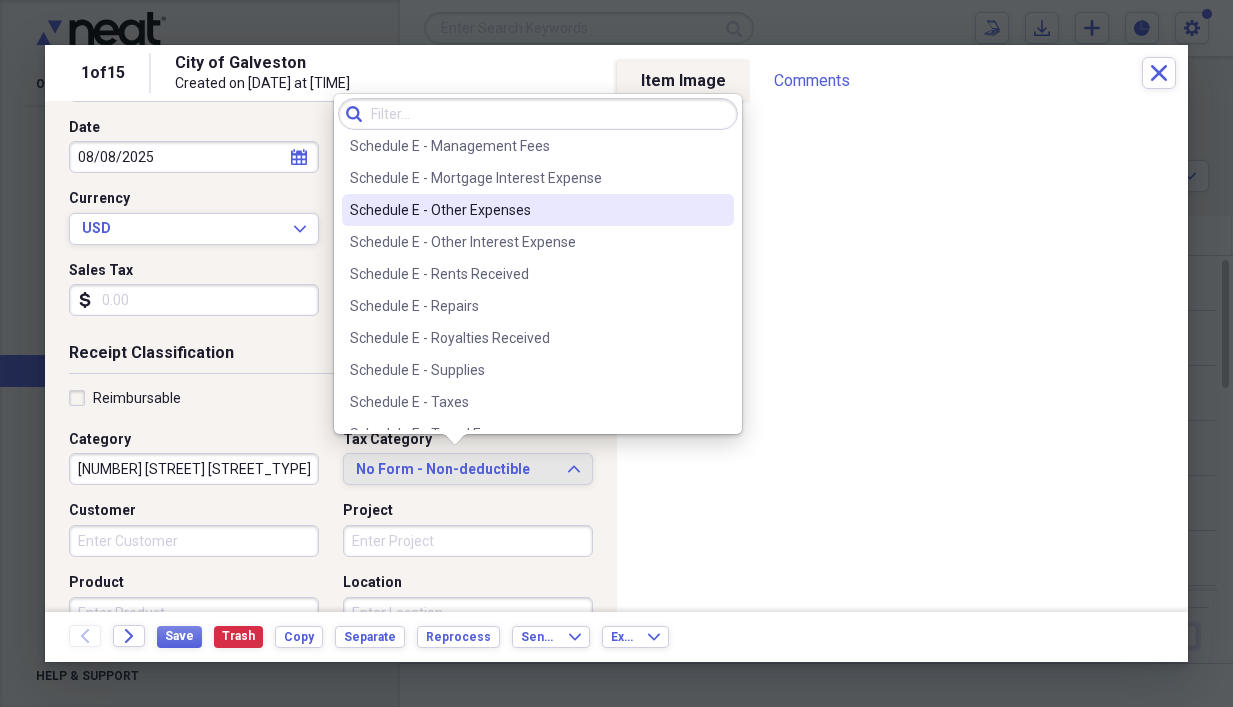 scroll, scrollTop: 4800, scrollLeft: 0, axis: vertical 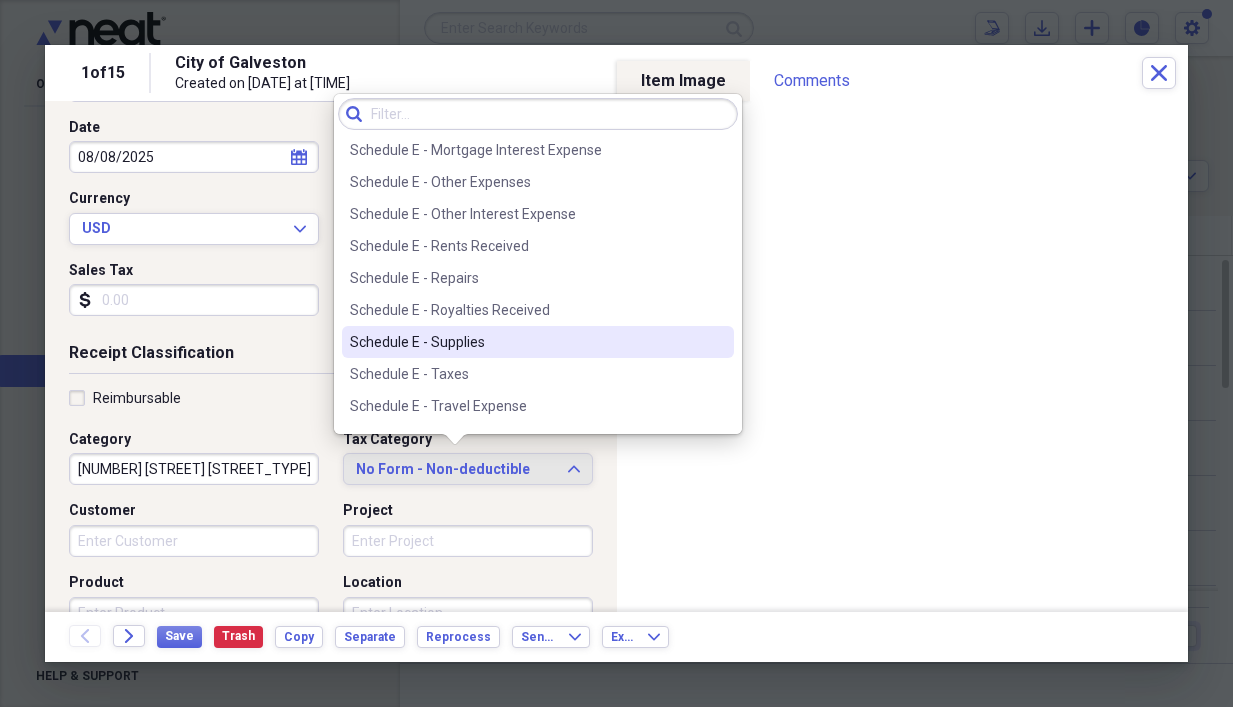click on "Schedule E - Supplies" at bounding box center (538, 342) 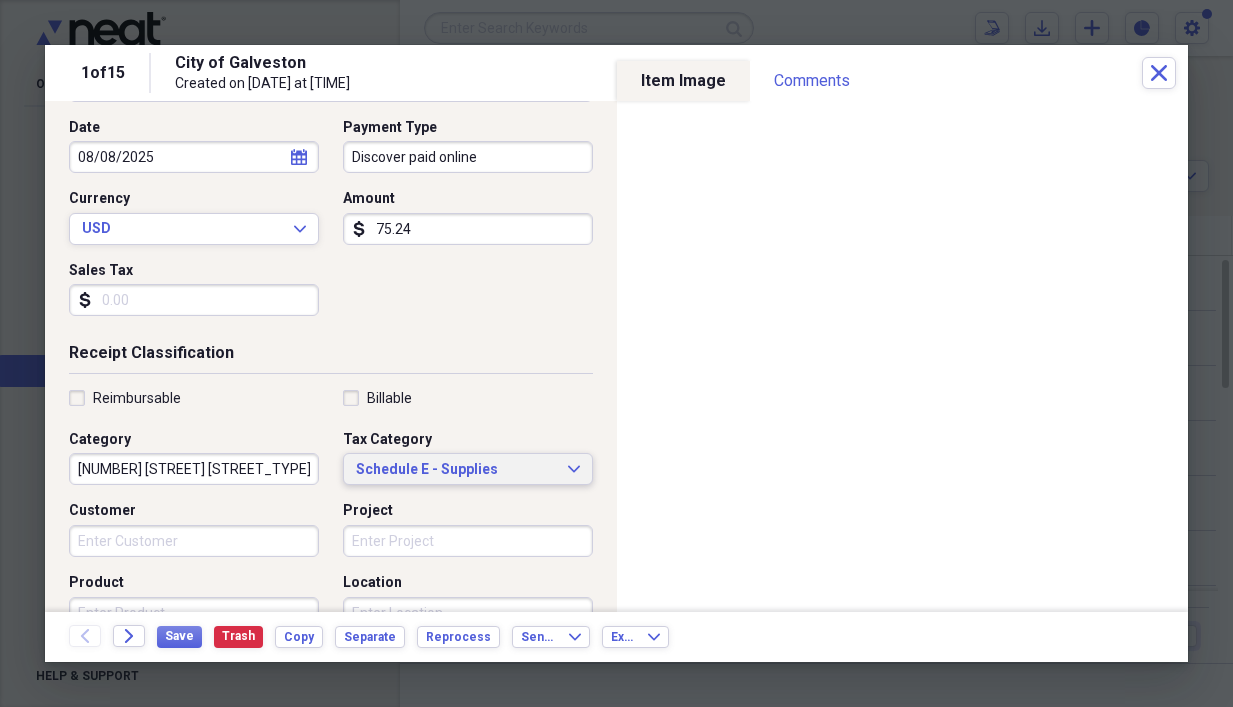 click on "Expand" 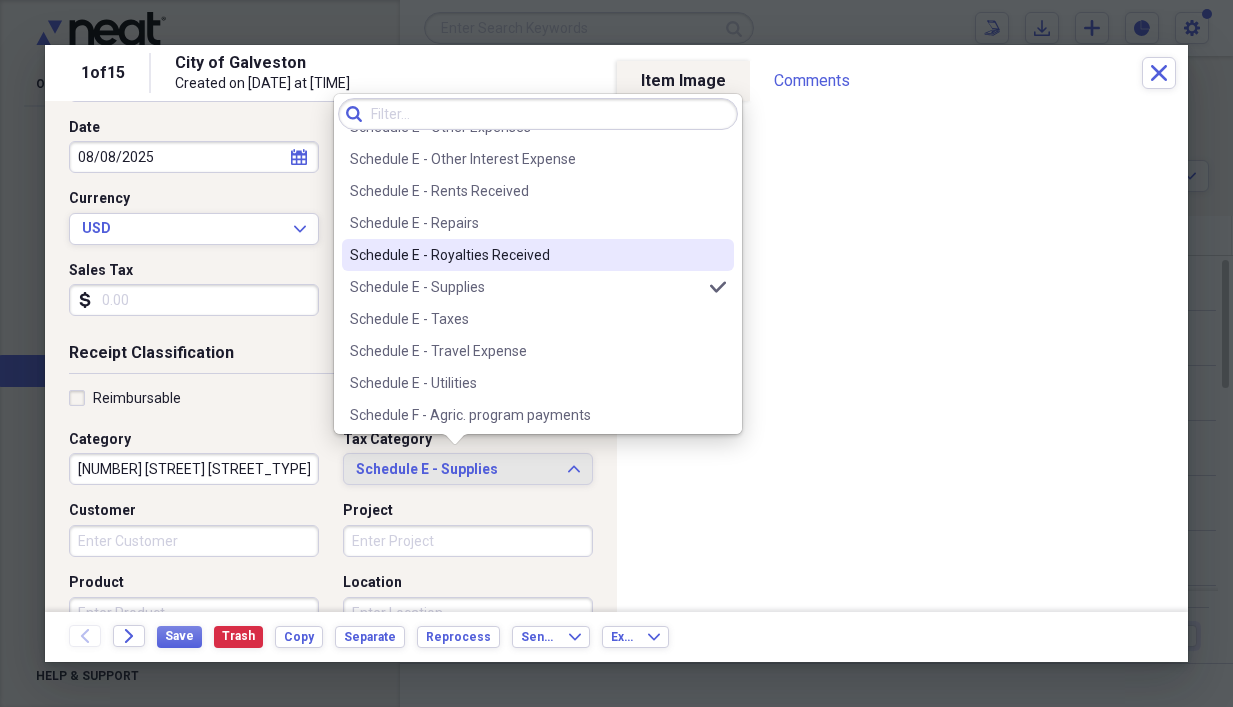 scroll, scrollTop: 4964, scrollLeft: 0, axis: vertical 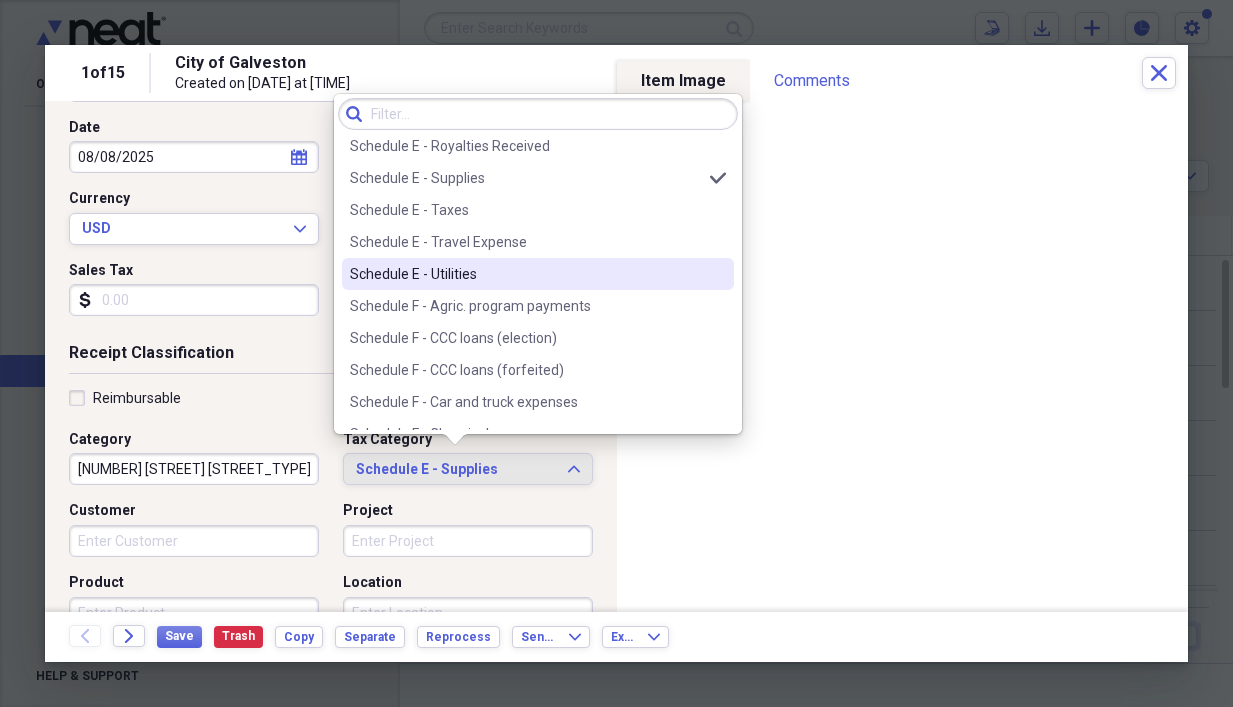 click on "Schedule E - Utilities" at bounding box center [526, 274] 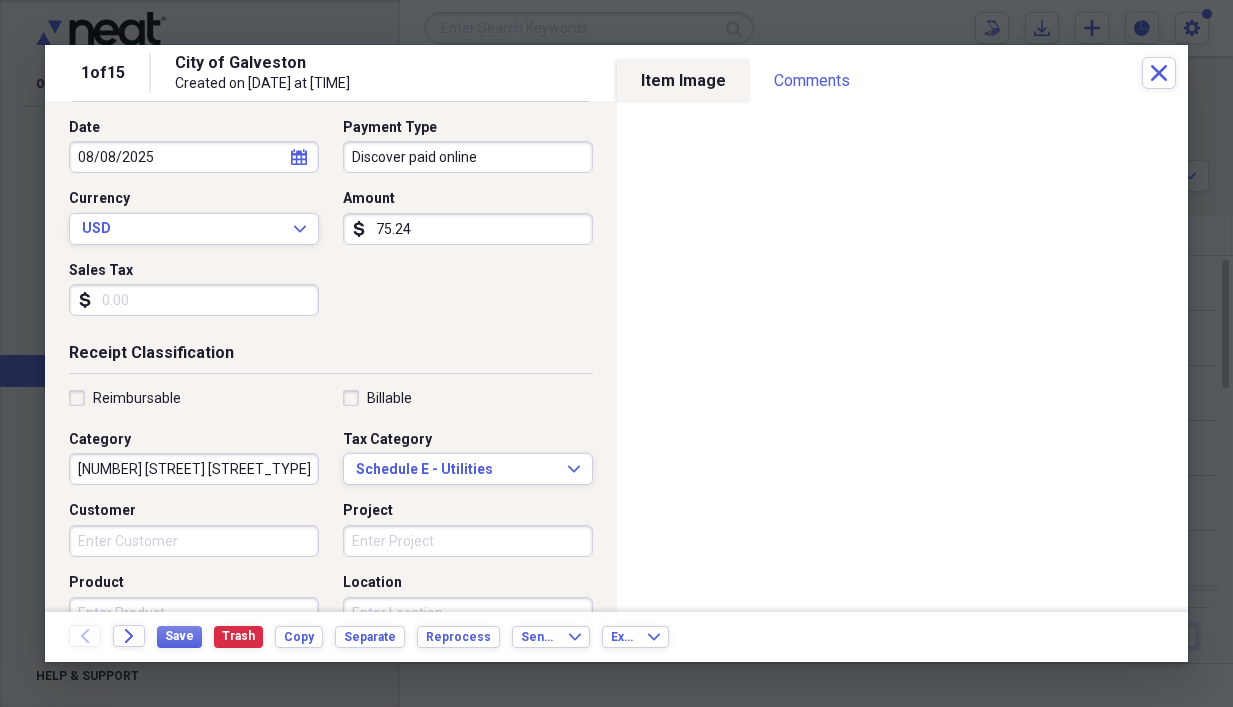 click on "[NUMBER] [STREET] [STREET_TYPE] [PROPERTY_TYPE] [YEAR]" at bounding box center (194, 469) 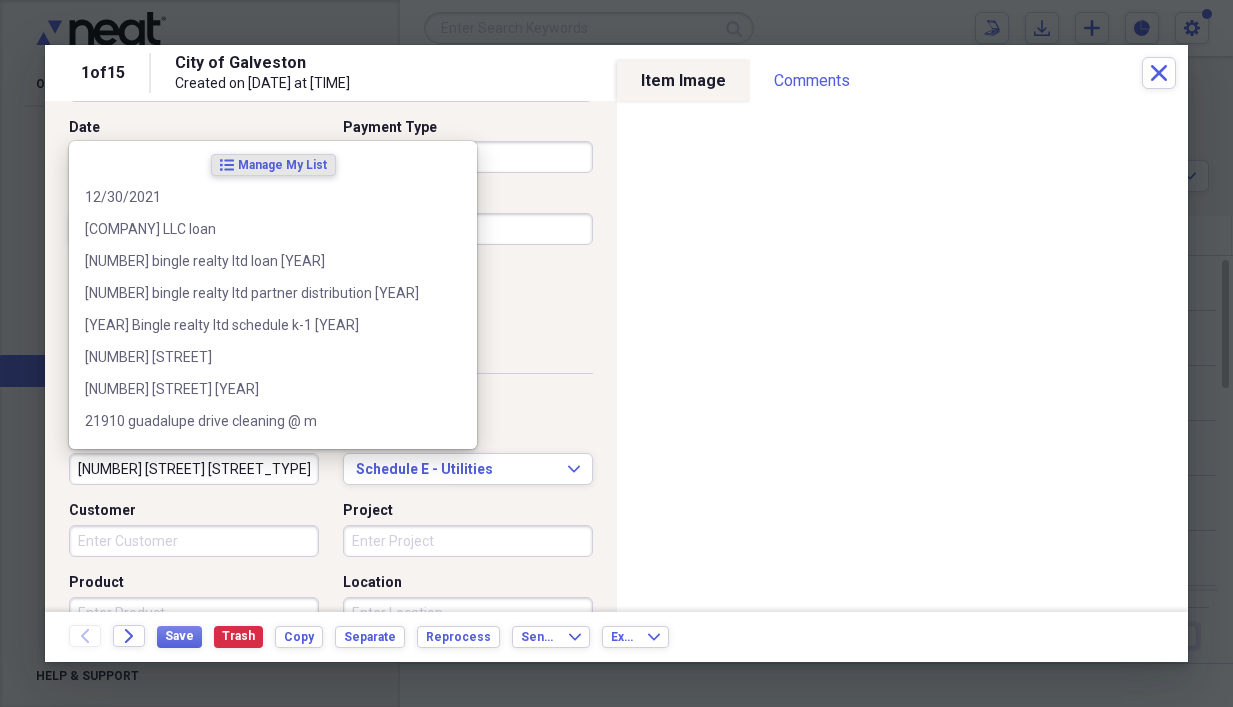 click on "[NUMBER] [STREET] [STREET_TYPE] [PROPERTY_TYPE] [YEAR]" at bounding box center (194, 469) 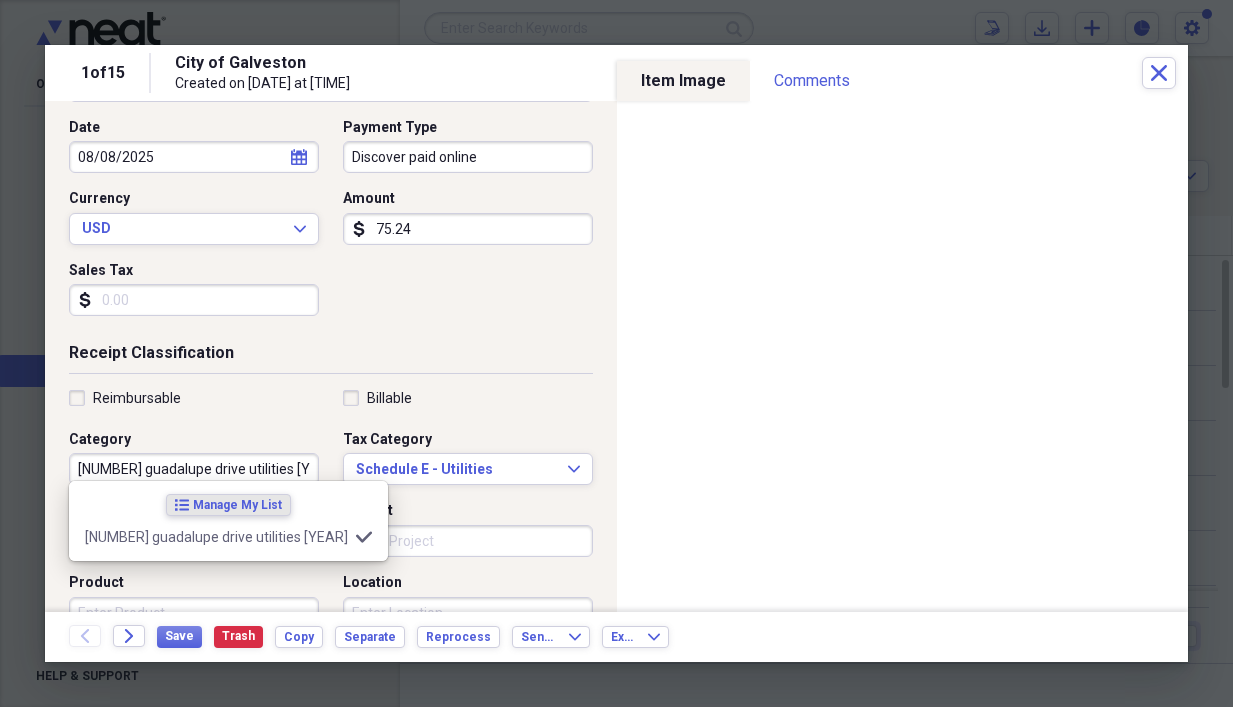 scroll, scrollTop: 0, scrollLeft: 2, axis: horizontal 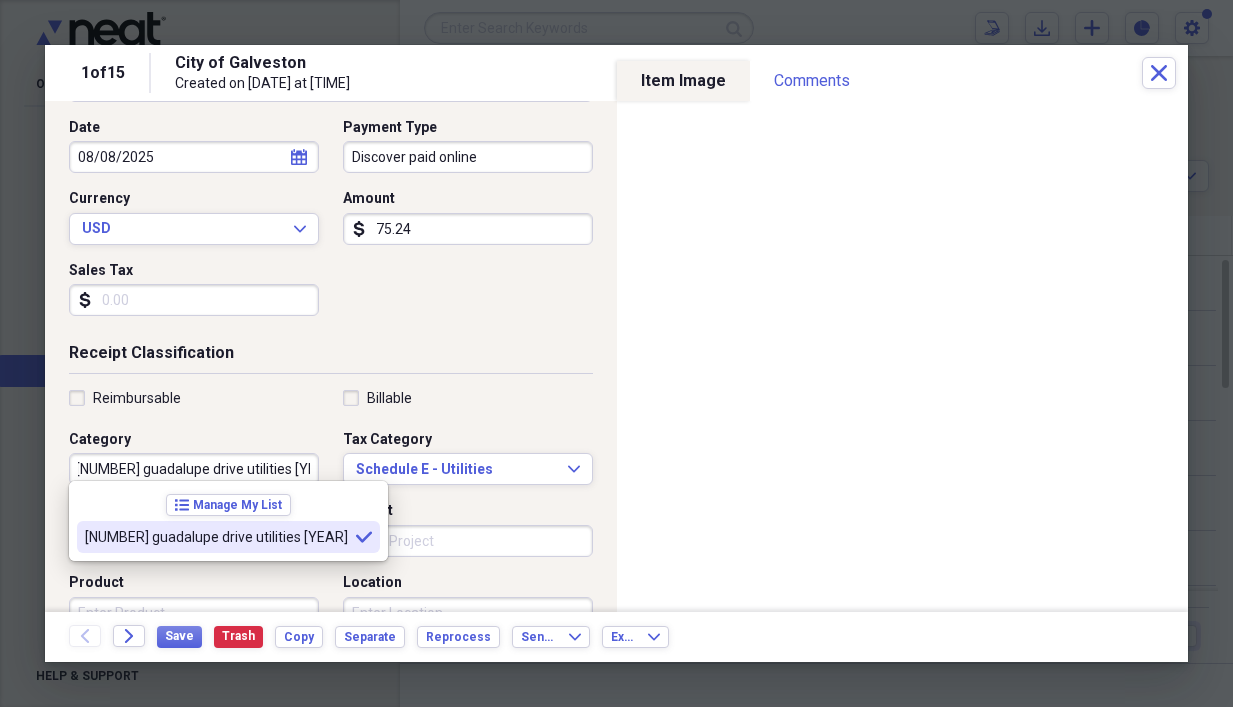 type on "[NUMBER] guadalupe drive utilities [YEAR]" 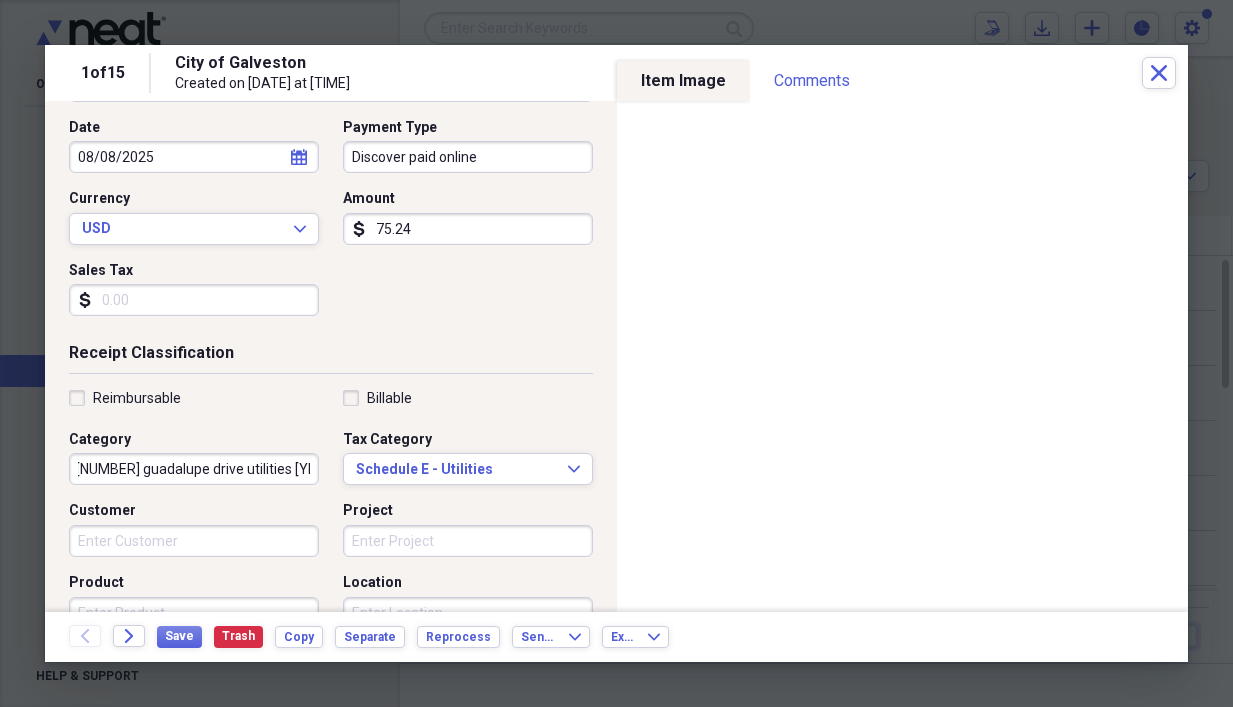scroll, scrollTop: 0, scrollLeft: 2, axis: horizontal 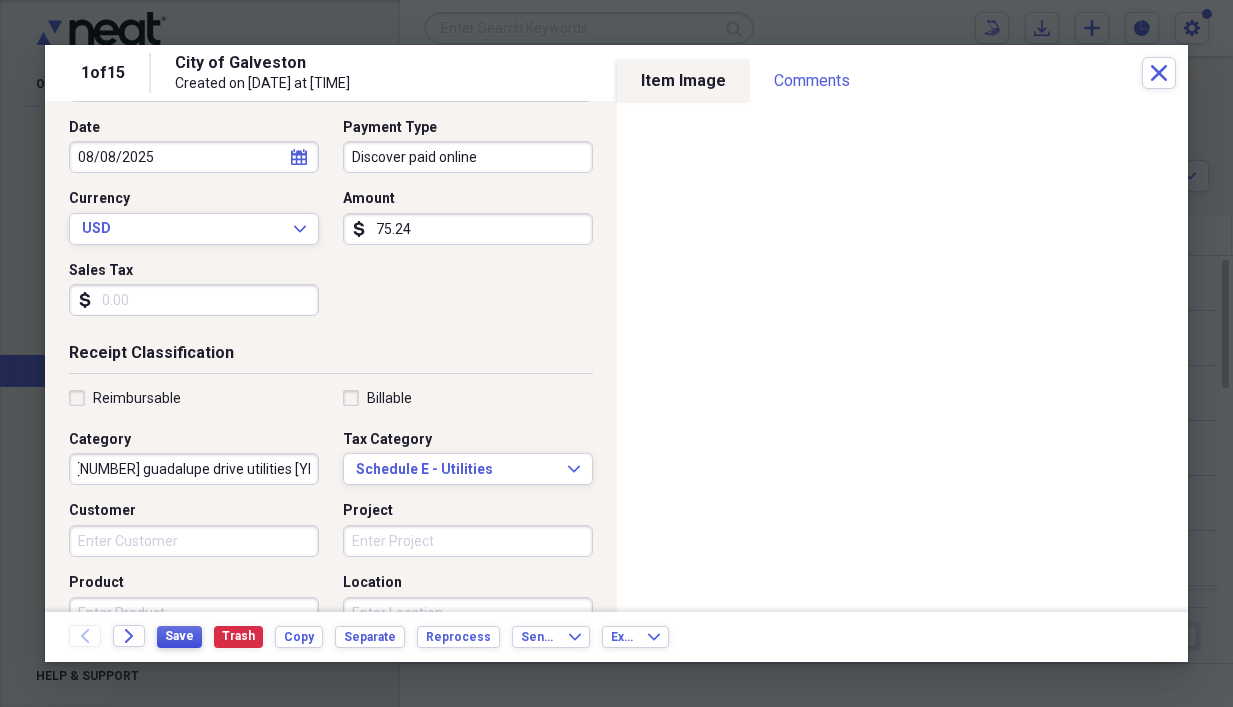 click on "Save" at bounding box center [179, 636] 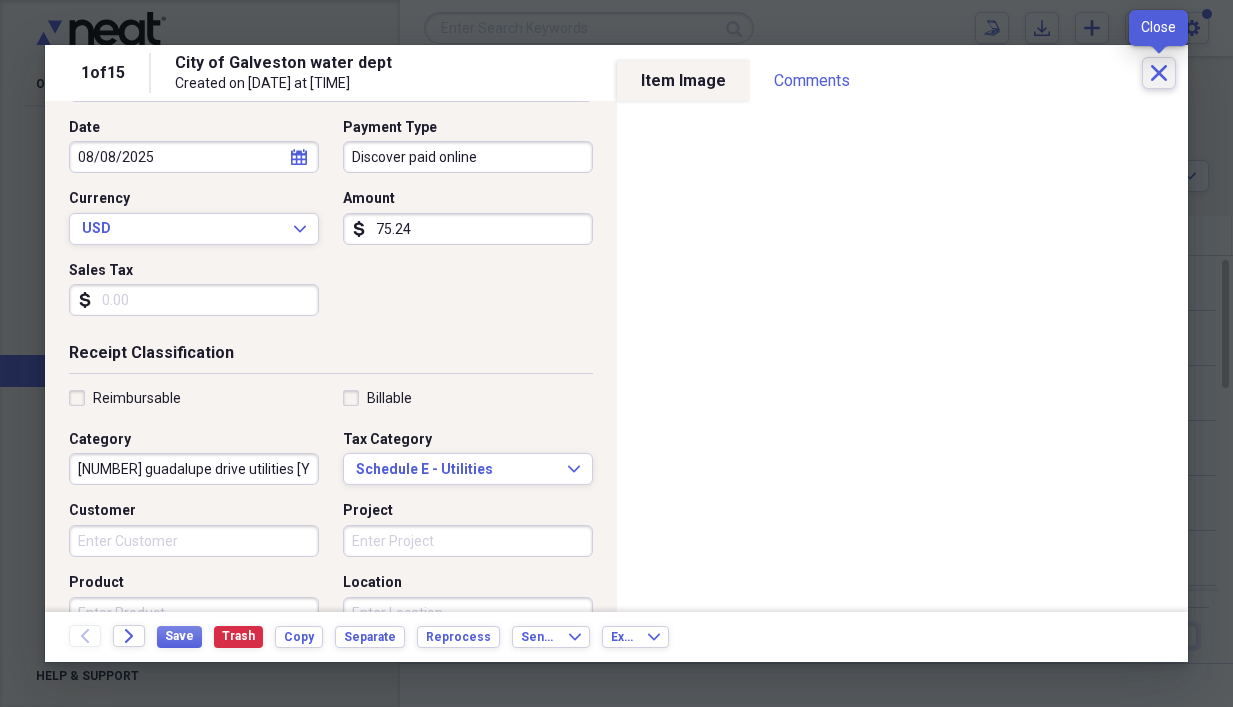 click on "Close" 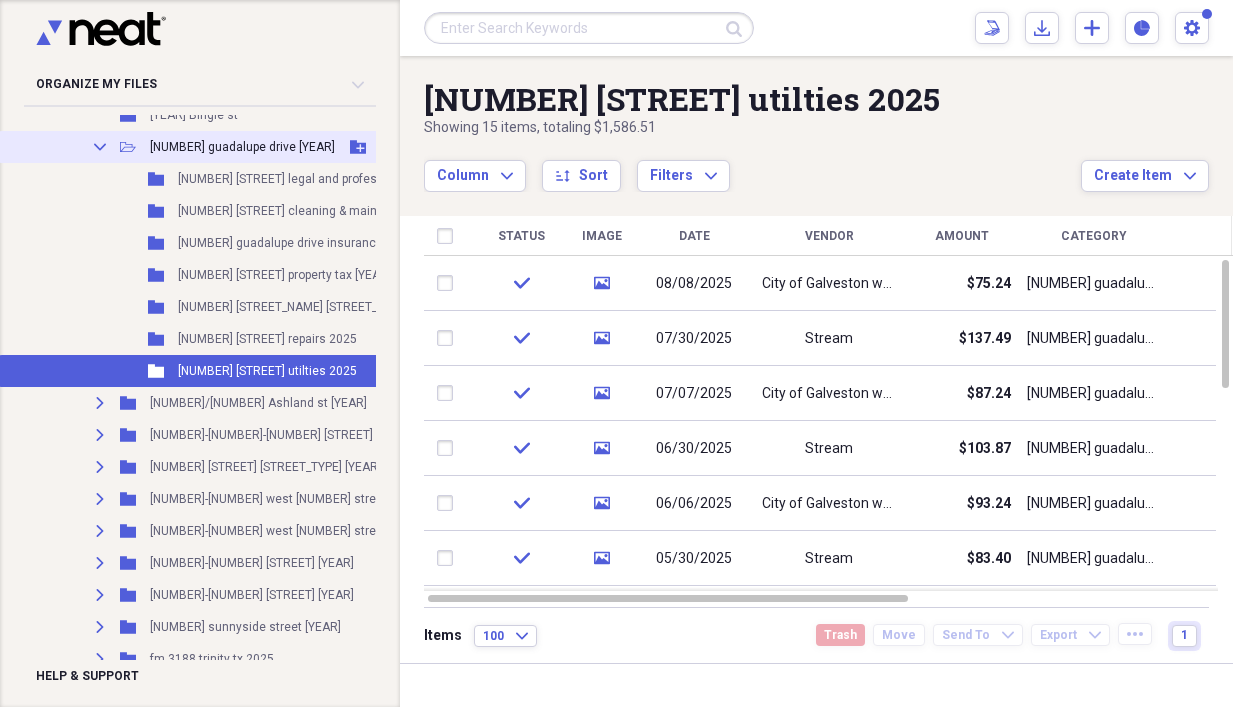click on "Collapse" 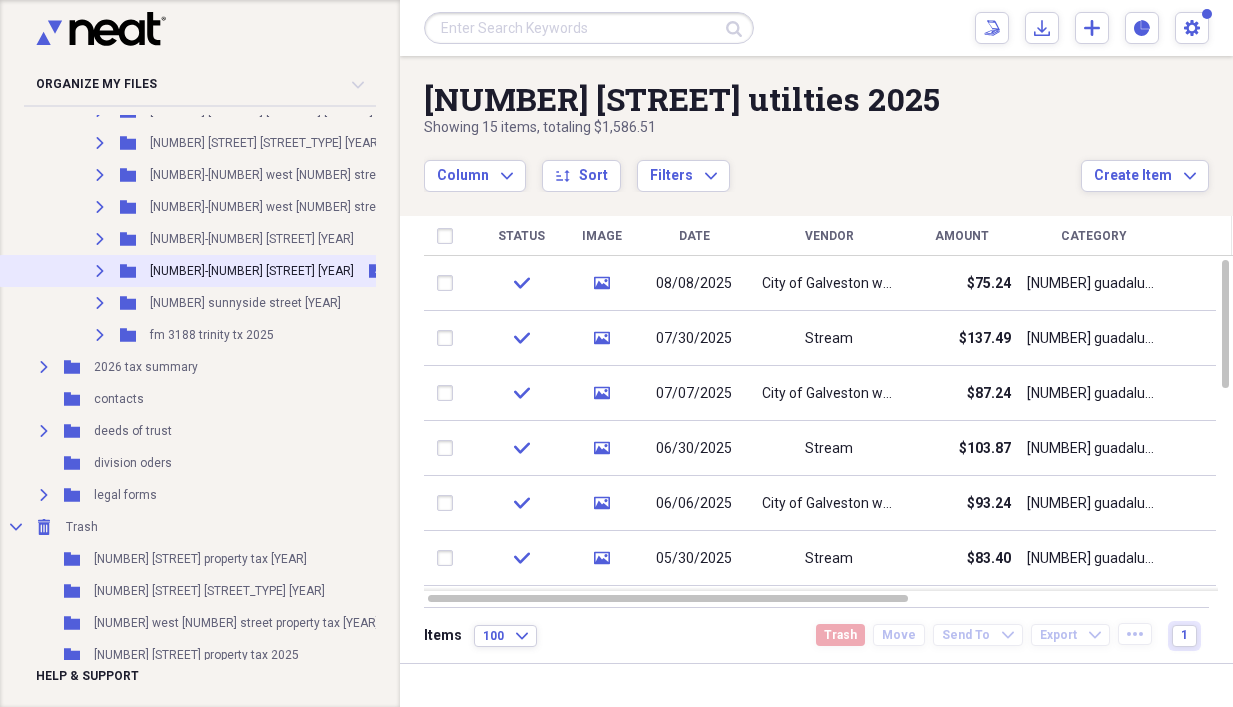 scroll, scrollTop: 400, scrollLeft: 0, axis: vertical 